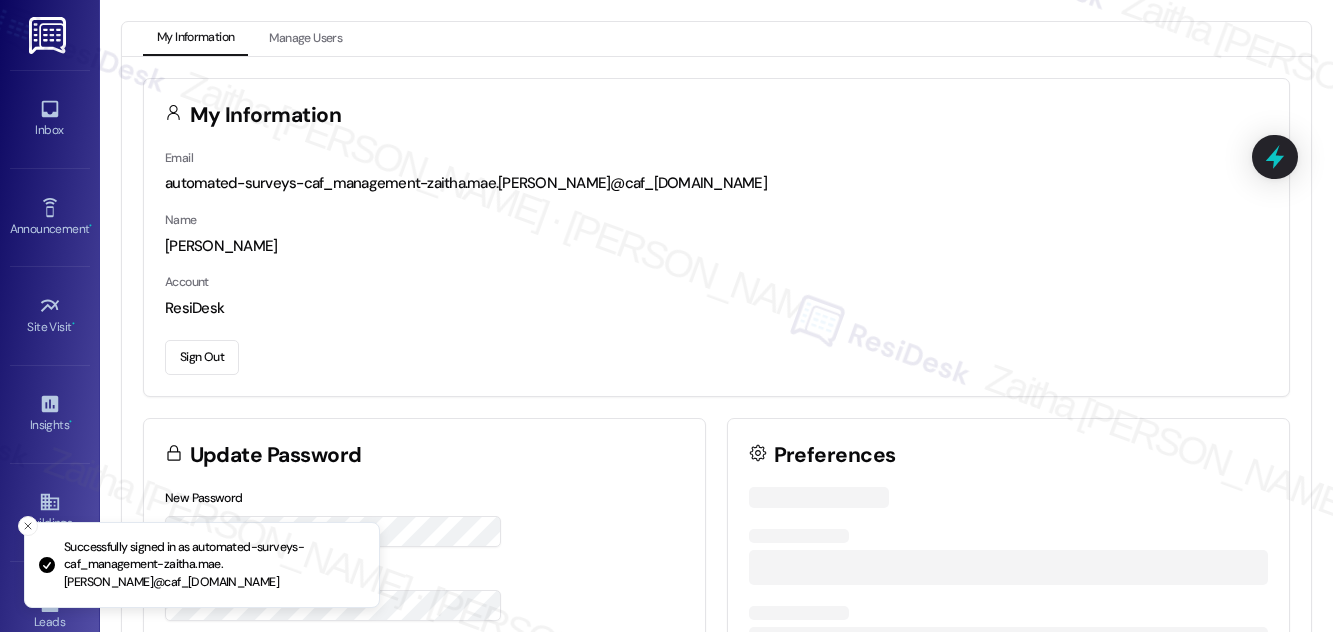 scroll, scrollTop: 0, scrollLeft: 0, axis: both 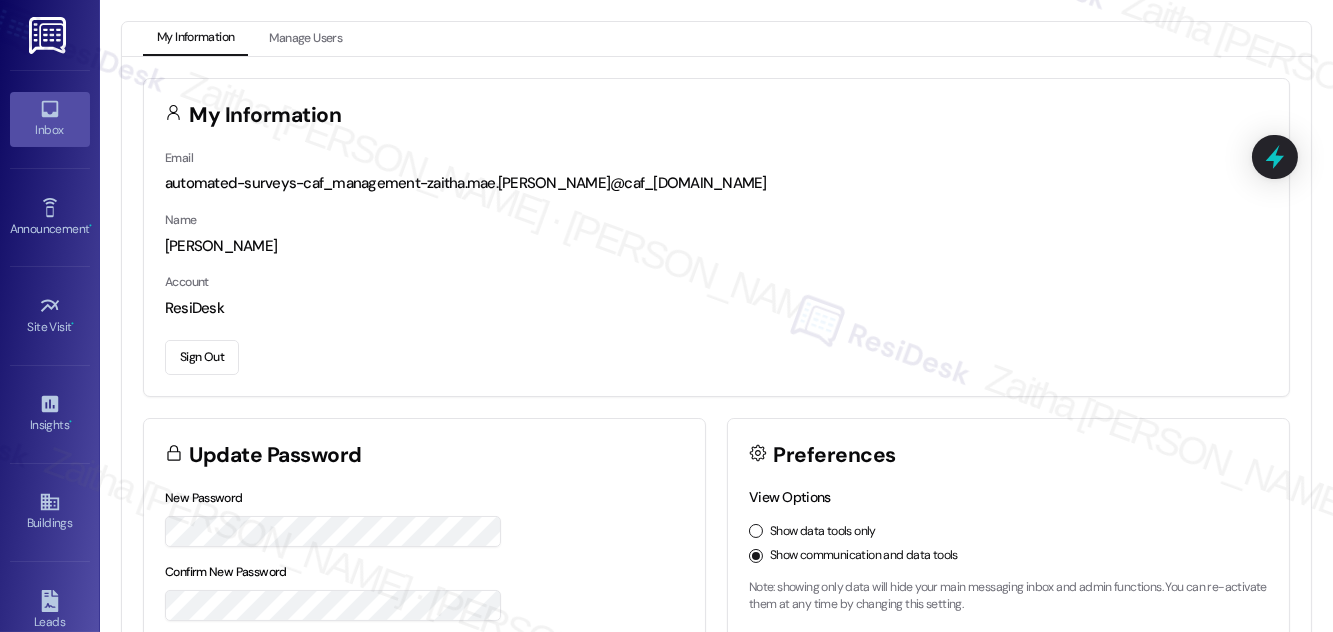 click 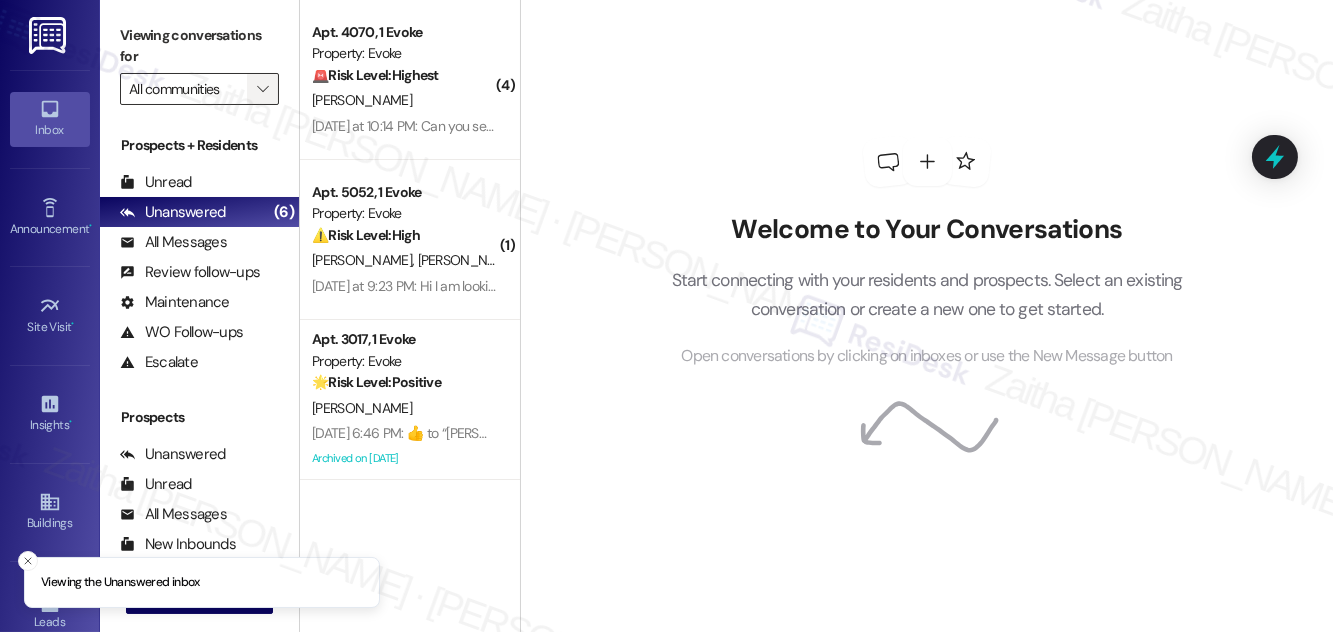 click on "" at bounding box center (263, 89) 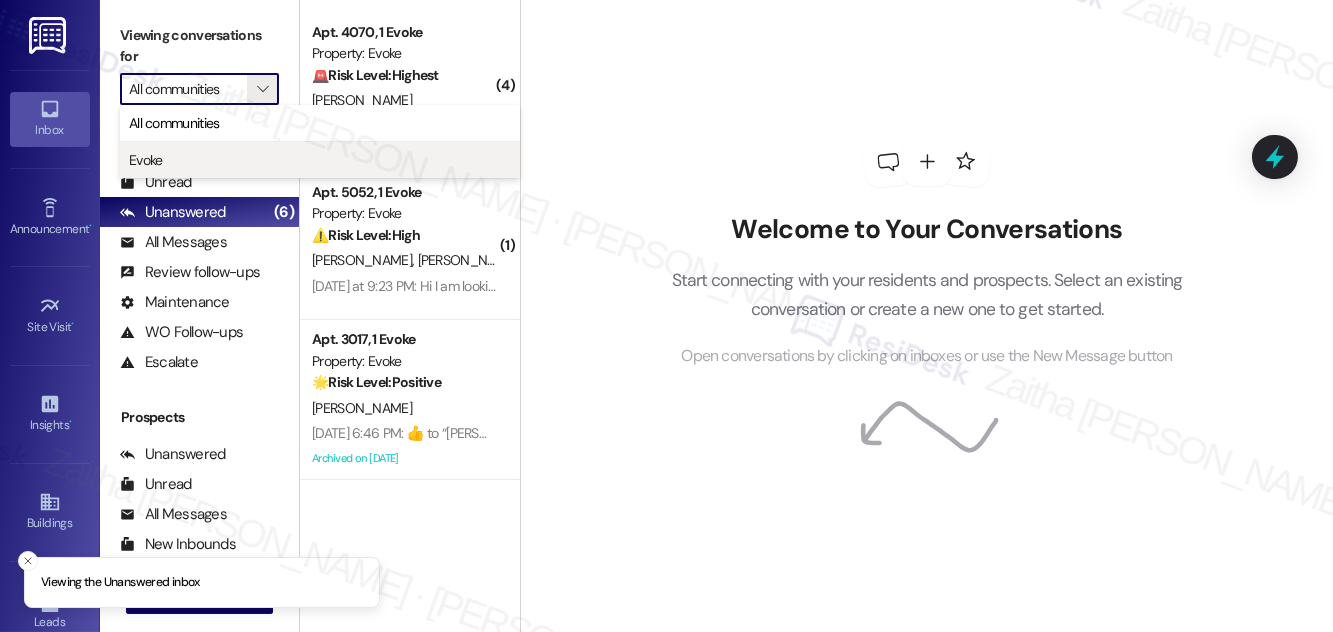 click on "Evoke" at bounding box center (320, 160) 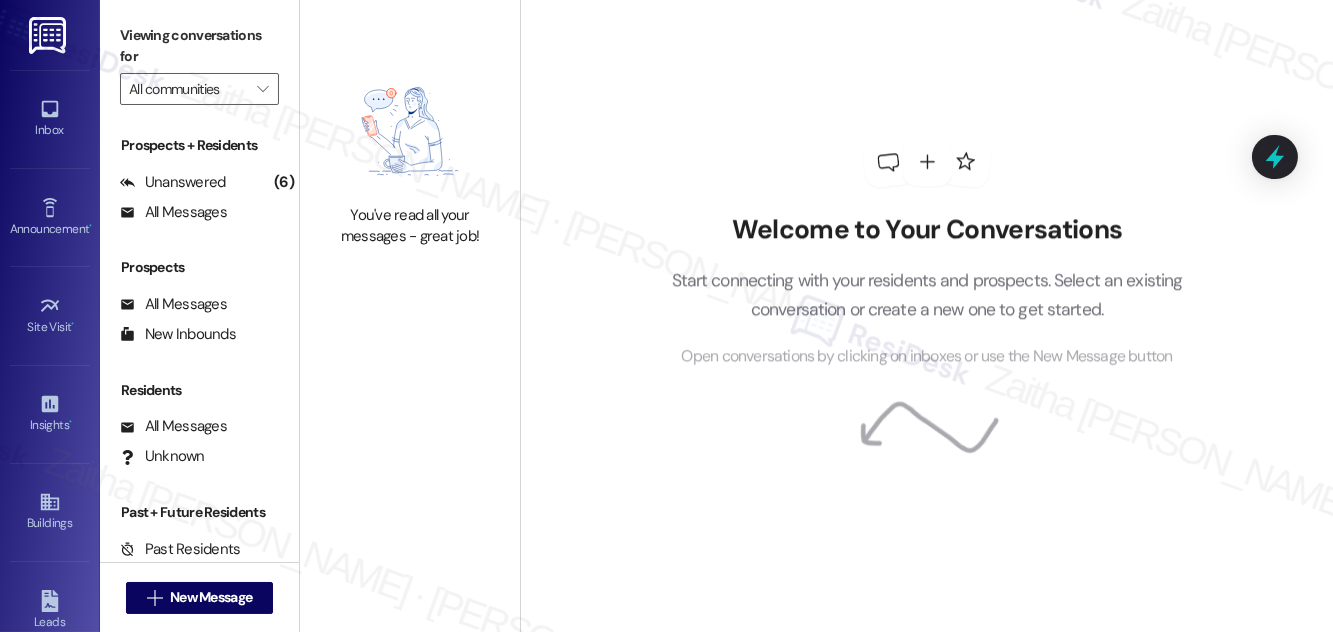 type on "Evoke" 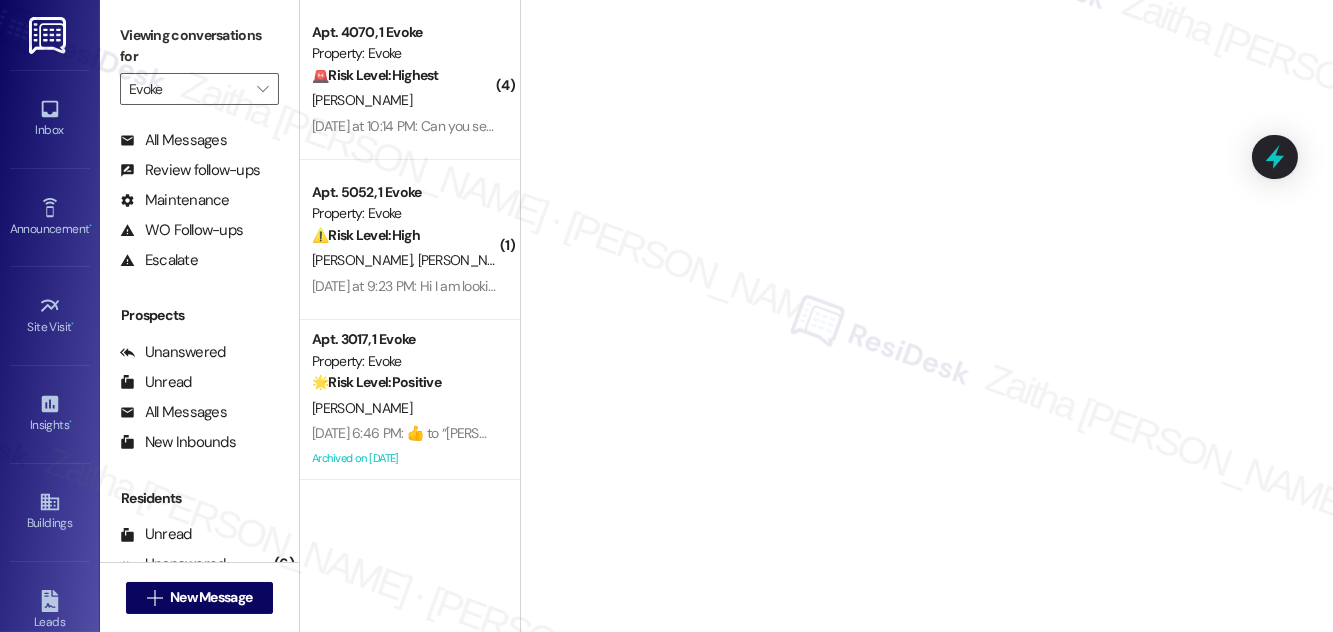 scroll, scrollTop: 264, scrollLeft: 0, axis: vertical 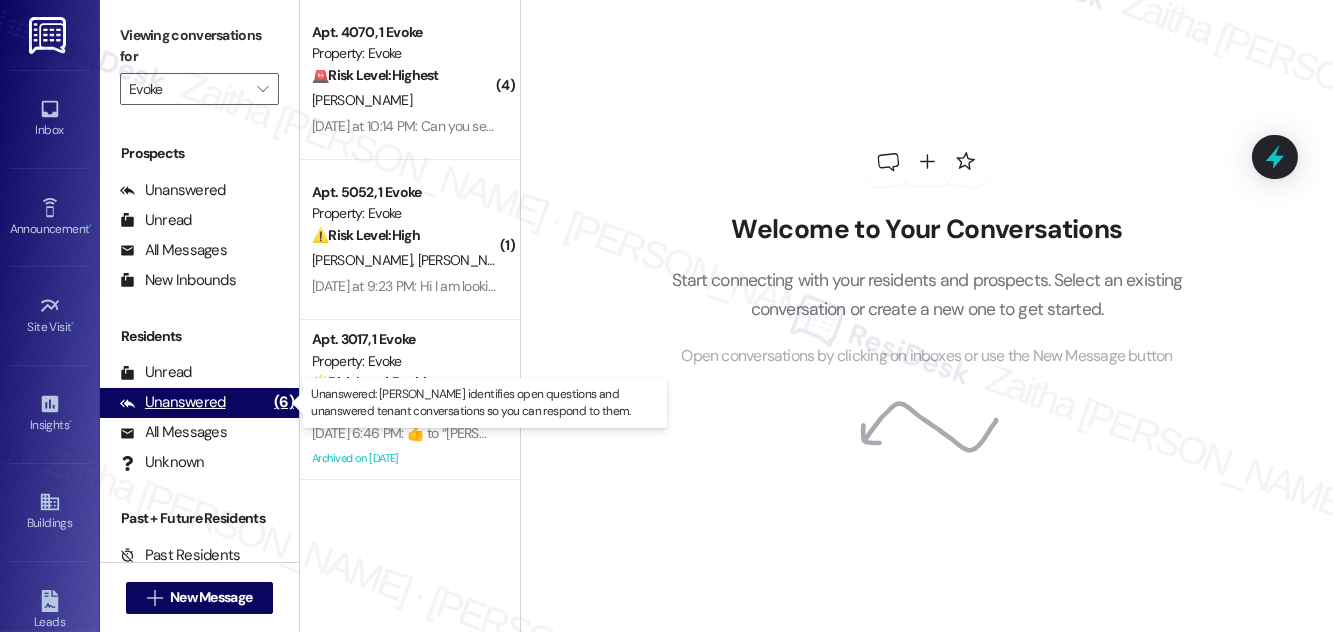 click on "Unanswered" at bounding box center [173, 402] 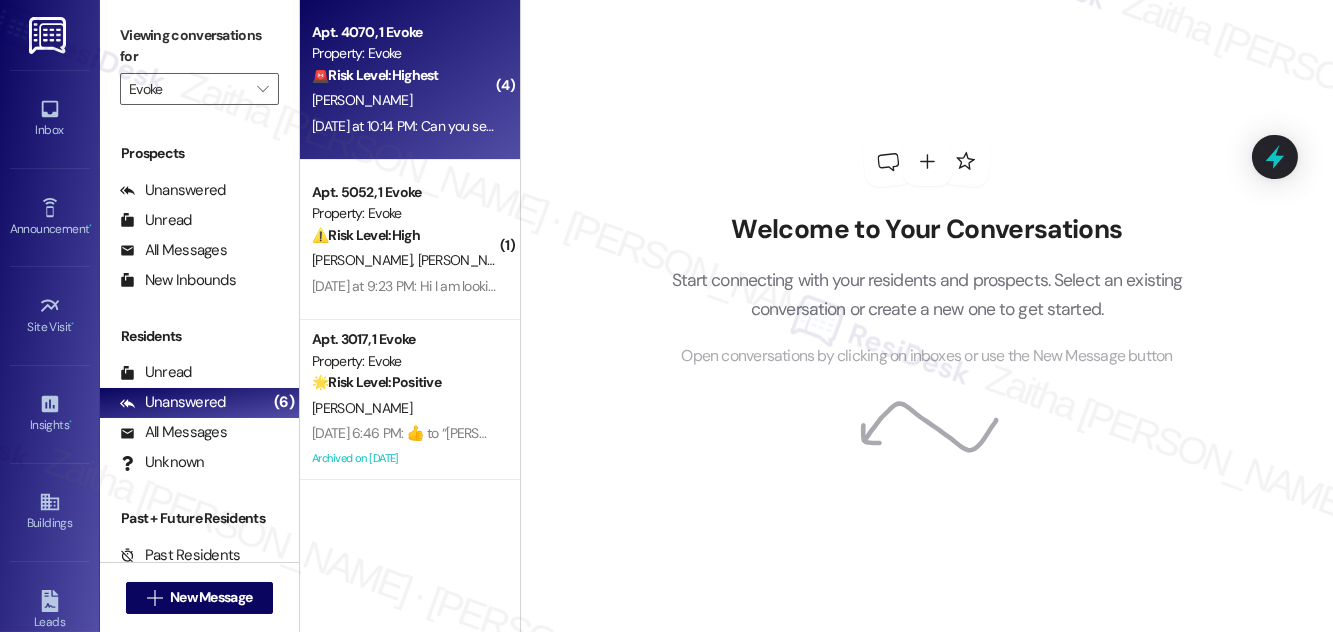 click on "[PERSON_NAME]" at bounding box center [404, 100] 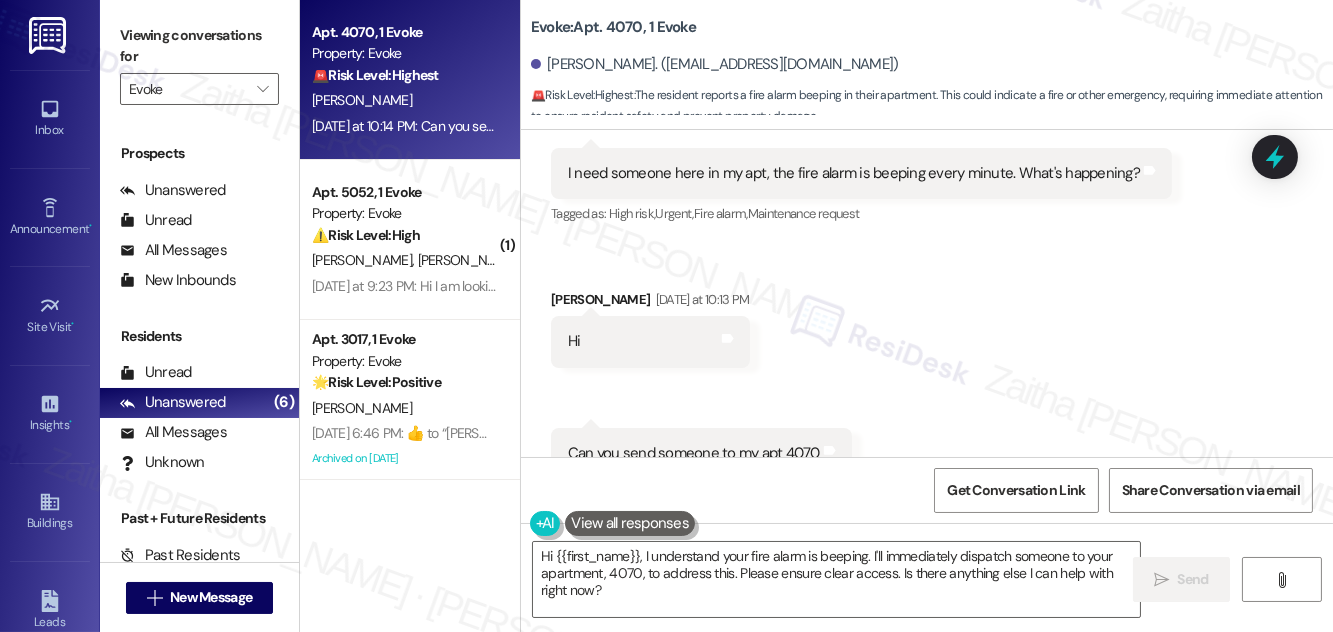 scroll, scrollTop: 12920, scrollLeft: 0, axis: vertical 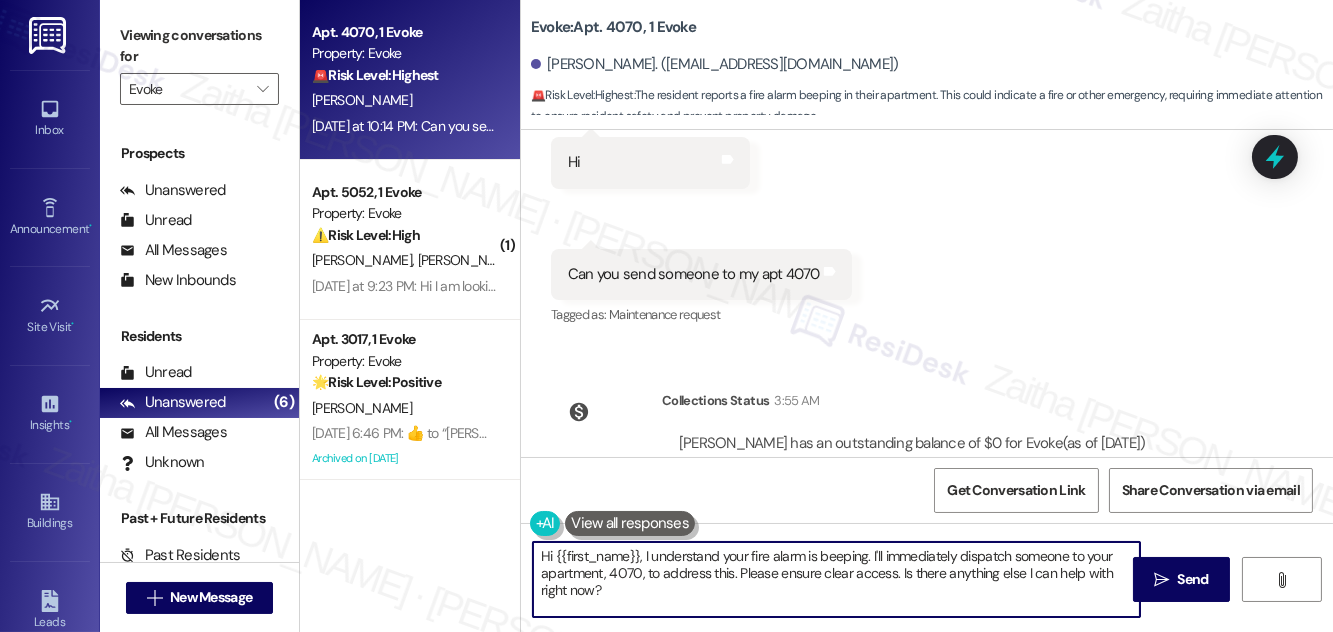 click on "Hi {{first_name}}, I understand your fire alarm is beeping. I'll immediately dispatch someone to your apartment, 4070, to address this. Please ensure clear access. Is there anything else I can help with right now?" at bounding box center [836, 579] 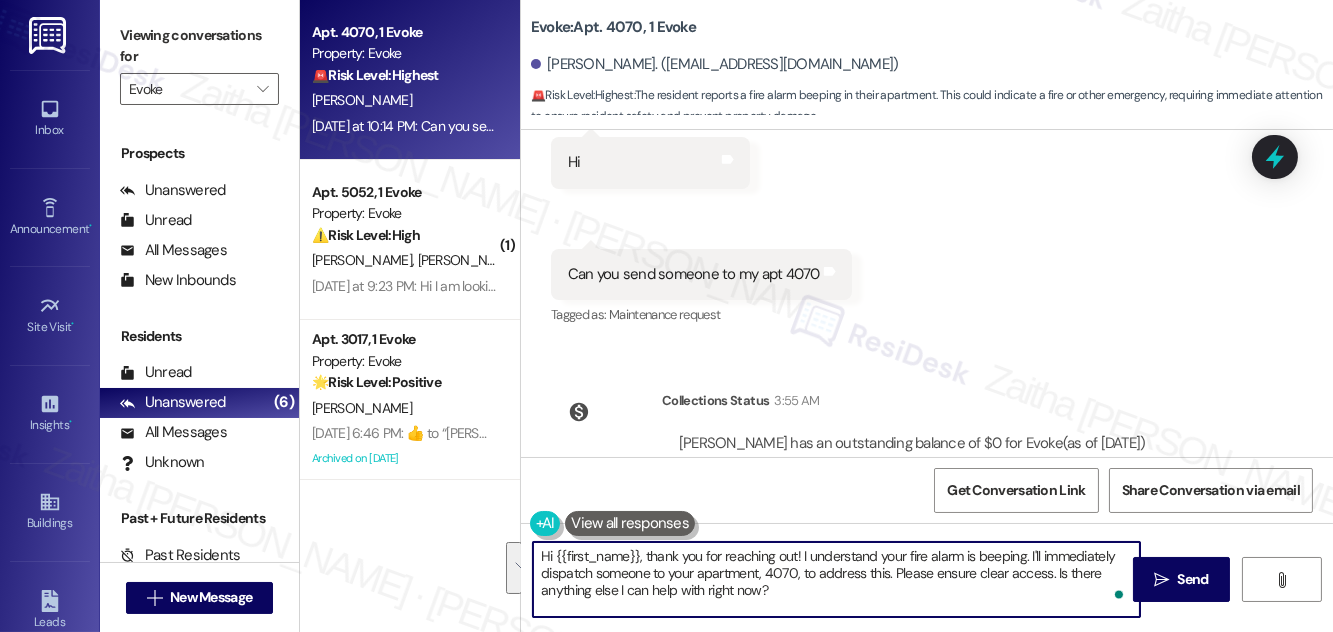 drag, startPoint x: 1026, startPoint y: 552, endPoint x: 900, endPoint y: 599, distance: 134.48048 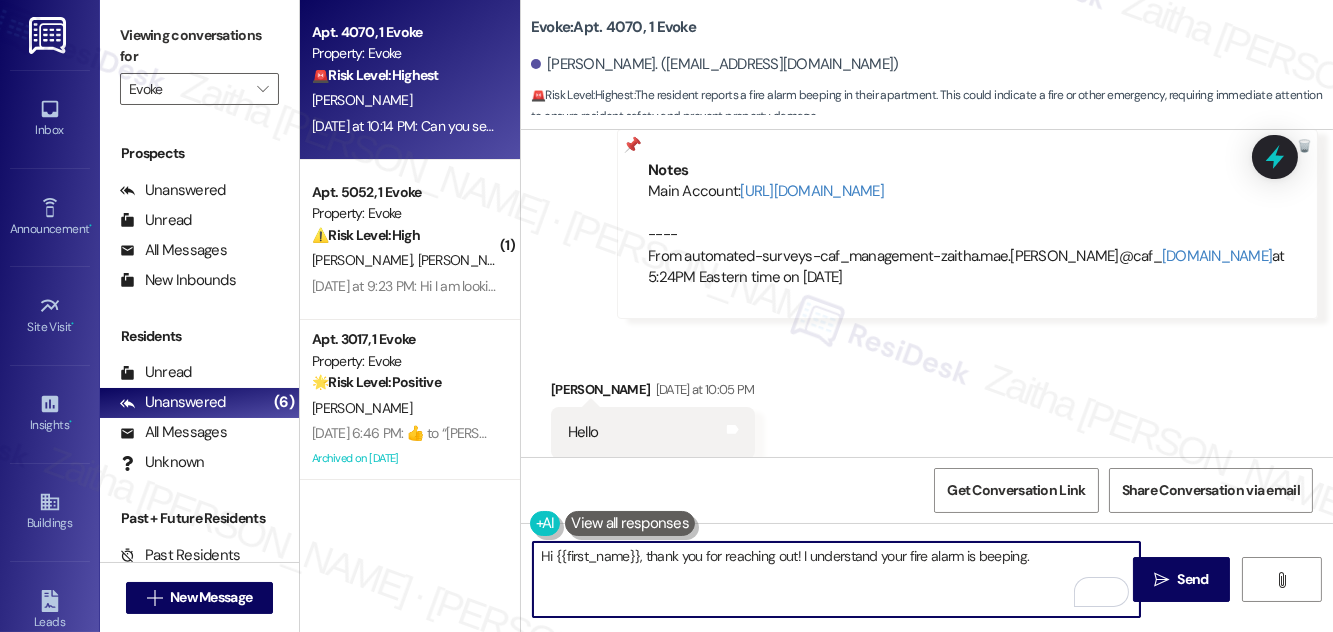 scroll, scrollTop: 12466, scrollLeft: 0, axis: vertical 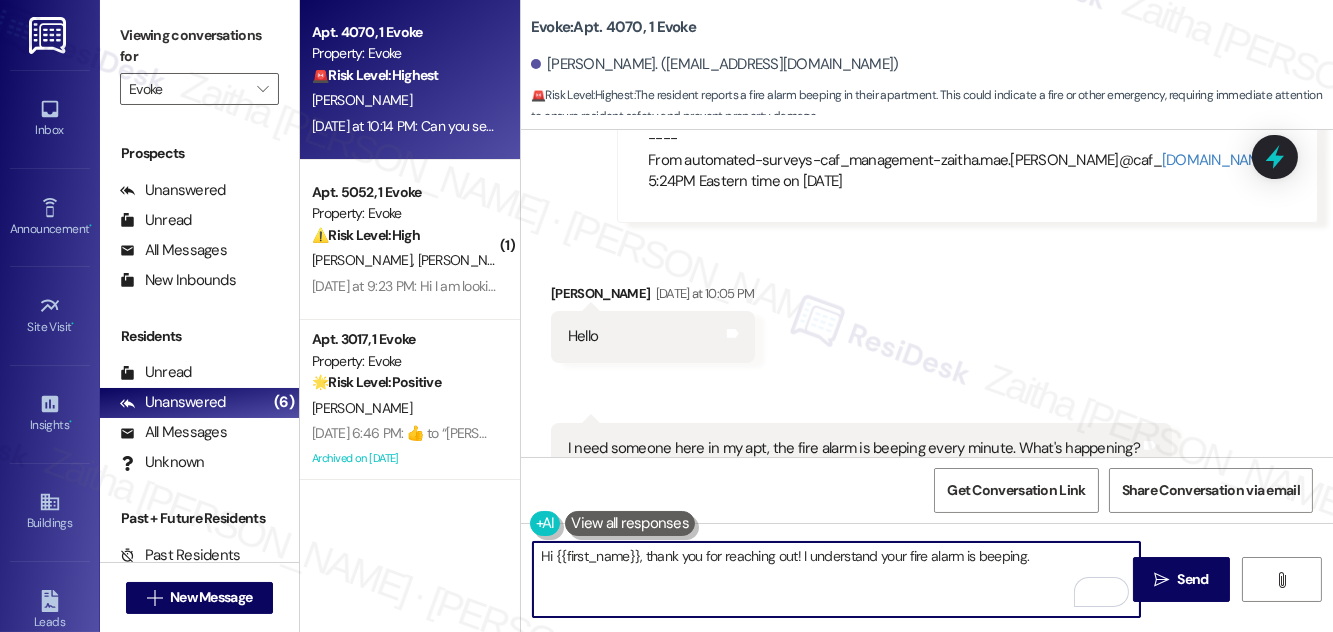 click on "Hello" at bounding box center [583, 336] 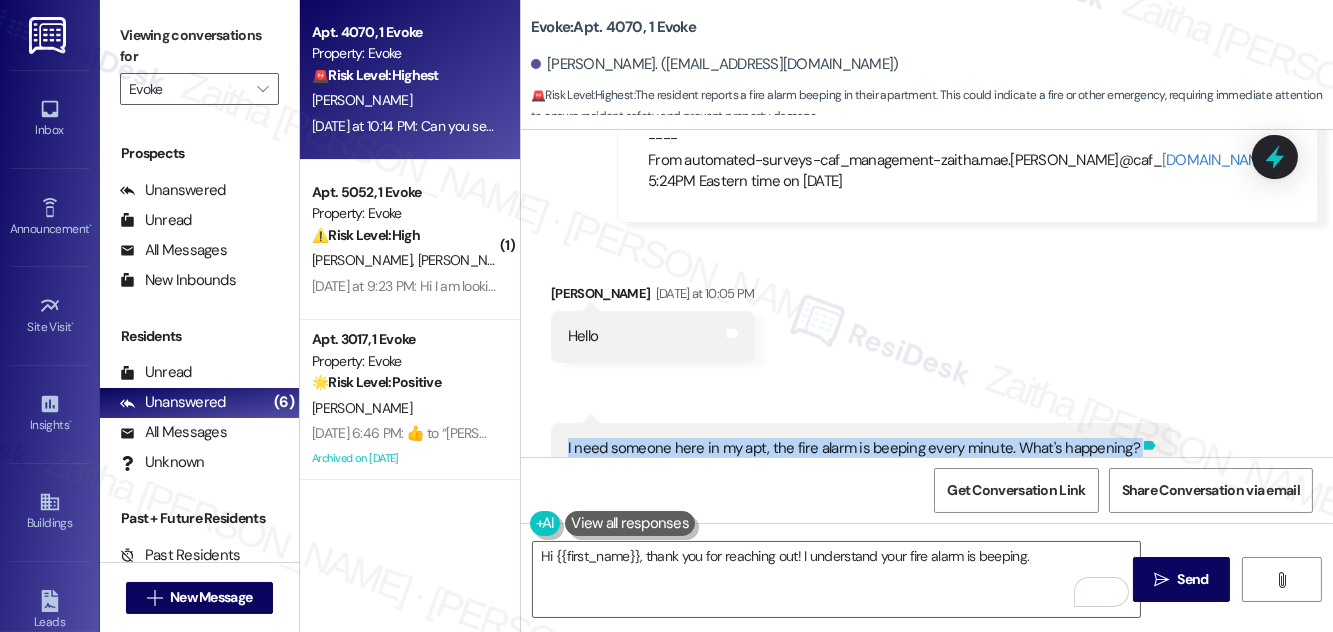 drag, startPoint x: 638, startPoint y: 370, endPoint x: 1136, endPoint y: 371, distance: 498.001 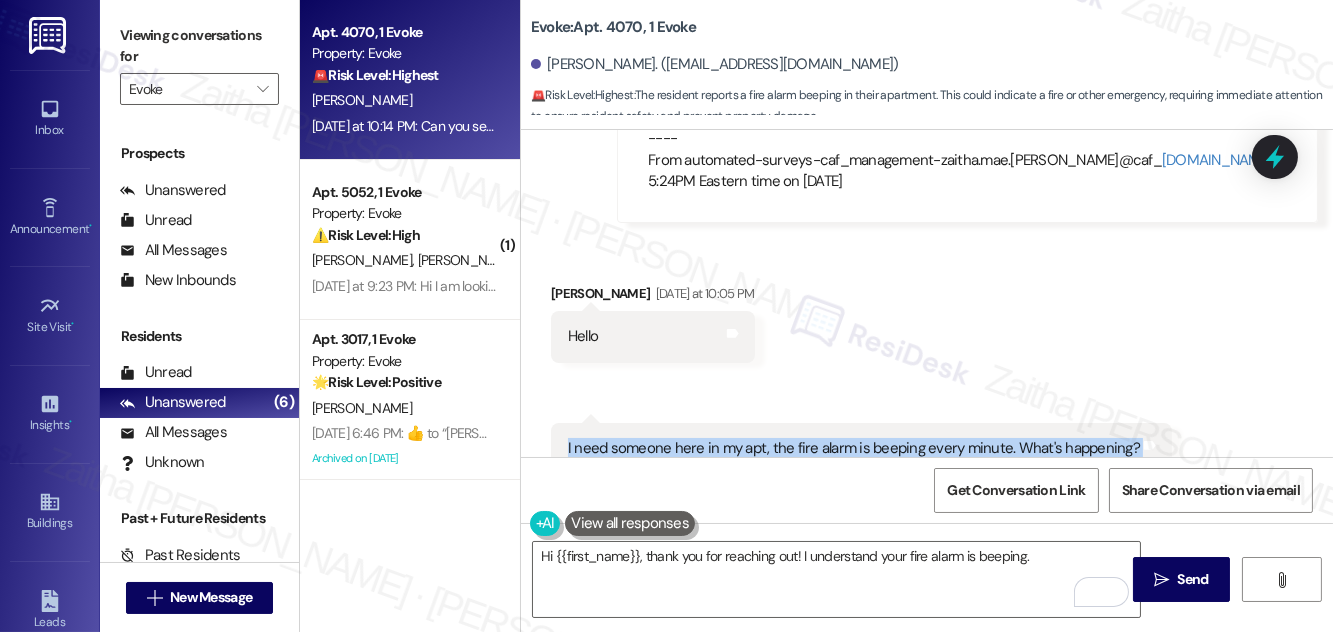 copy on "I need someone here in my apt, the fire alarm is beeping every minute. What's happening? Tags and notes" 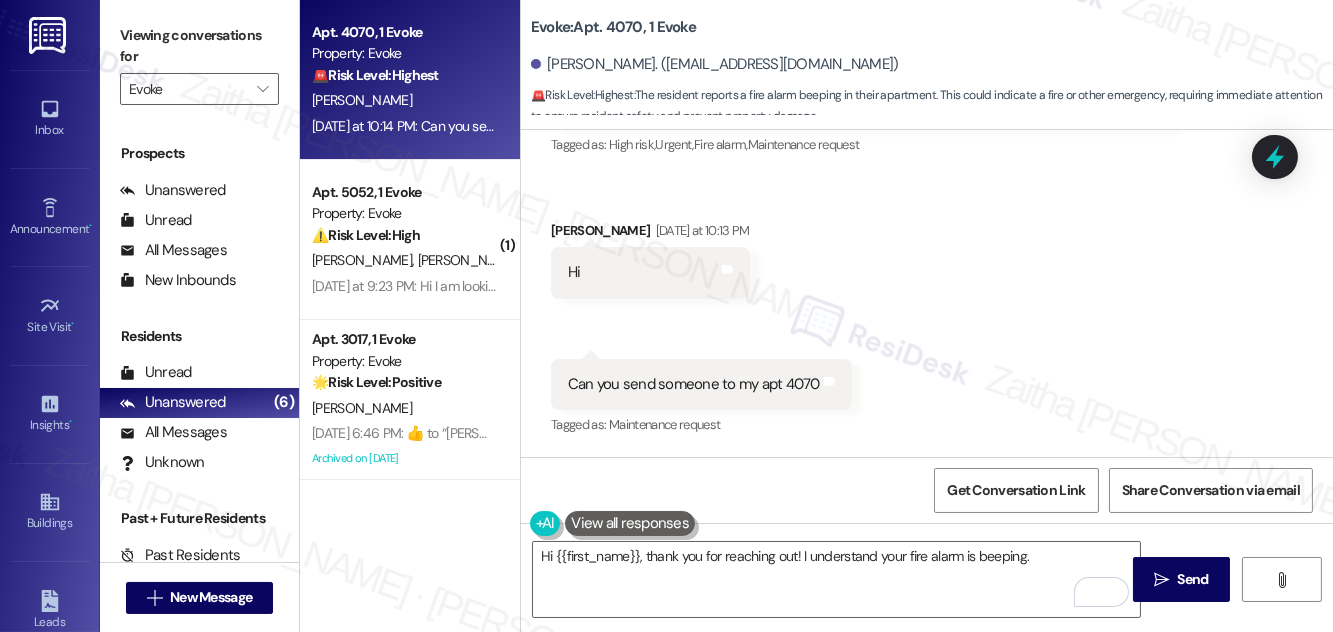 scroll, scrollTop: 12920, scrollLeft: 0, axis: vertical 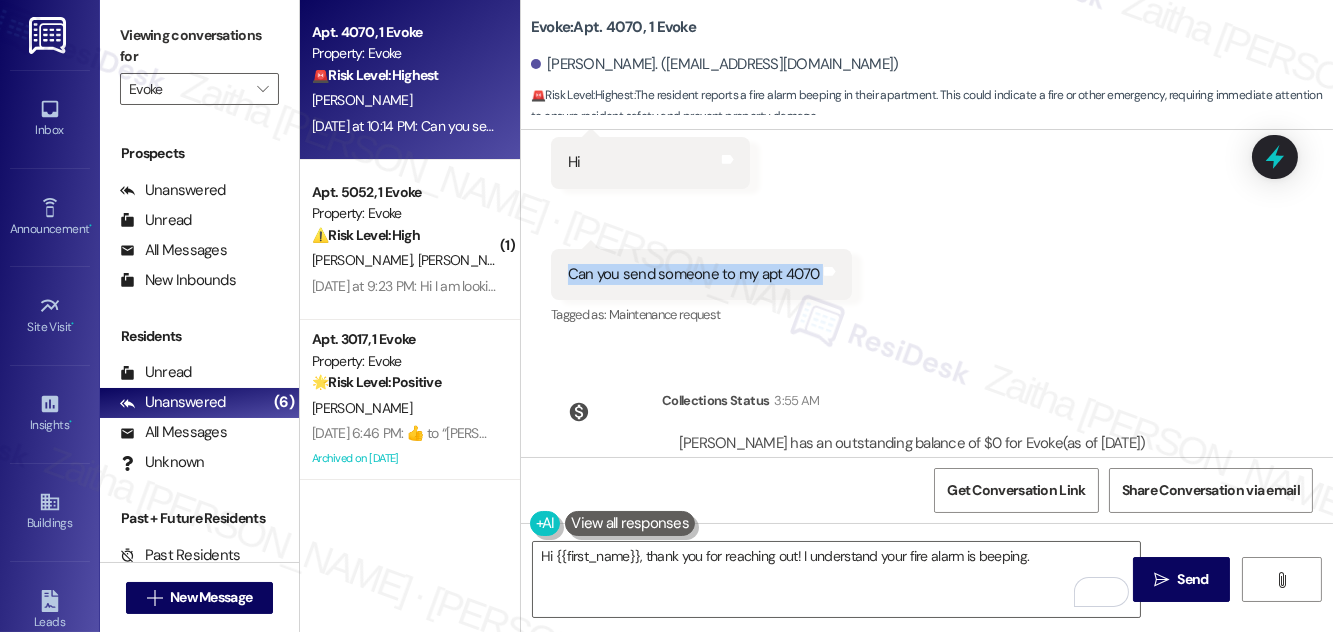 drag, startPoint x: 550, startPoint y: 190, endPoint x: 826, endPoint y: 234, distance: 279.48523 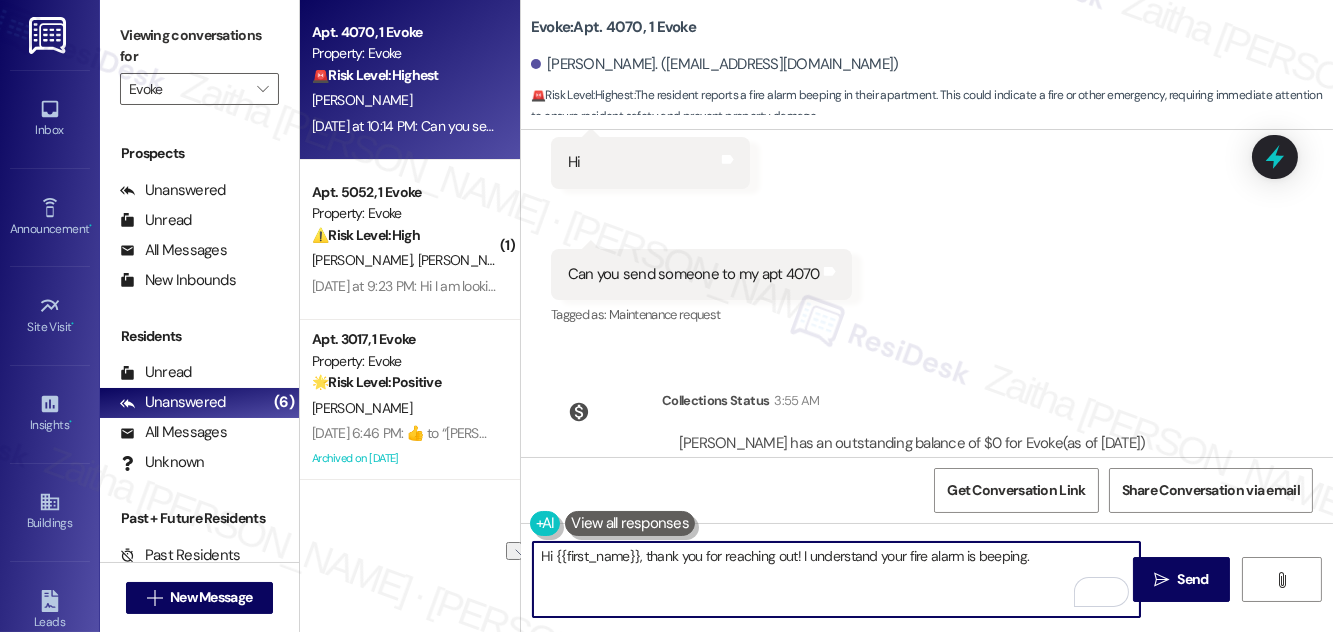 drag, startPoint x: 800, startPoint y: 551, endPoint x: 1046, endPoint y: 554, distance: 246.0183 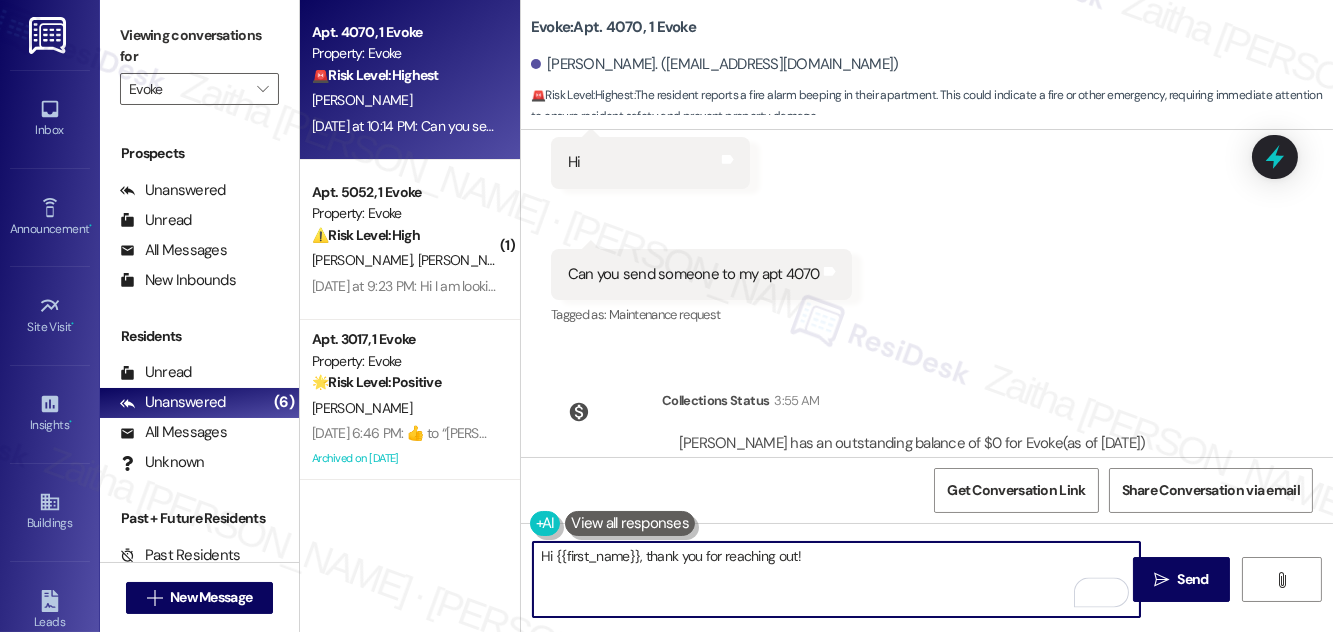 paste on "just checking in—does the fire alarm still keep beeping, or has the issue been resolved? Let me know so we can follow up if needed." 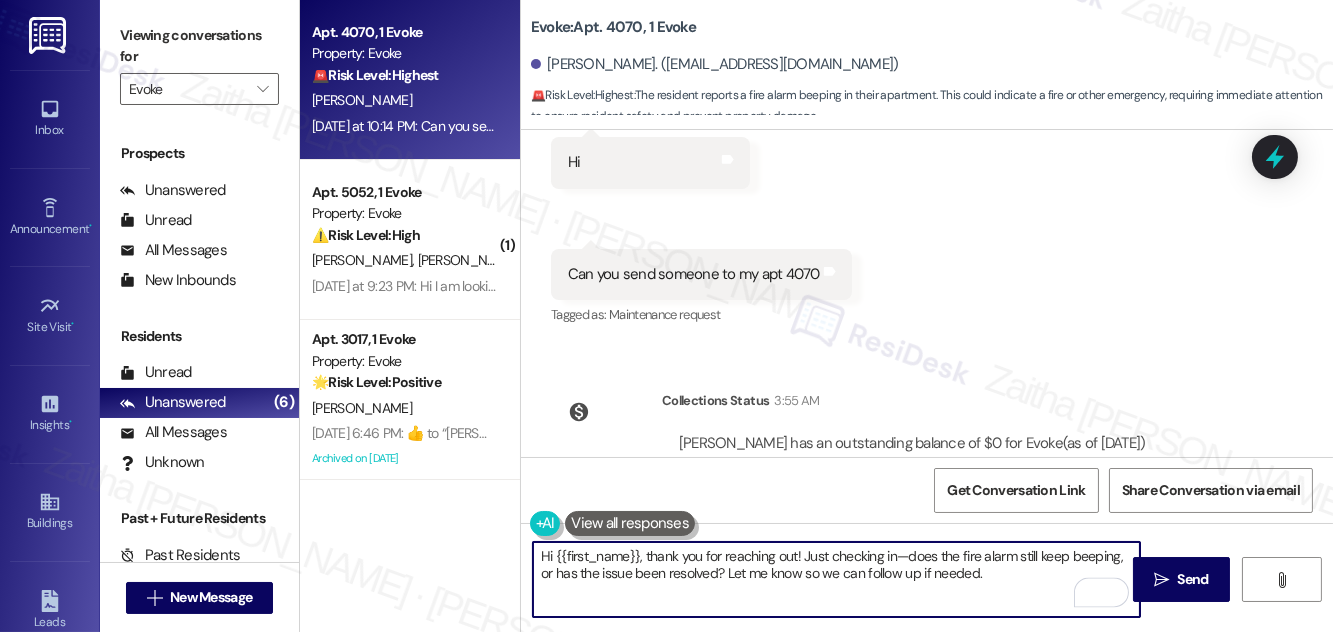 click on "Hi {{first_name}}, thank you for reaching out! Just checking in—does the fire alarm still keep beeping, or has the issue been resolved? Let me know so we can follow up if needed." at bounding box center (836, 579) 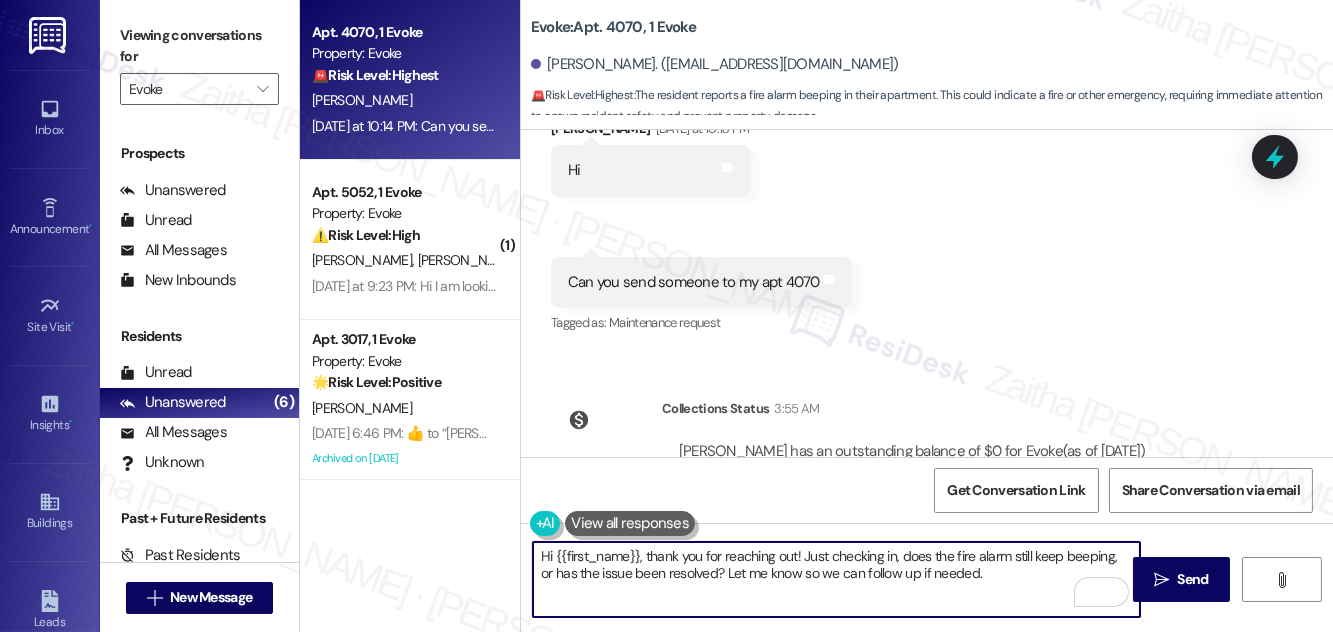 scroll, scrollTop: 12920, scrollLeft: 0, axis: vertical 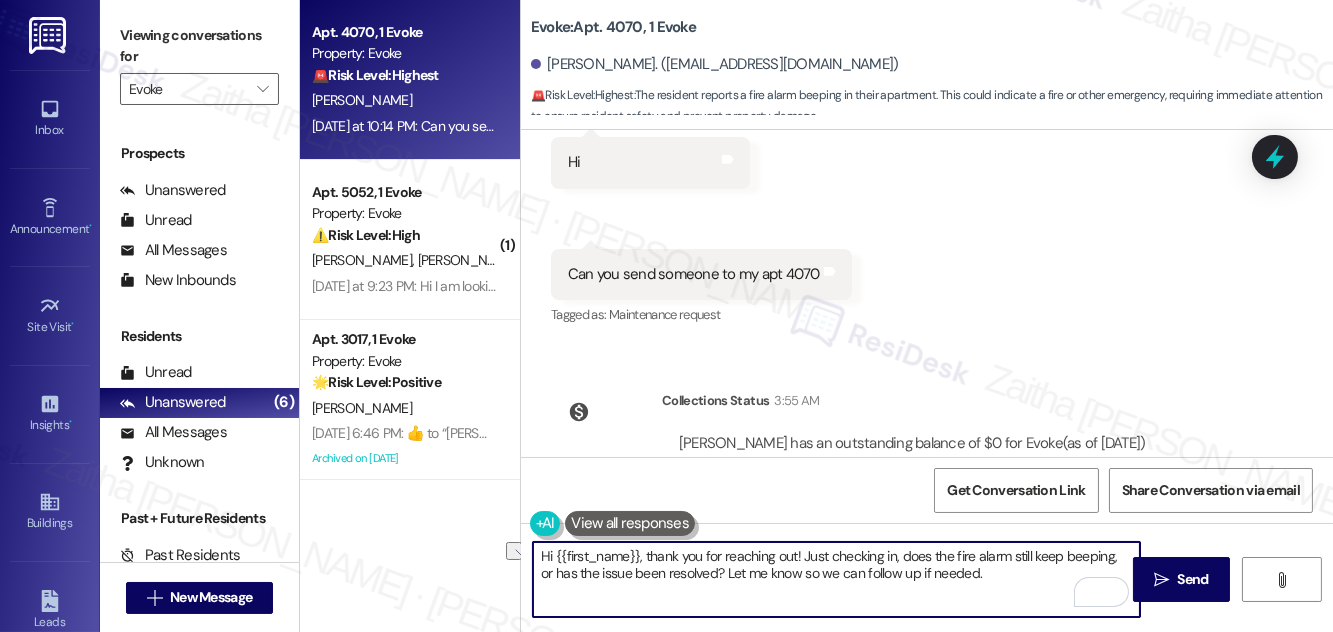 drag, startPoint x: 703, startPoint y: 574, endPoint x: 544, endPoint y: 577, distance: 159.0283 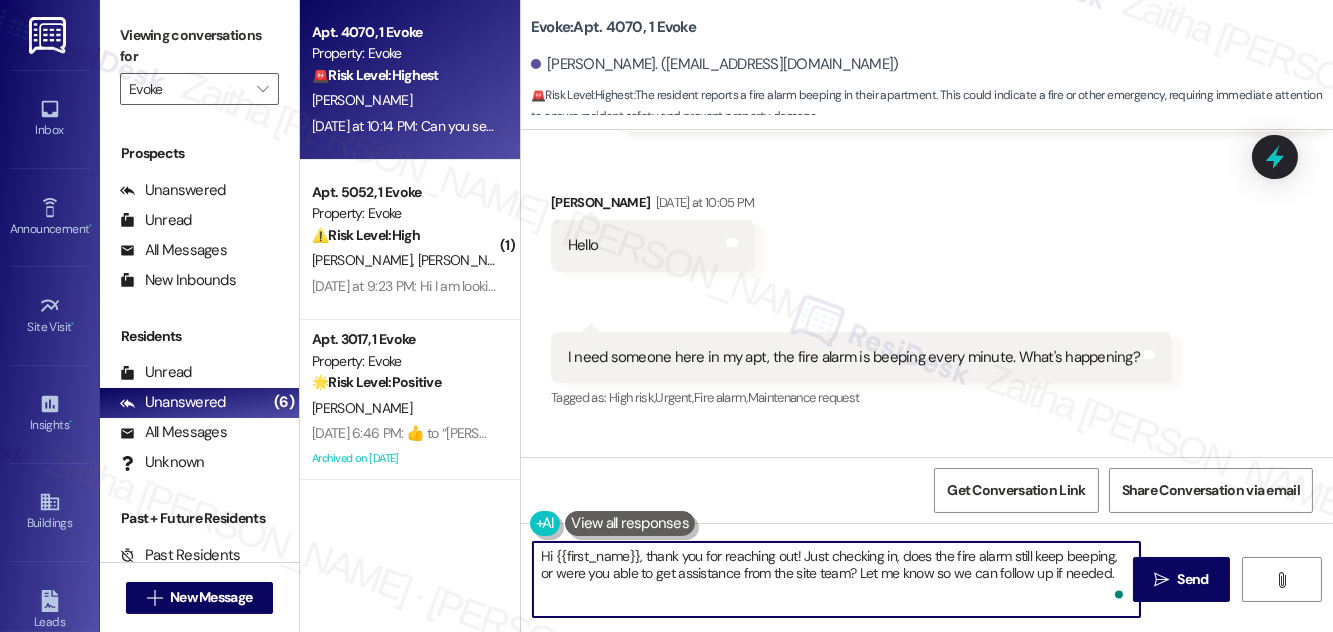 scroll, scrollTop: 12466, scrollLeft: 0, axis: vertical 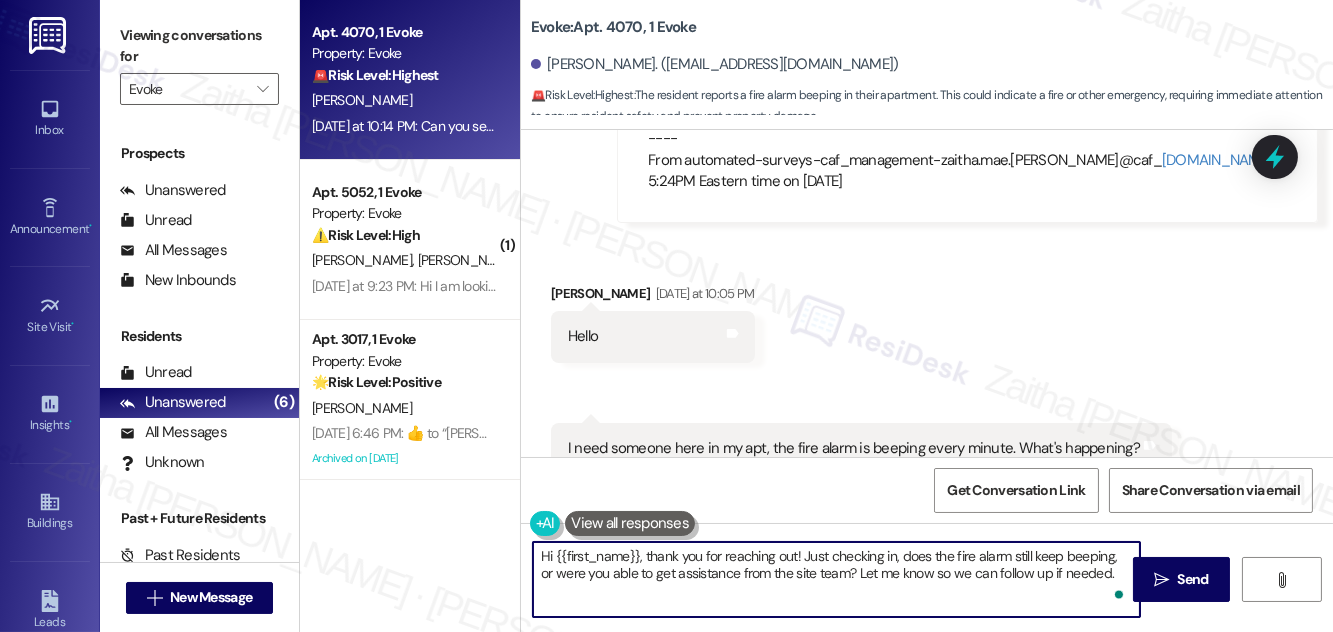 click on "Hi {{first_name}}, thank you for reaching out! Just checking in, does the fire alarm still keep beeping, or were you able to get assistance from the site team? Let me know so we can follow up if needed." at bounding box center [836, 579] 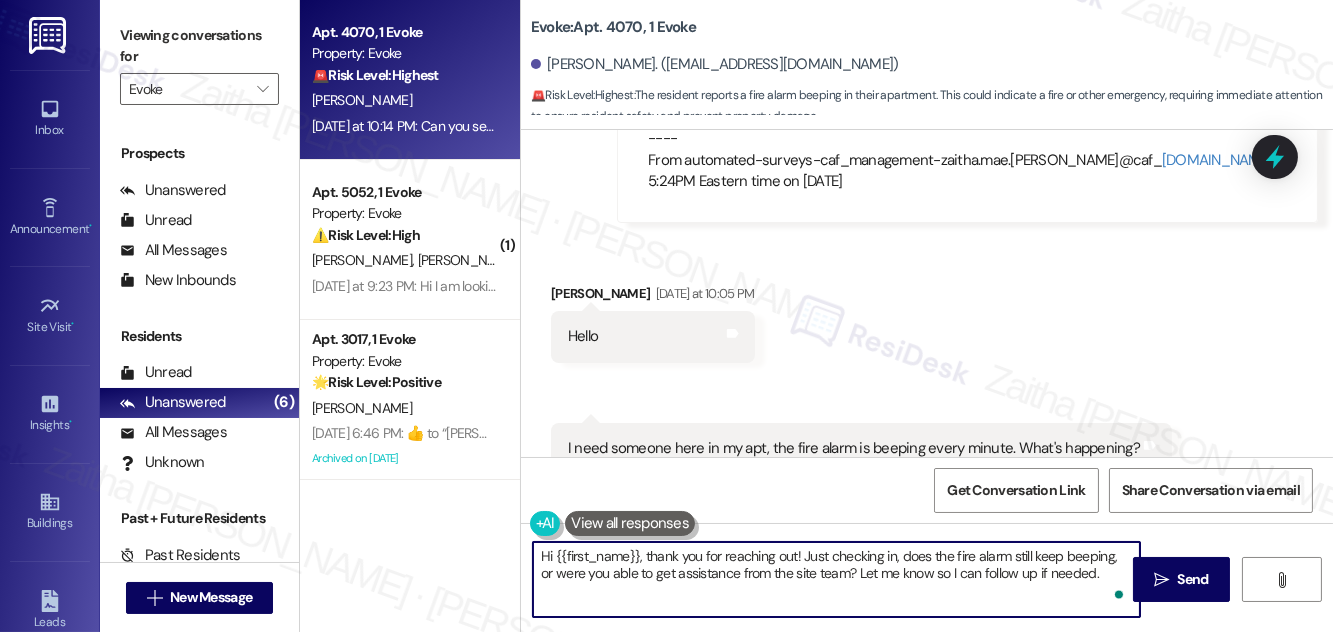 click on "Hi {{first_name}}, thank you for reaching out! Just checking in, does the fire alarm still keep beeping, or were you able to get assistance from the site team? Let me know so I can follow up if needed." at bounding box center (836, 579) 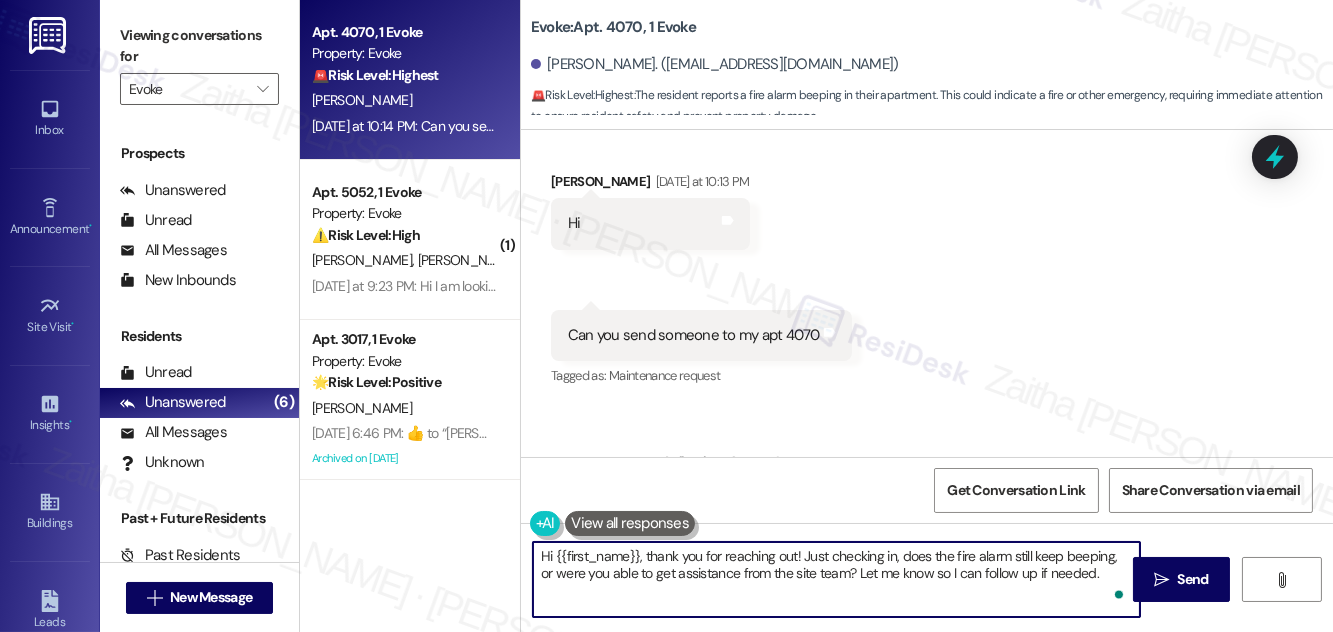 scroll, scrollTop: 12920, scrollLeft: 0, axis: vertical 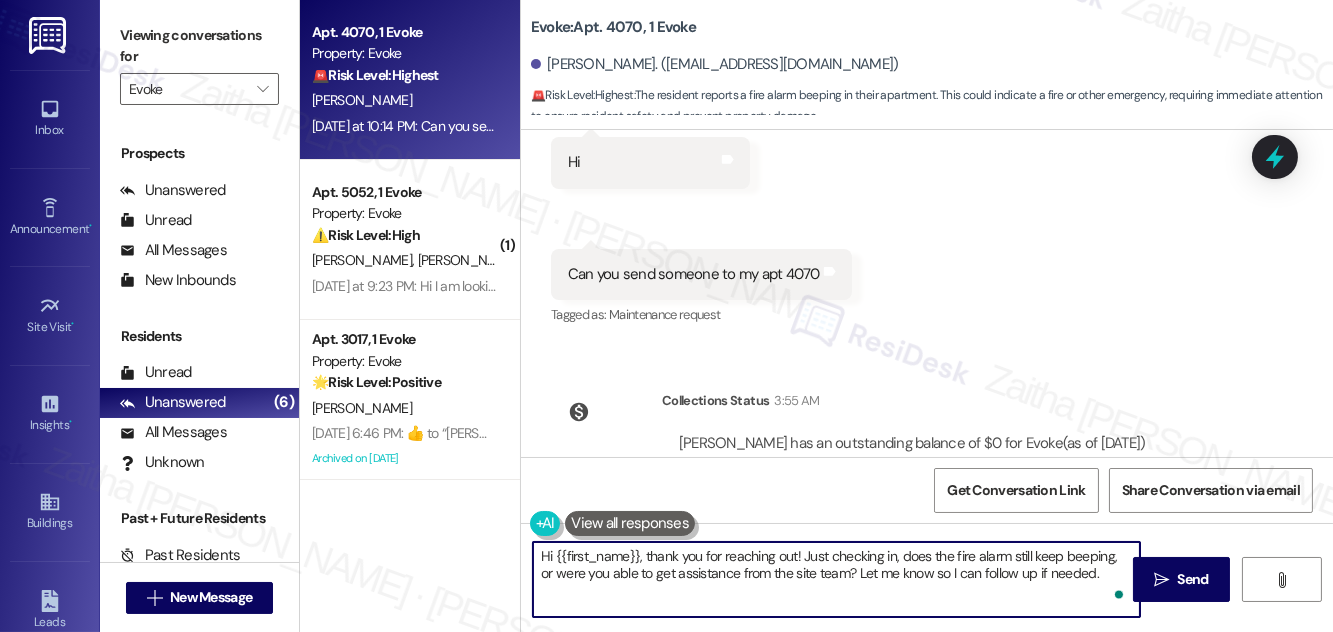 click on "Hi {{first_name}}, thank you for reaching out! Just checking in, does the fire alarm still keep beeping, or were you able to get assistance from the site team? Let me know so I can follow up if needed." at bounding box center (836, 579) 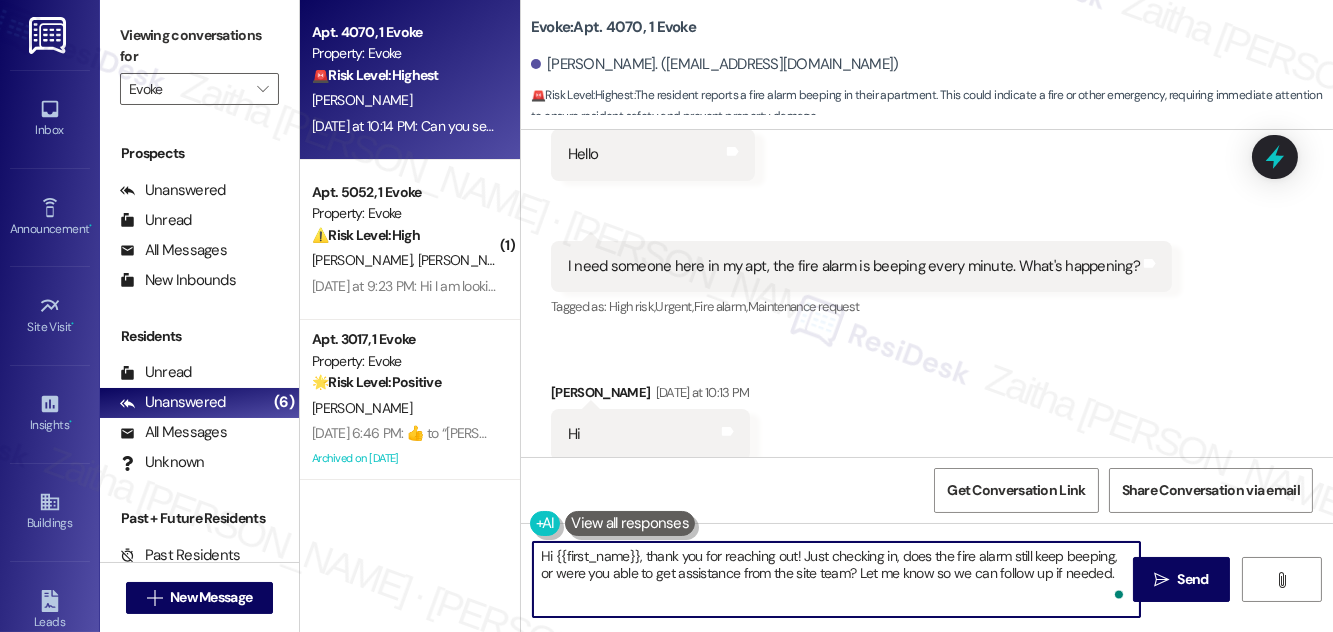scroll, scrollTop: 12920, scrollLeft: 0, axis: vertical 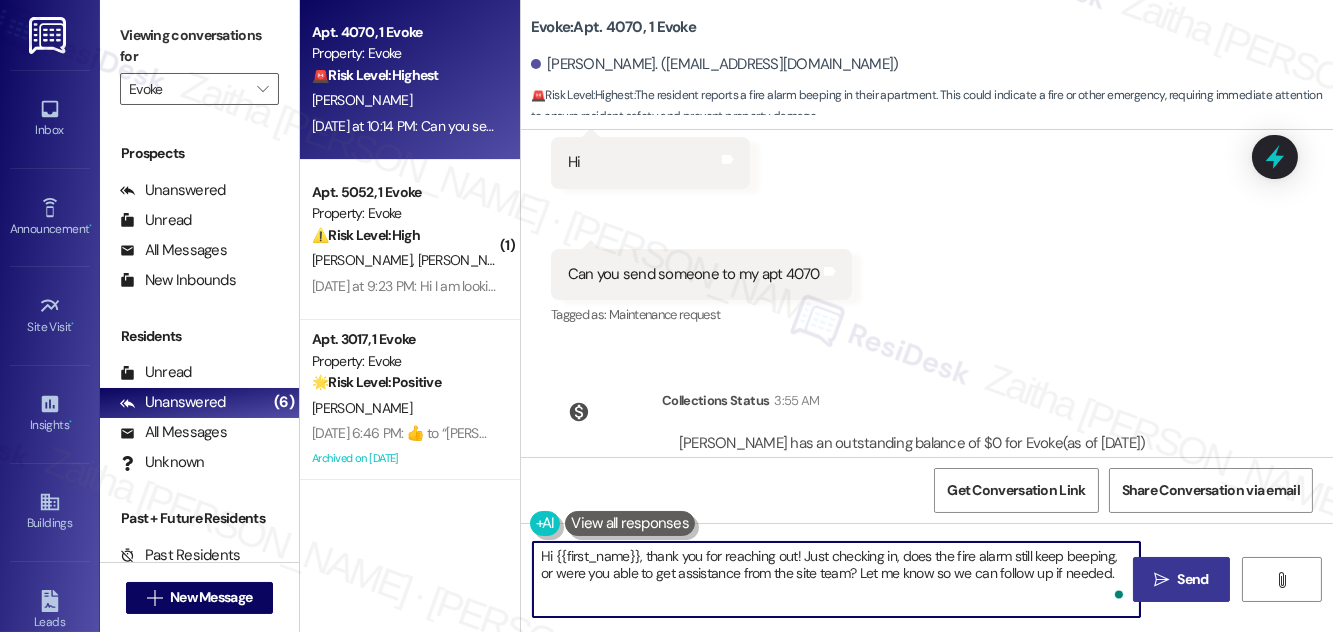 type on "Hi {{first_name}}, thank you for reaching out! Just checking in, does the fire alarm still keep beeping, or were you able to get assistance from the site team? Let me know so we can follow up if needed." 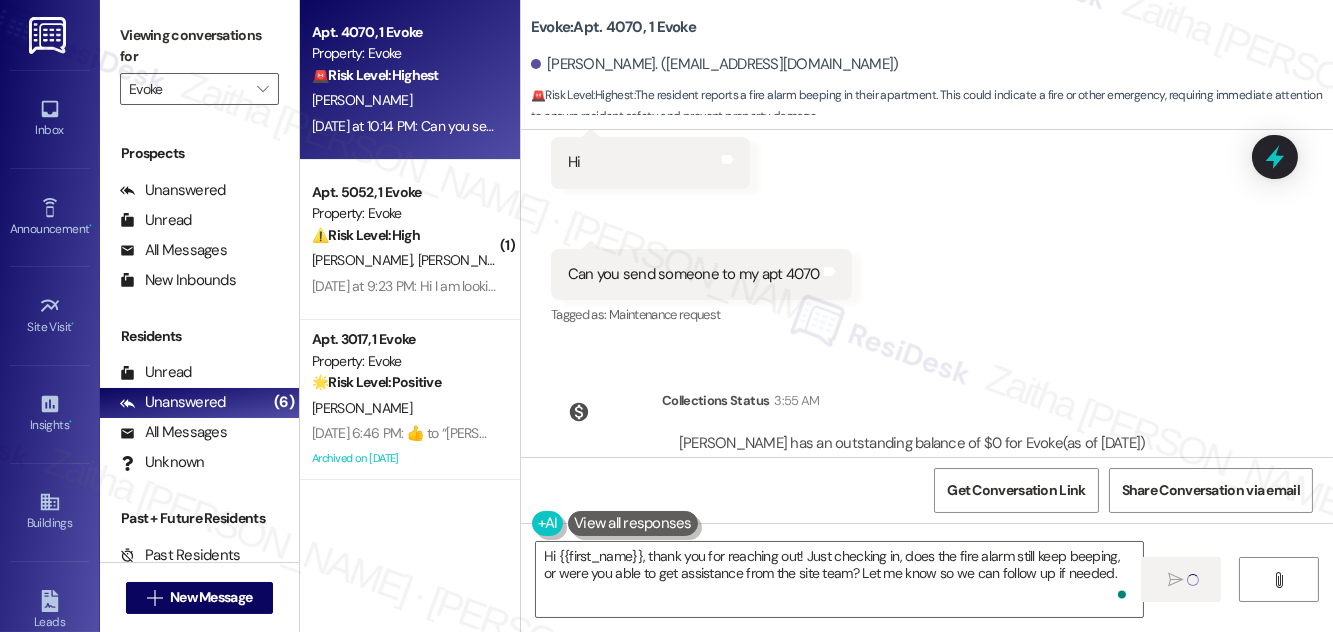 type 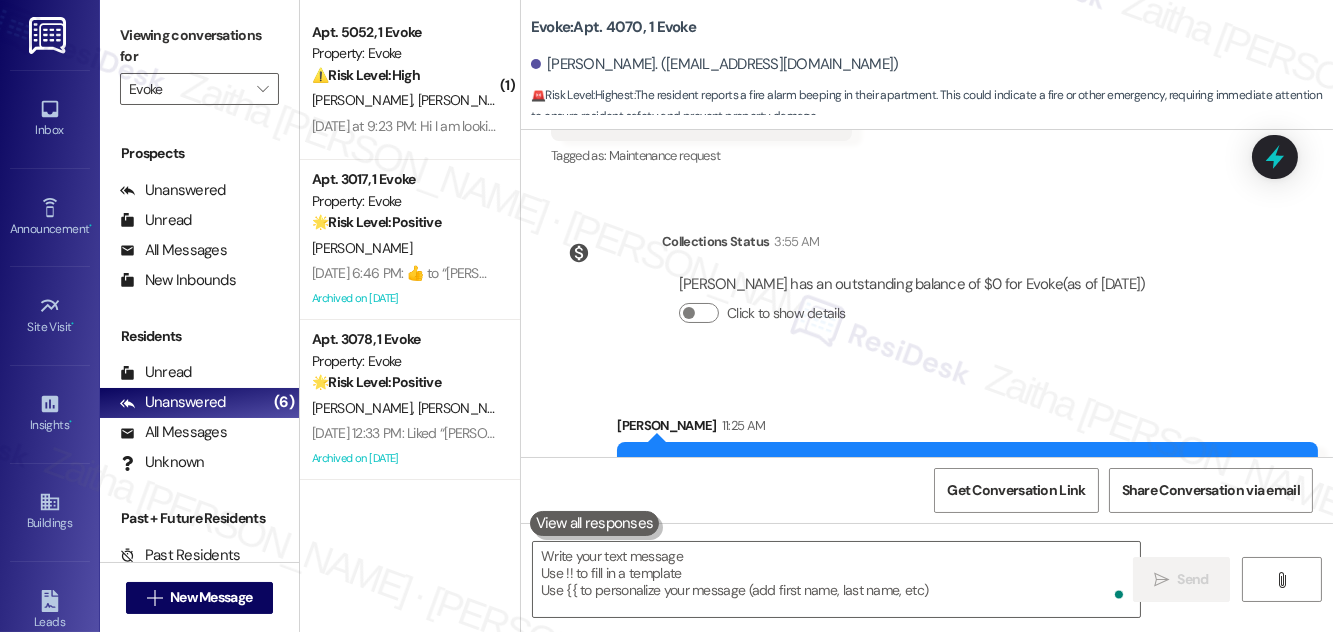 scroll, scrollTop: 13081, scrollLeft: 0, axis: vertical 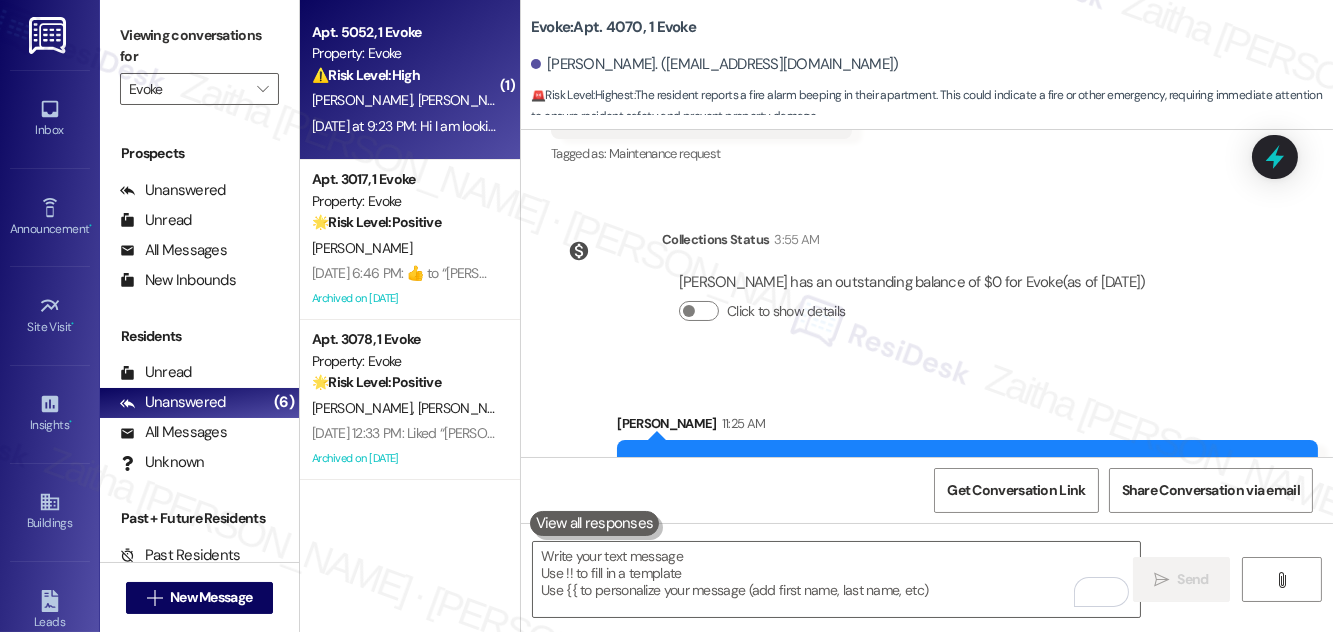 click on "⚠️  Risk Level:  High The resident is reporting a missing package that was delivered to the mail room but left on the floor, indicating a potential security issue or theft. This requires urgent attention to locate the package and ensure the security of future deliveries." at bounding box center (404, 75) 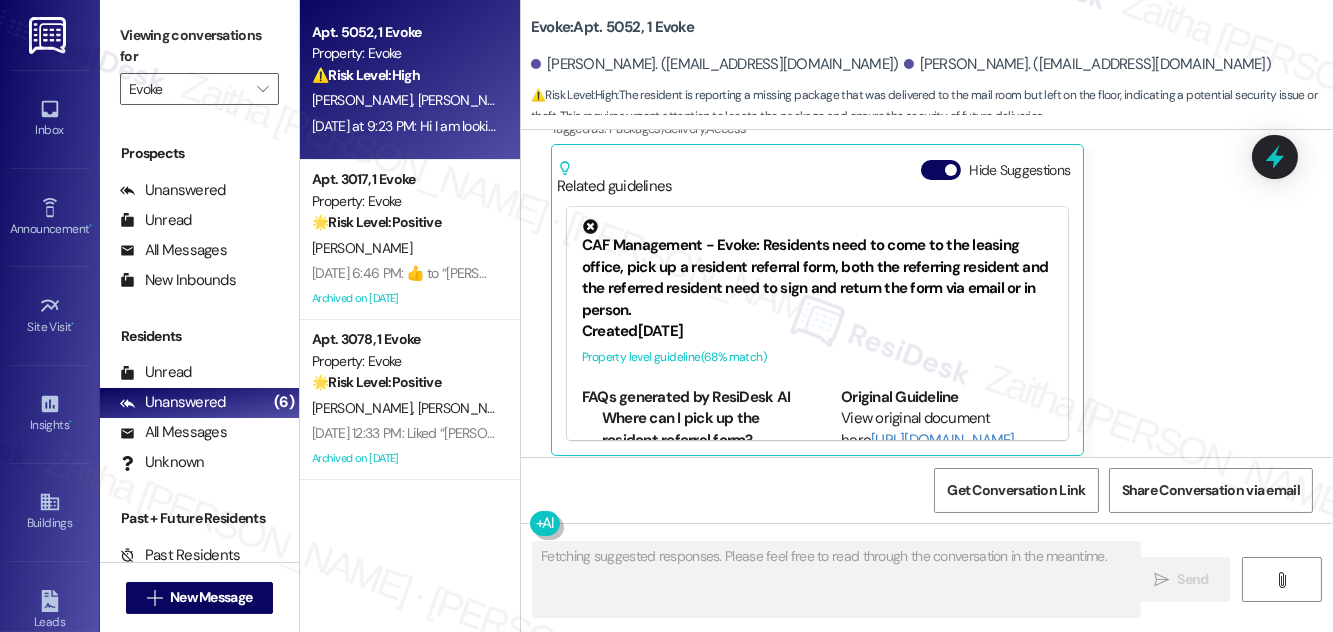 scroll, scrollTop: 28184, scrollLeft: 0, axis: vertical 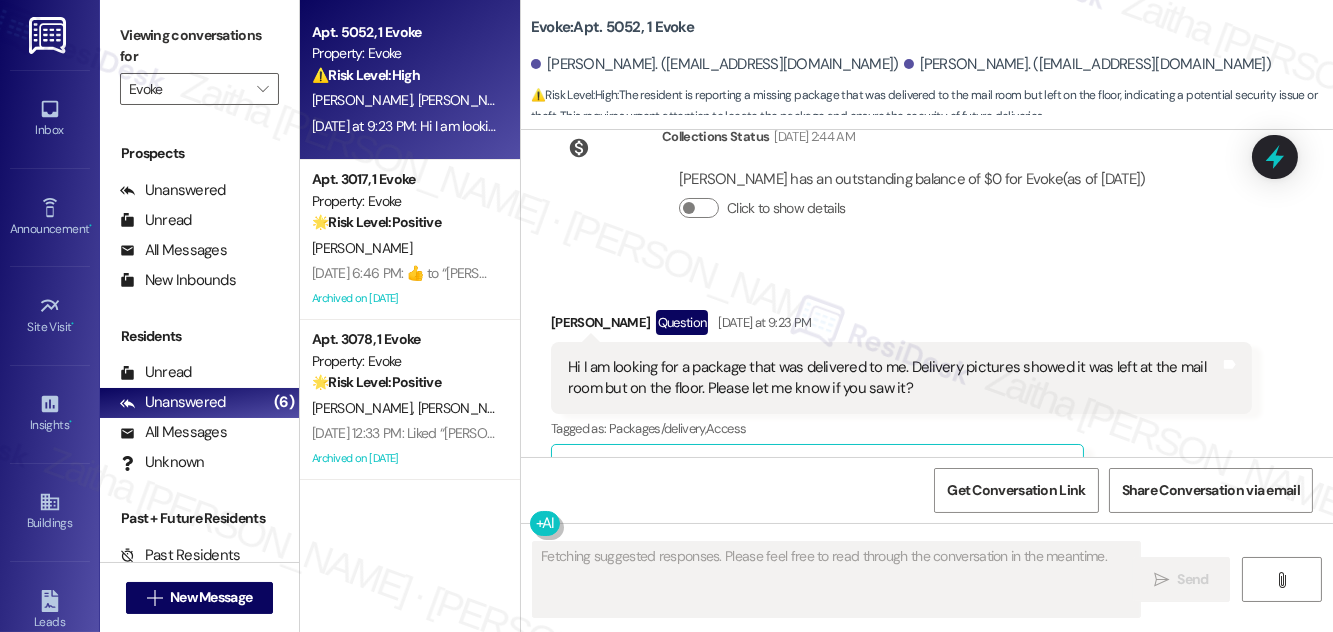 click on "Hide Suggestions" at bounding box center [941, 470] 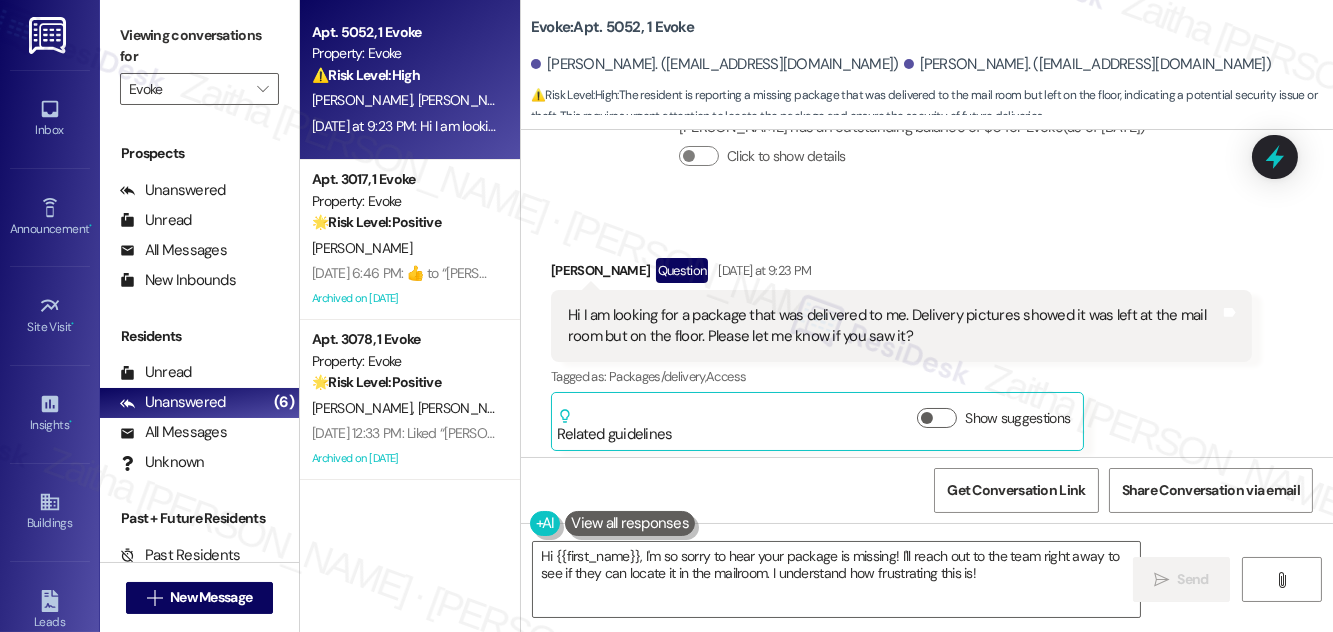 scroll, scrollTop: 28205, scrollLeft: 0, axis: vertical 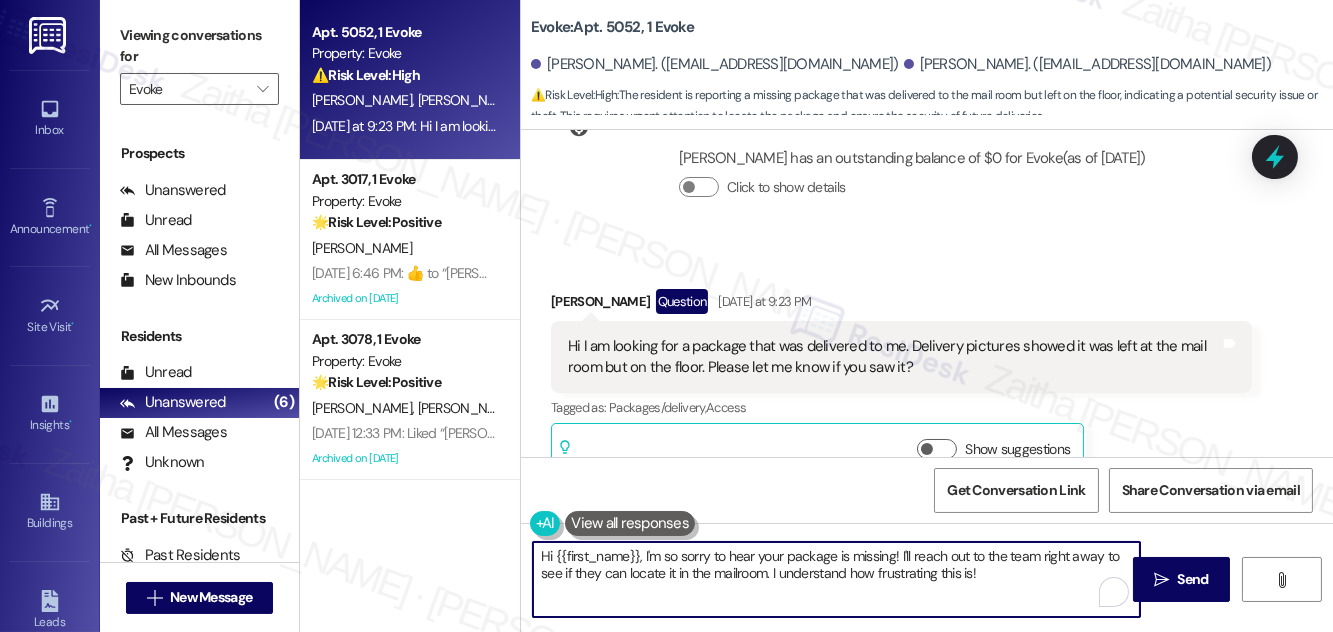 click on "Hi {{first_name}}, I'm so sorry to hear your package is missing! I'll reach out to the team right away to see if they can locate it in the mailroom. I understand how frustrating this is!" at bounding box center (836, 579) 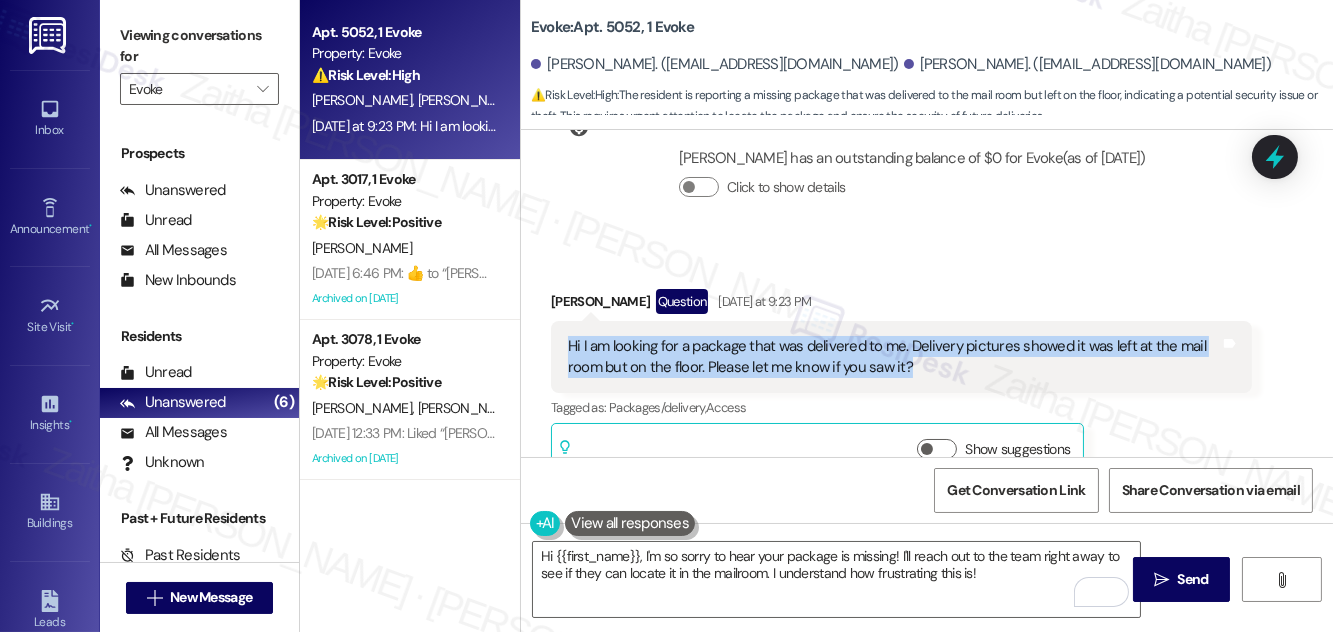 drag, startPoint x: 565, startPoint y: 209, endPoint x: 936, endPoint y: 238, distance: 372.13168 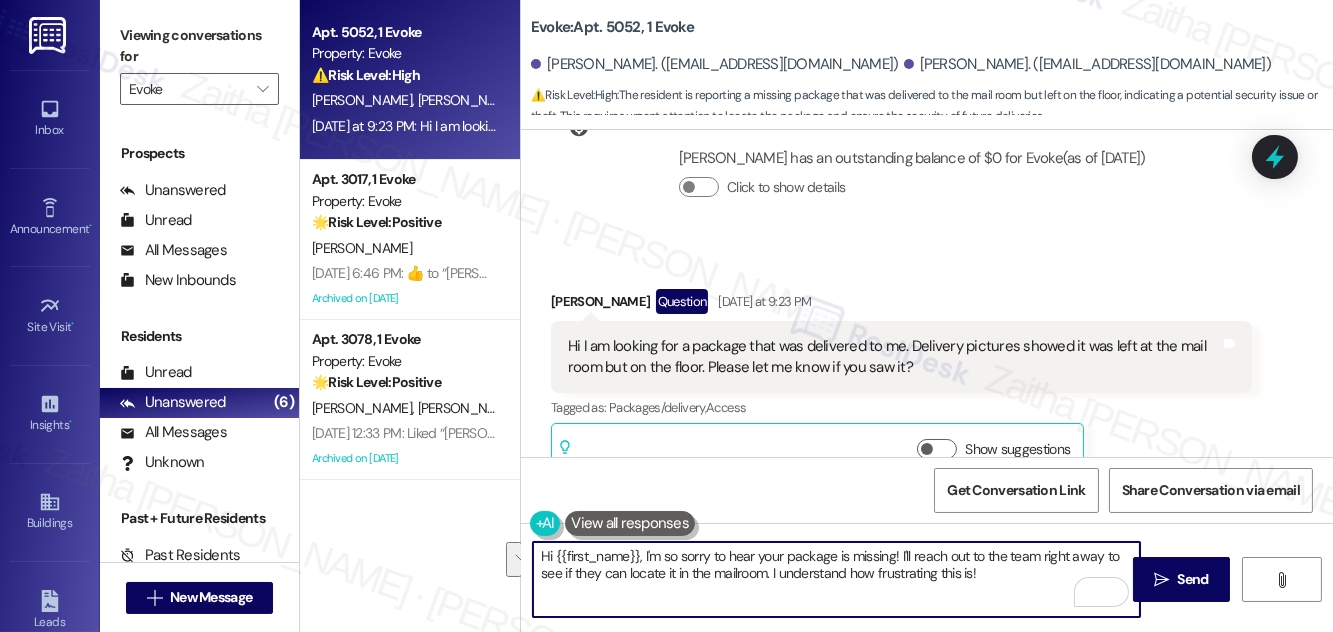 drag, startPoint x: 642, startPoint y: 551, endPoint x: 1034, endPoint y: 575, distance: 392.734 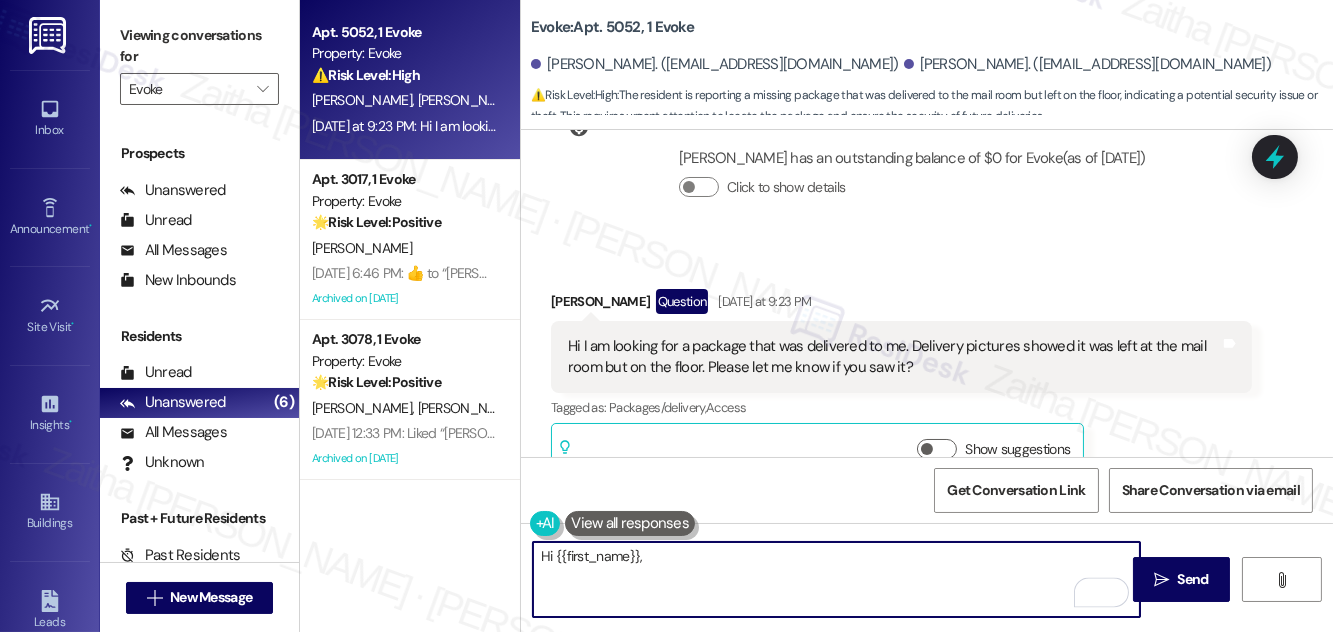 click on "Hana Hadad Question Yesterday at 9:23 PM" at bounding box center [901, 305] 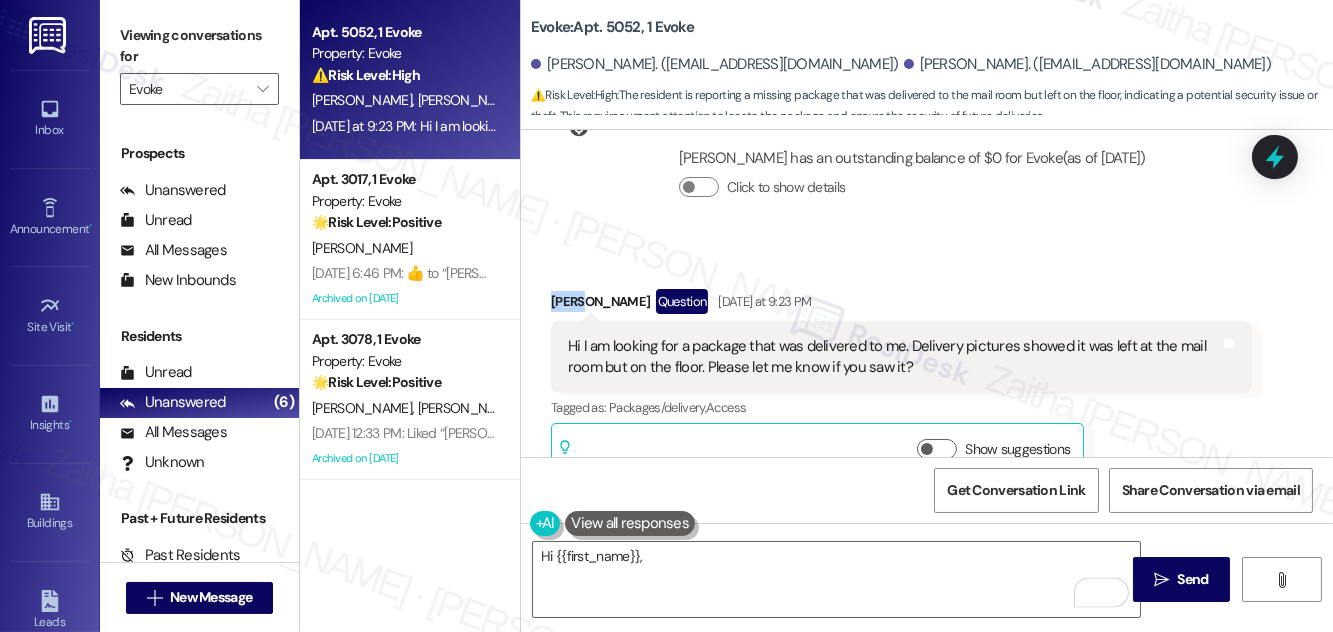 click on "Hana Hadad Question Yesterday at 9:23 PM" at bounding box center [901, 305] 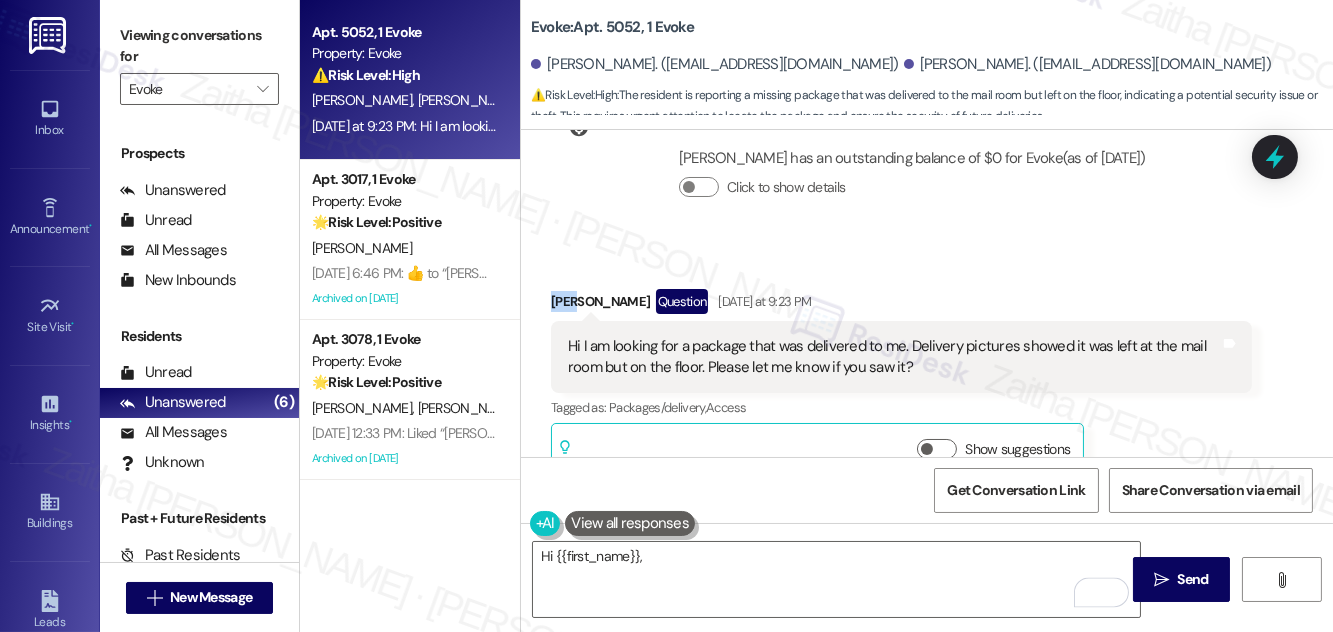 copy on "Hana" 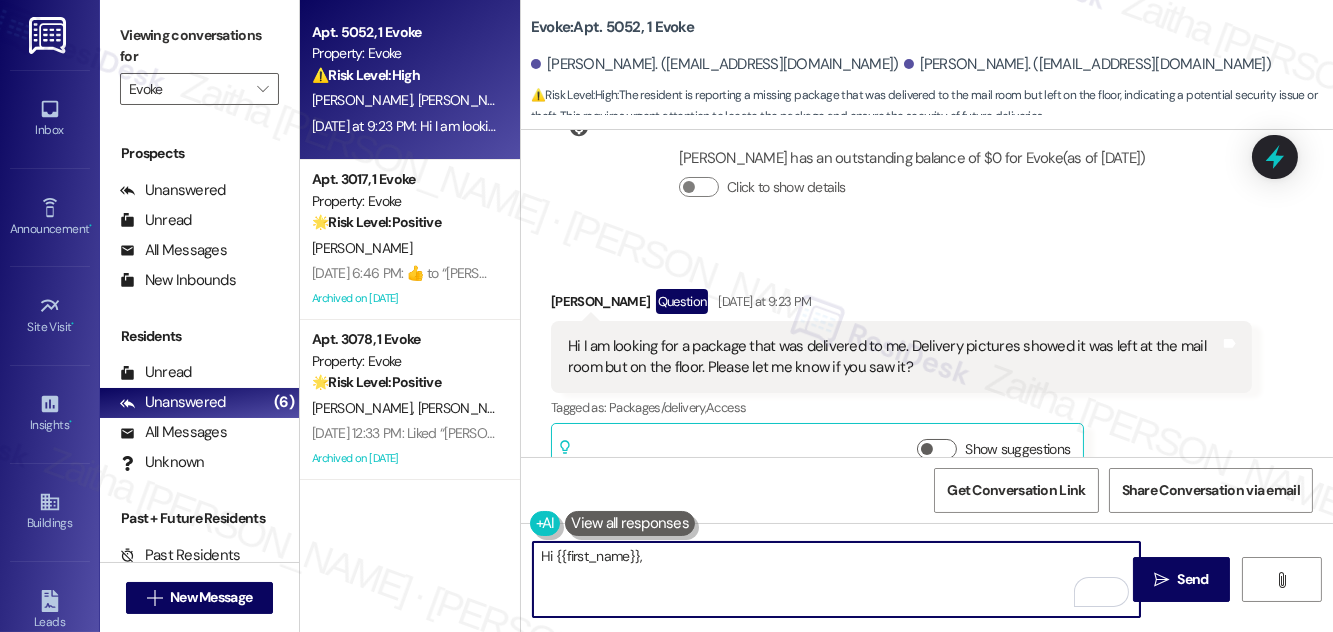 drag, startPoint x: 572, startPoint y: 559, endPoint x: 684, endPoint y: 559, distance: 112 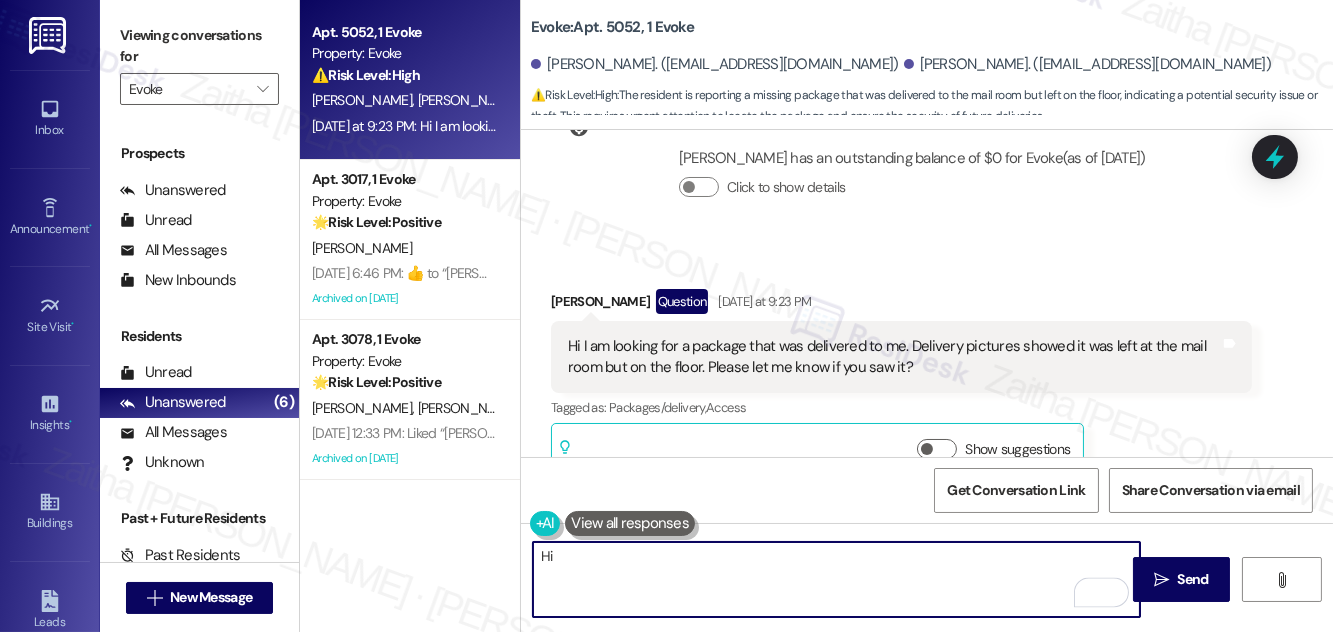 paste on "Hana" 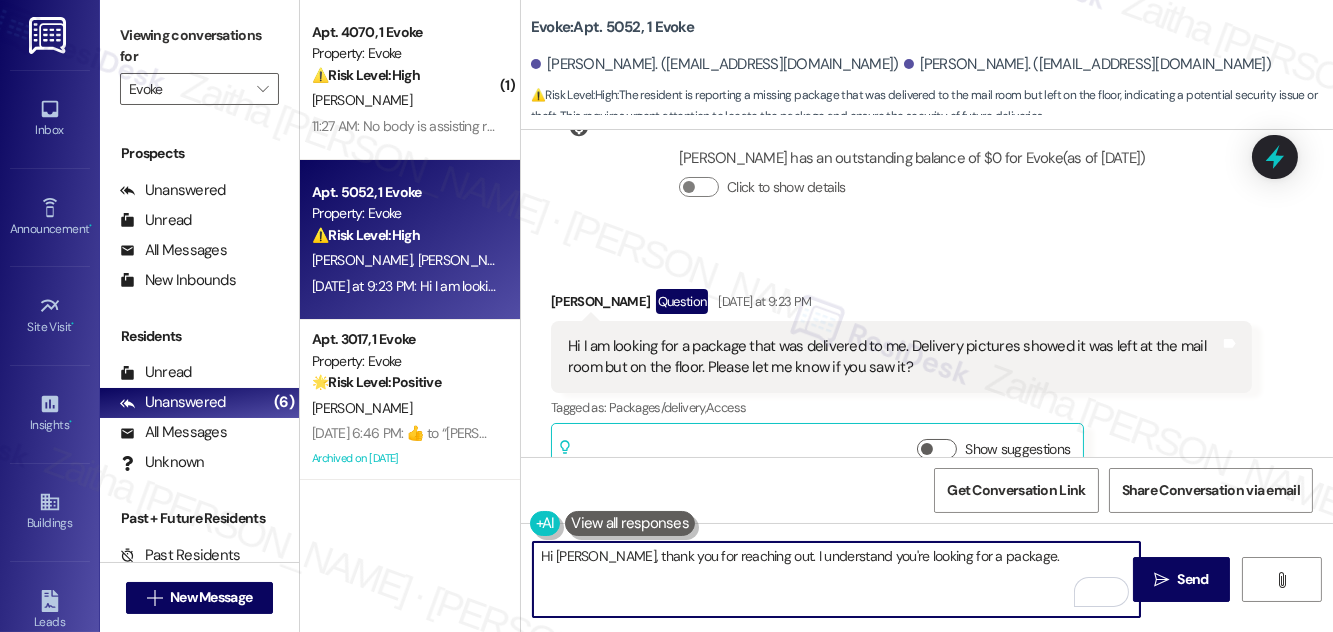 paste on "I’ll check in with the team and see if anything was turned in or moved. I’ll let you know if I hear anything" 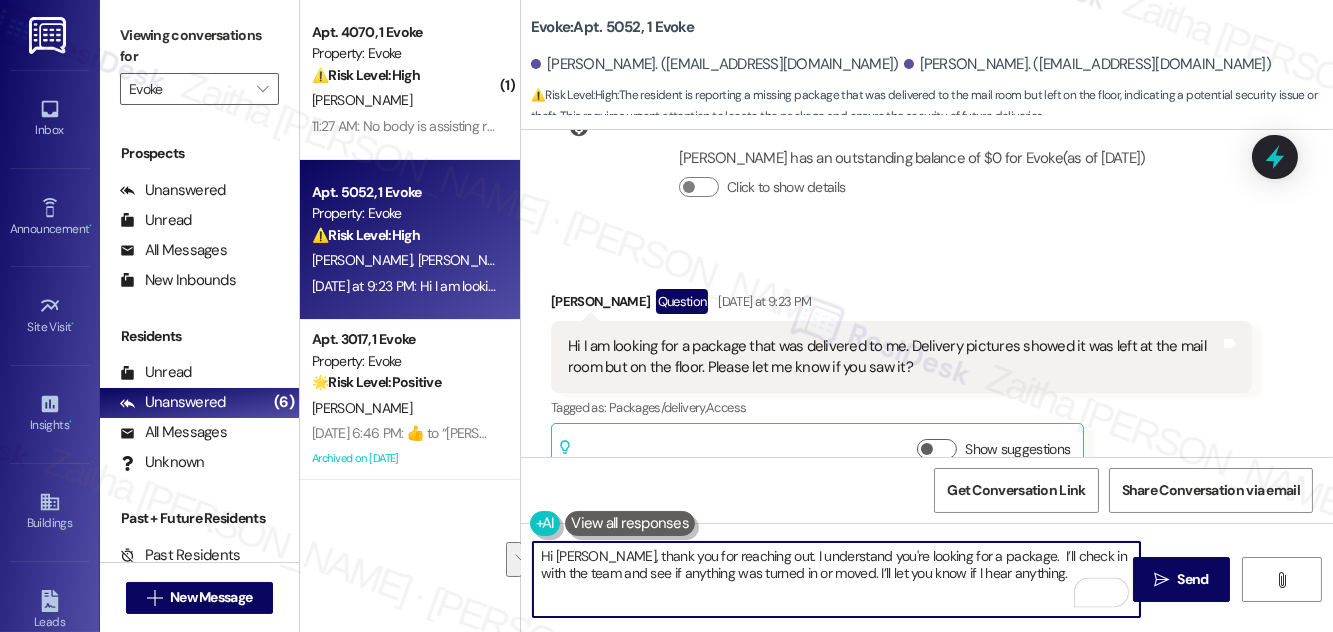 drag, startPoint x: 1027, startPoint y: 585, endPoint x: 533, endPoint y: 559, distance: 494.68375 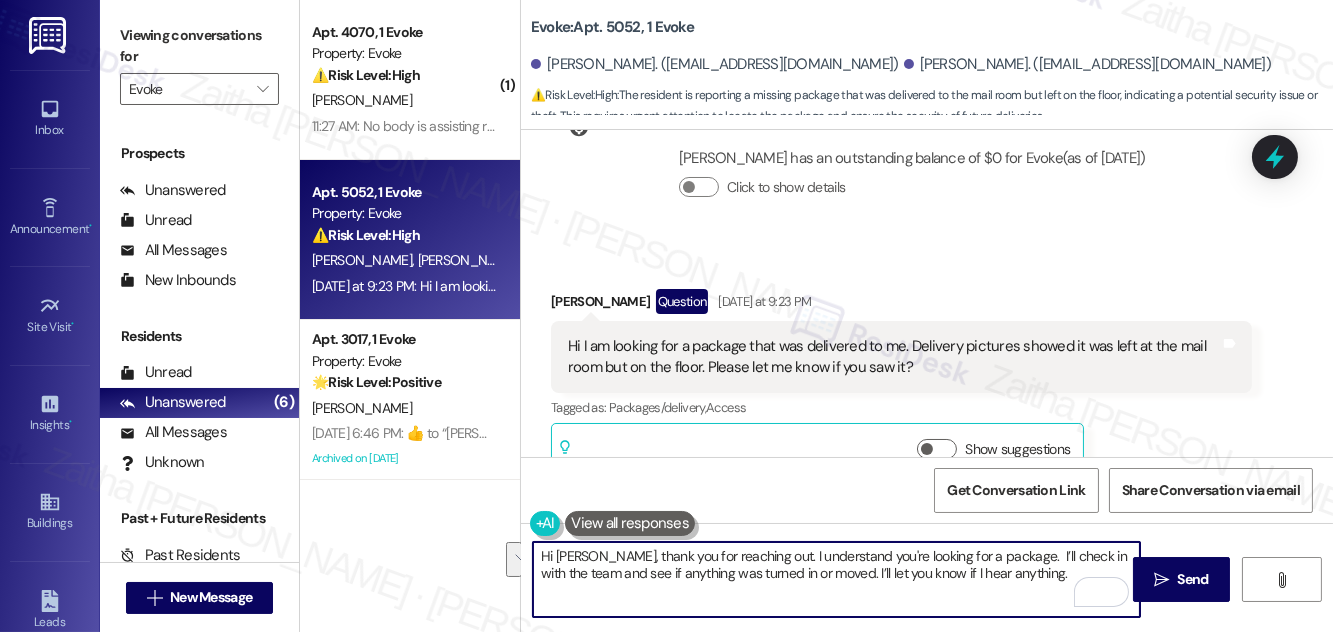 type on "Hi Hana, thank you for reaching out. I understand you're looking for a package.  I’ll check in with the team and see if anything was turned in or moved. I’ll let you know if I hear anything." 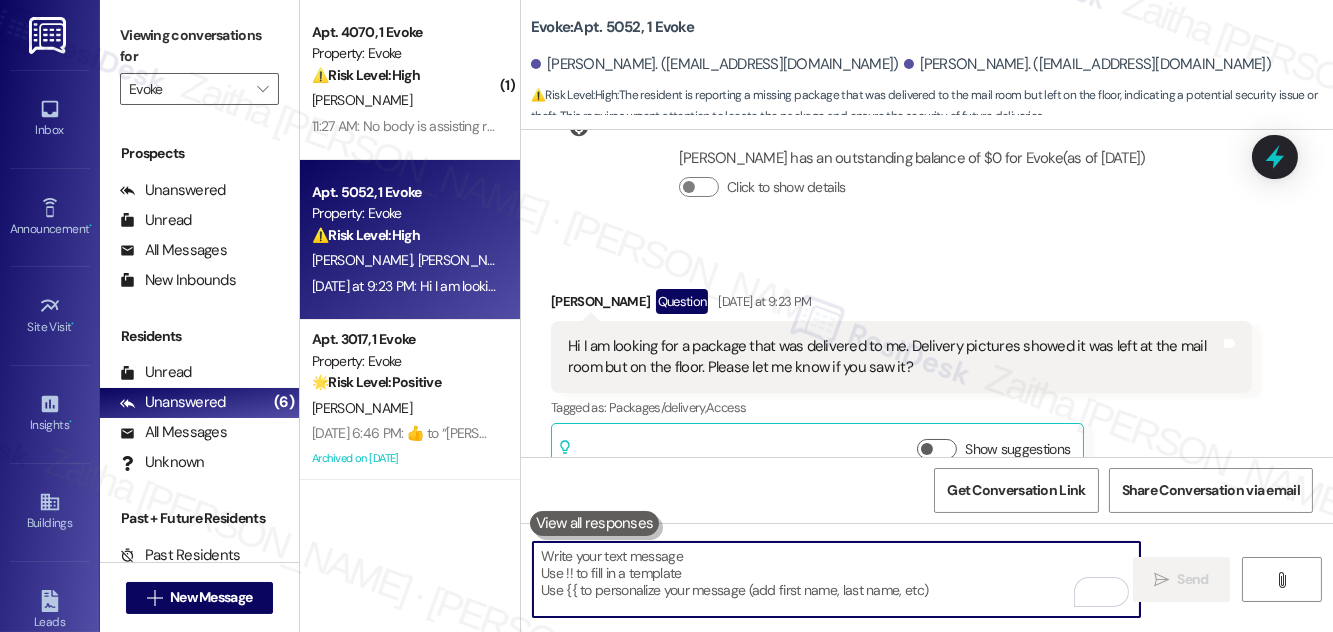 paste on "Hi Hana, thank you for reaching out. I understand you're looking for a package that was marked as delivered. I’ll check with the team to see if anything was turned in or moved. I’ll keep you posted if I hear anything." 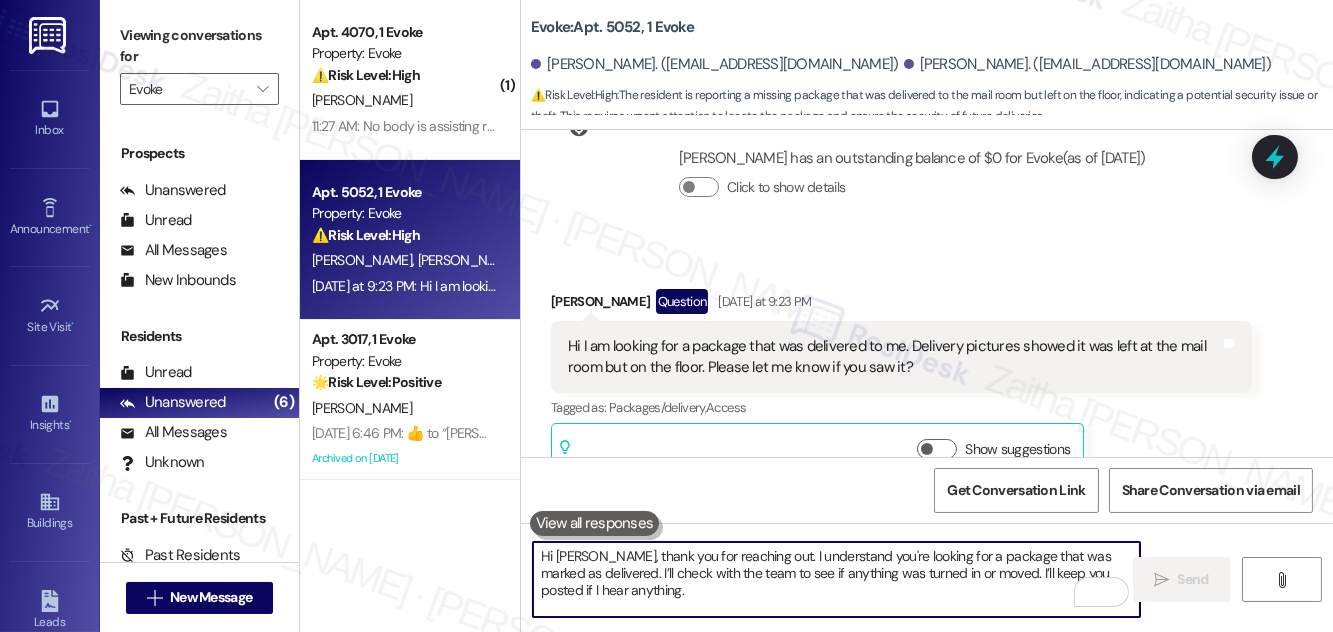 scroll, scrollTop: 16, scrollLeft: 0, axis: vertical 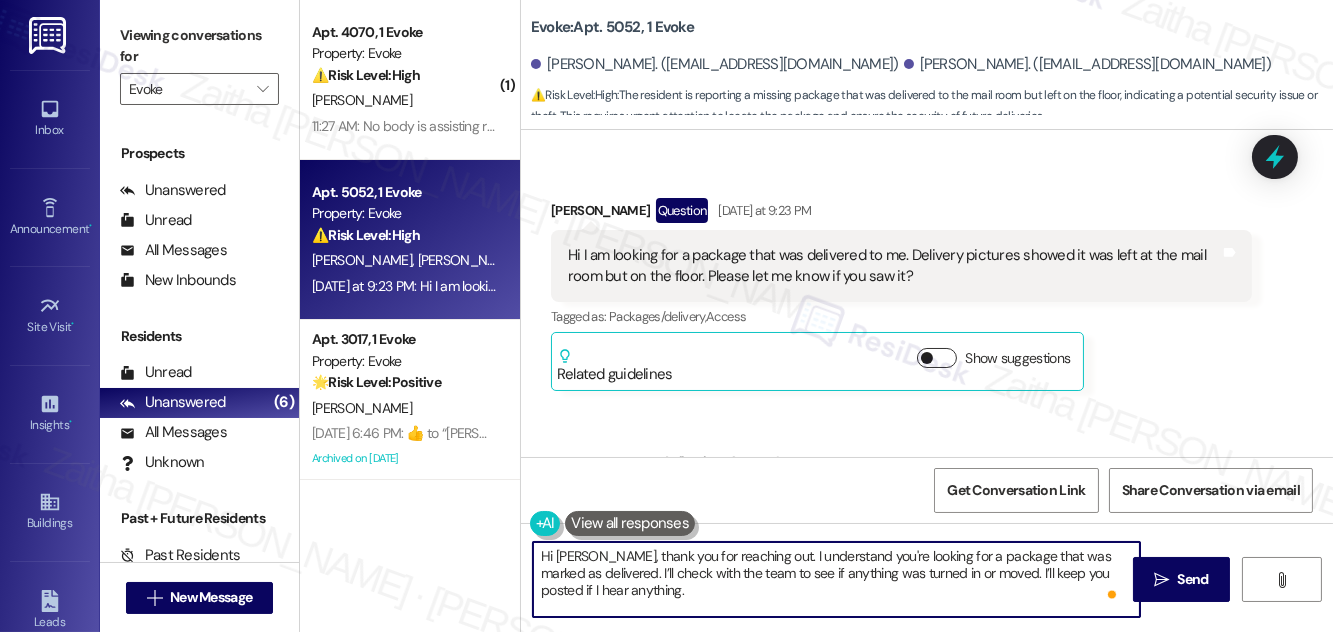 type on "Hi Hana, thank you for reaching out. I understand you're looking for a package that was marked as delivered. I’ll check with the team to see if anything was turned in or moved. I’ll keep you posted if I hear anything." 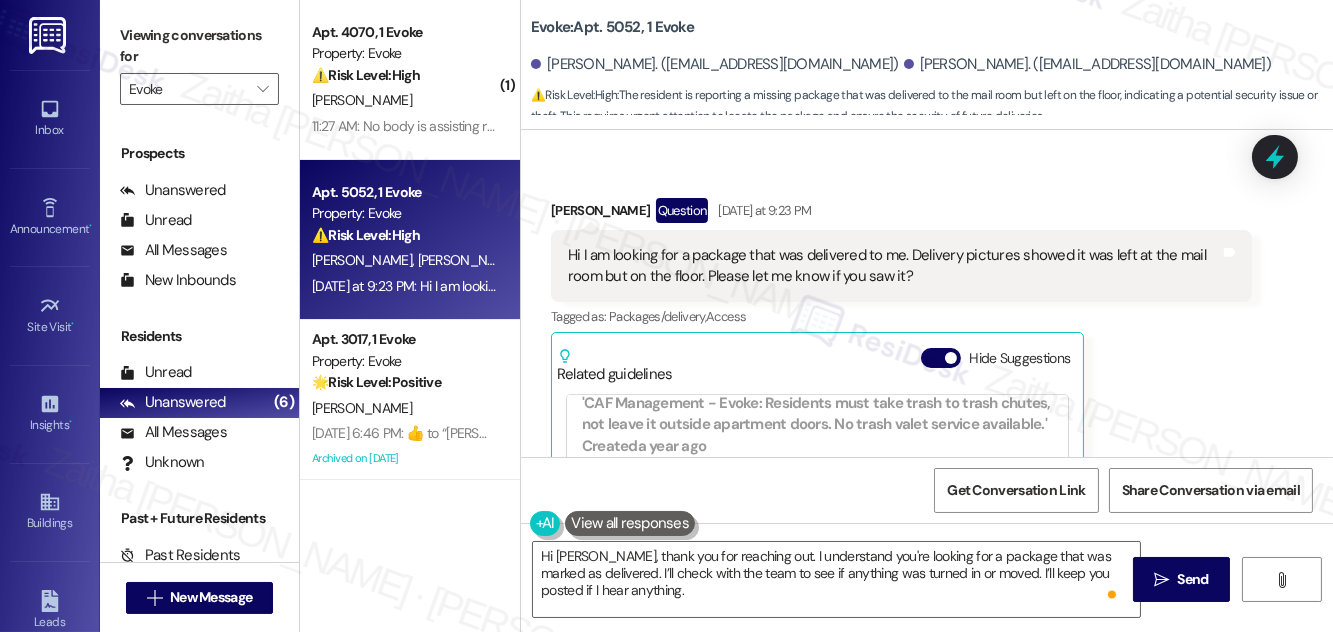 scroll, scrollTop: 376, scrollLeft: 0, axis: vertical 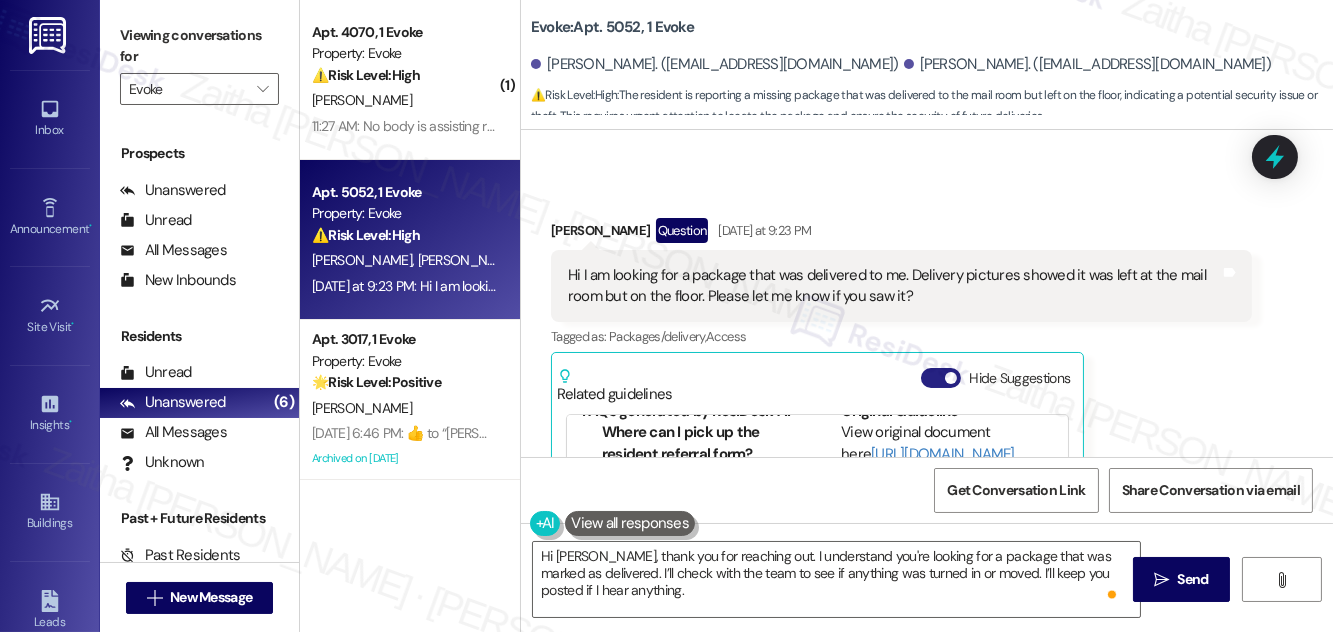 click on "Hide Suggestions" at bounding box center [941, 378] 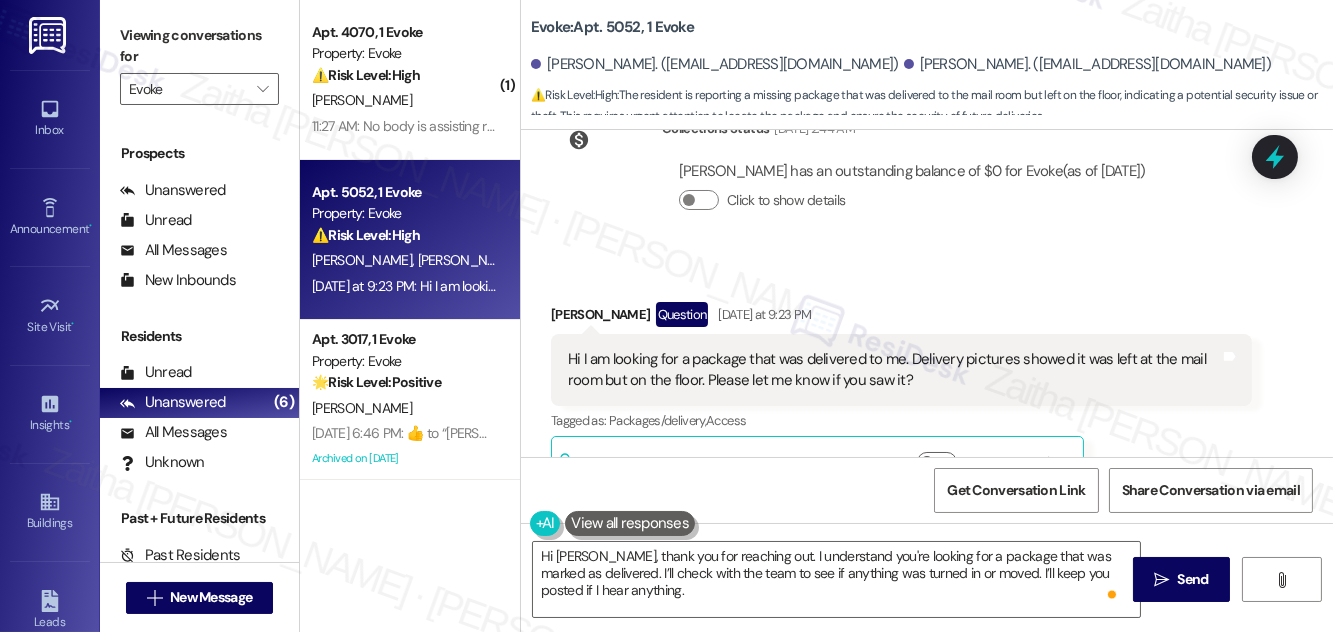 scroll, scrollTop: 28296, scrollLeft: 0, axis: vertical 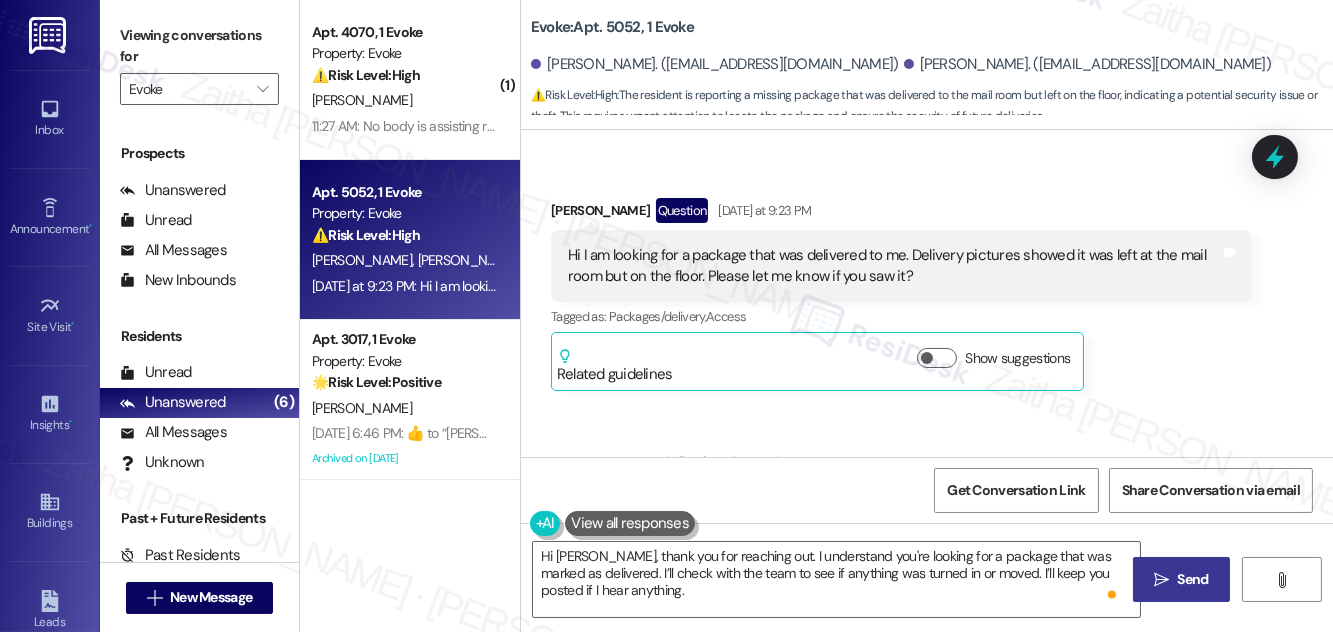 click on "Send" at bounding box center [1193, 579] 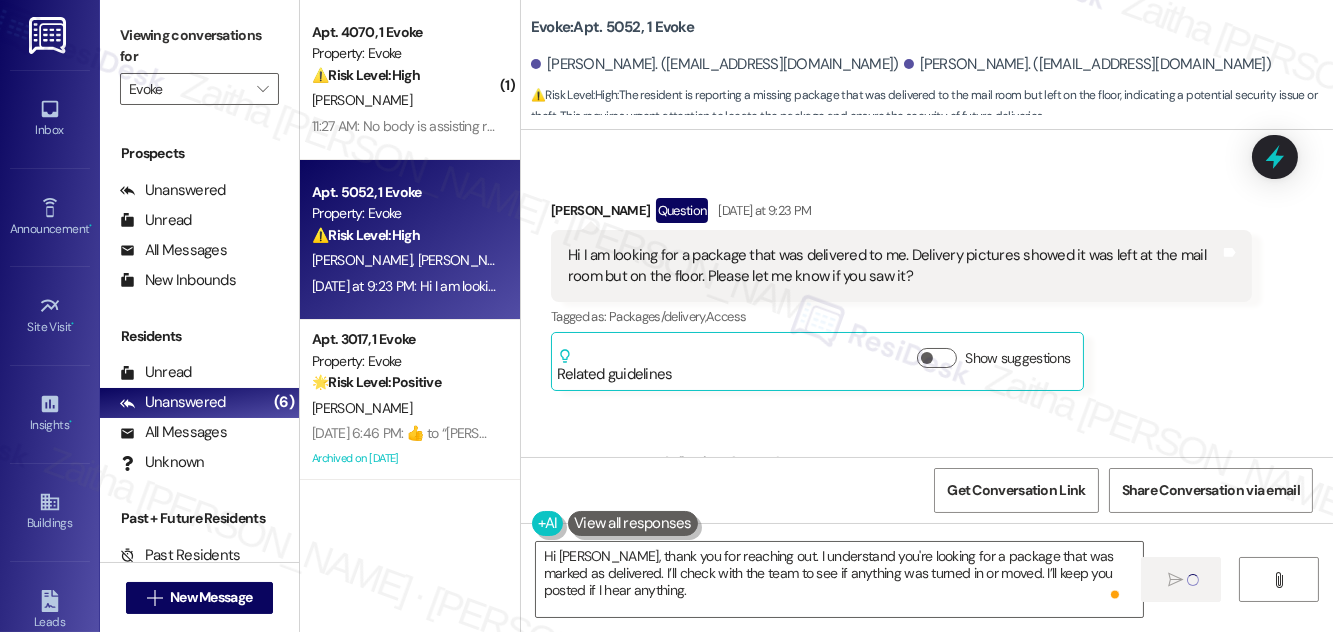 type 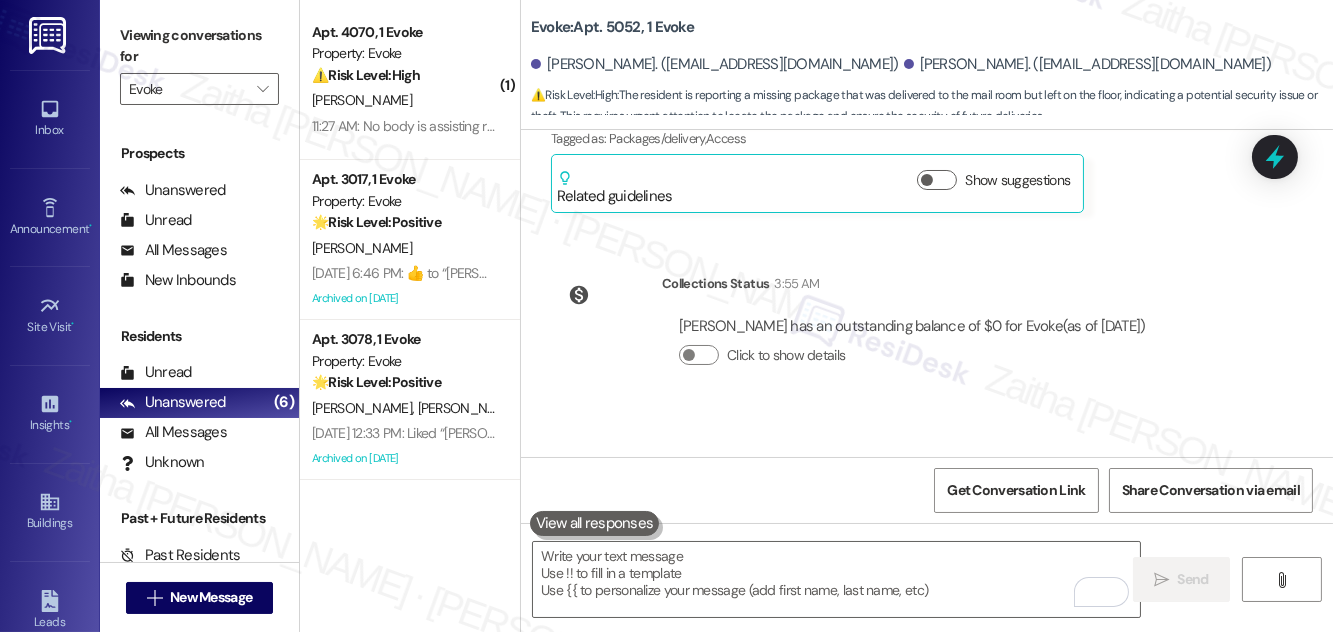 scroll, scrollTop: 28477, scrollLeft: 0, axis: vertical 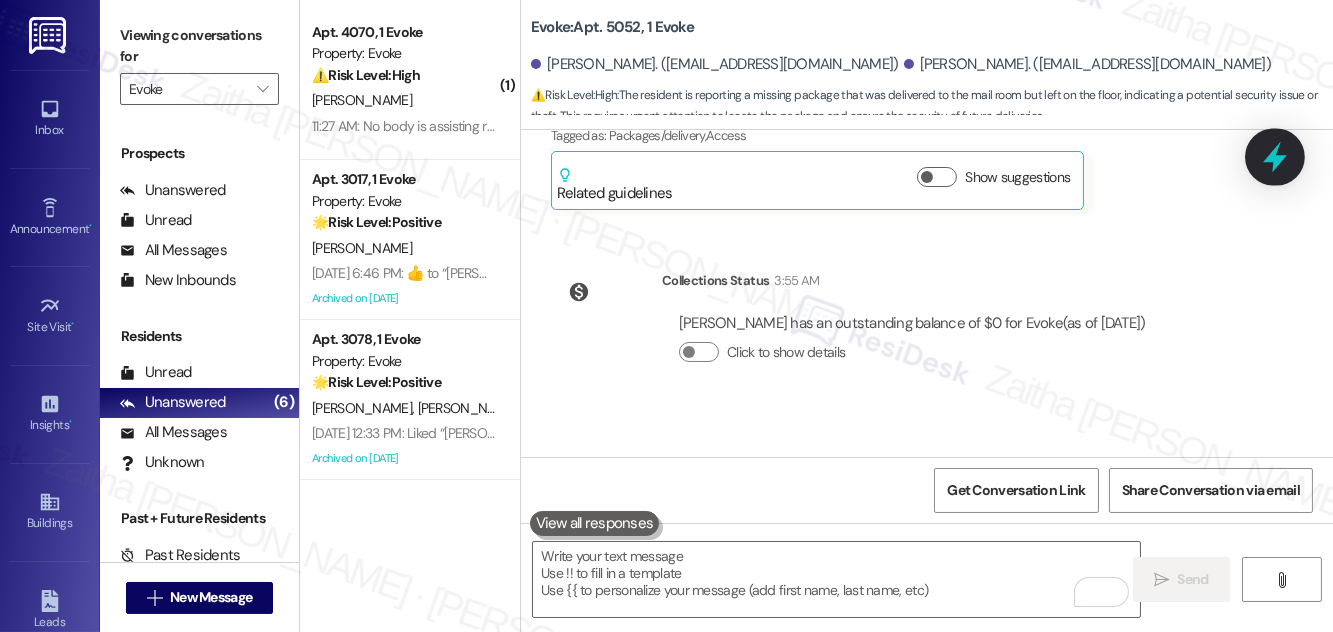 click at bounding box center (1275, 156) 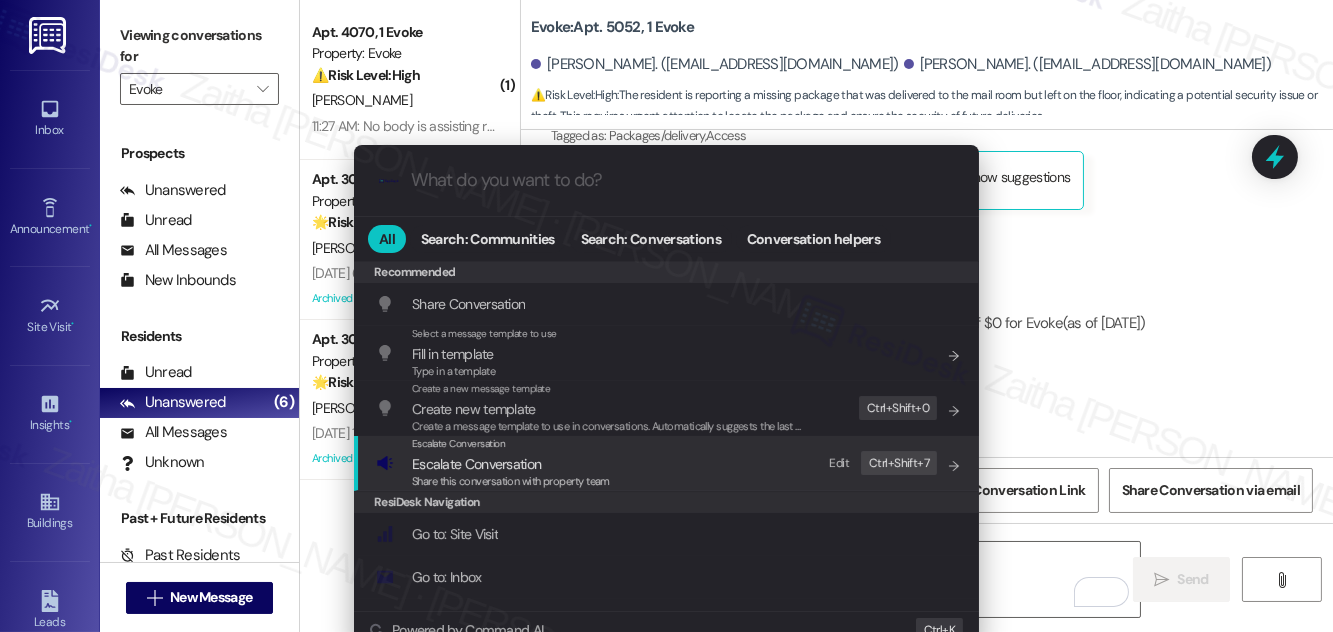 click on "Escalate Conversation" at bounding box center [476, 464] 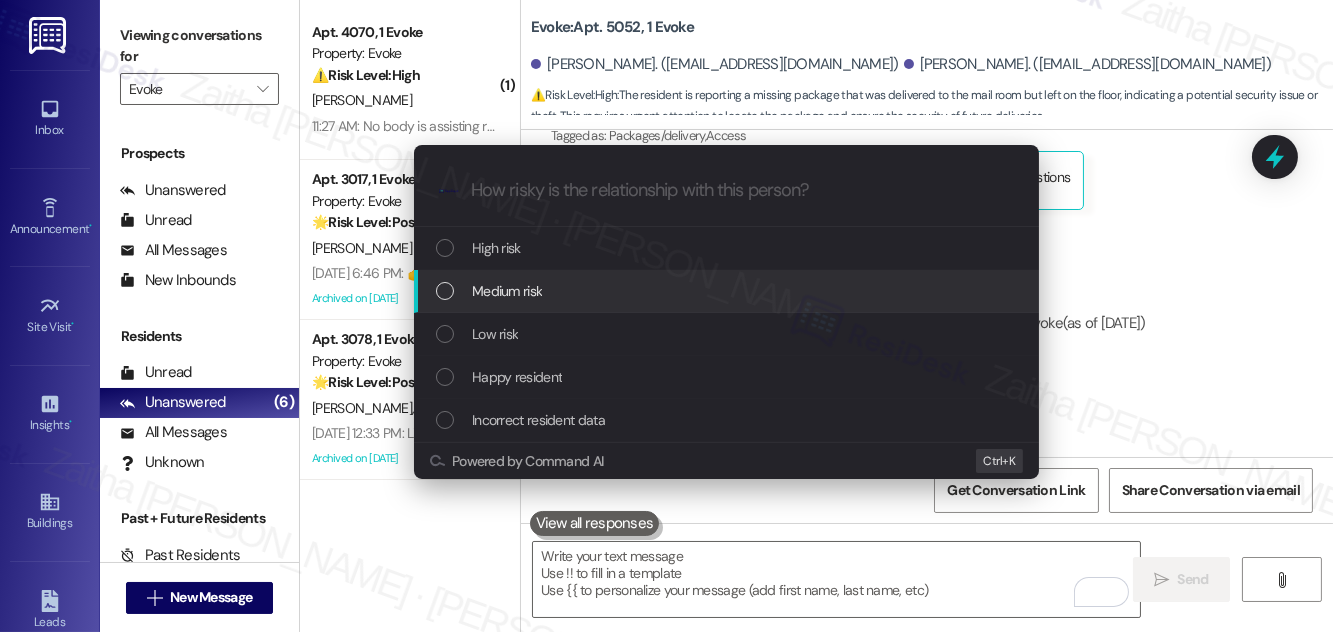 click on "Medium risk" at bounding box center [728, 291] 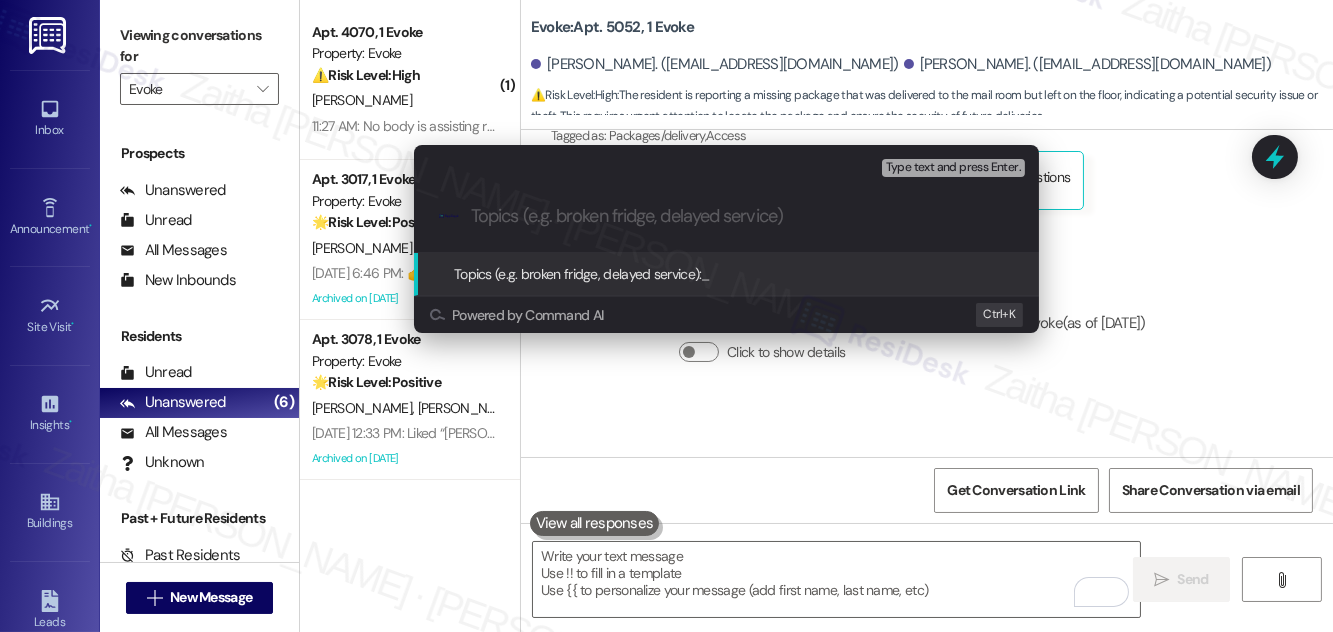 paste on "Package Inquiry" 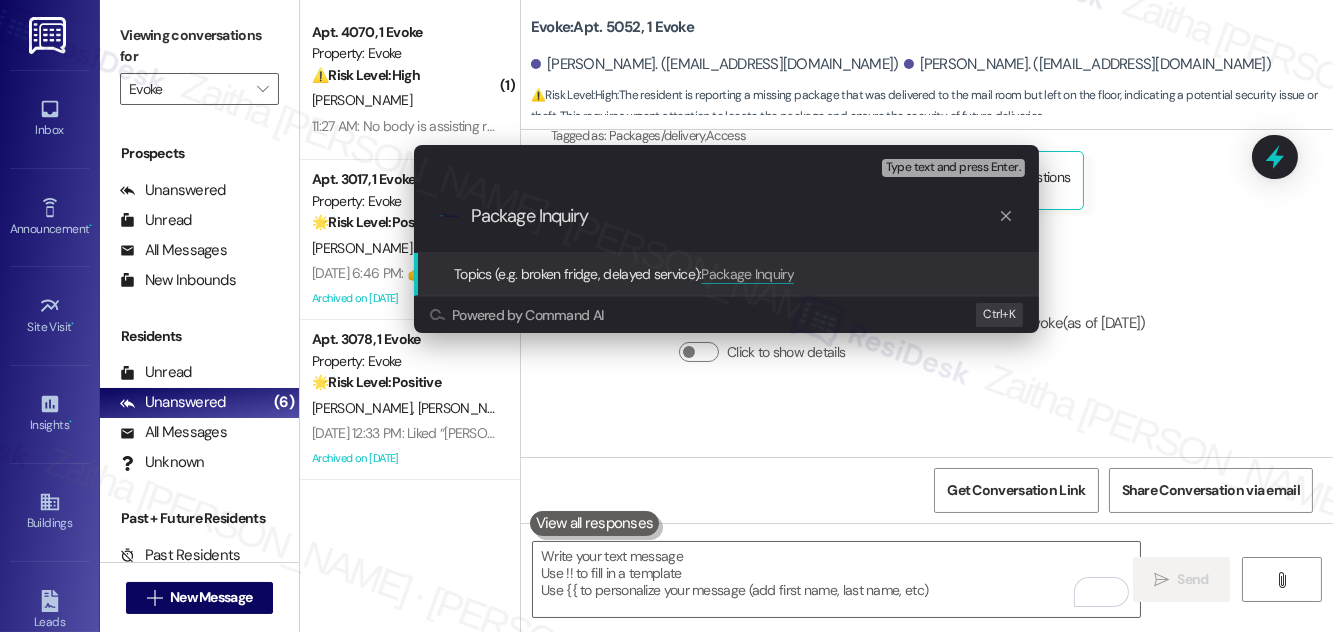 type 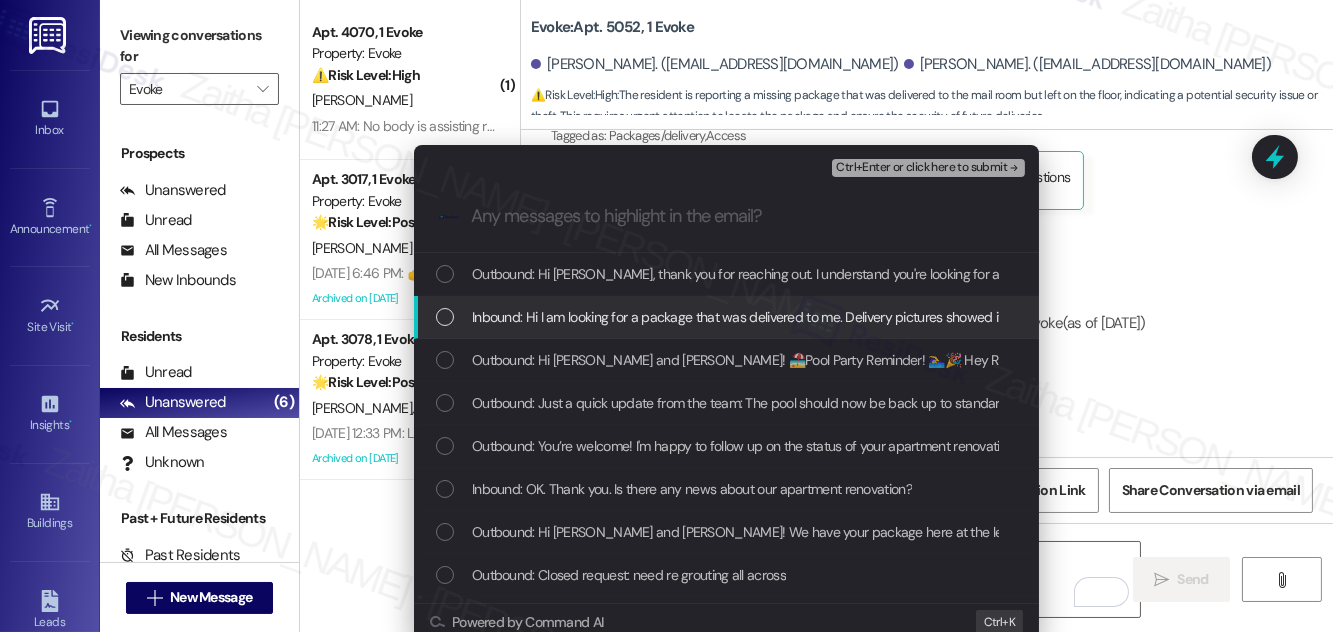 click at bounding box center [445, 317] 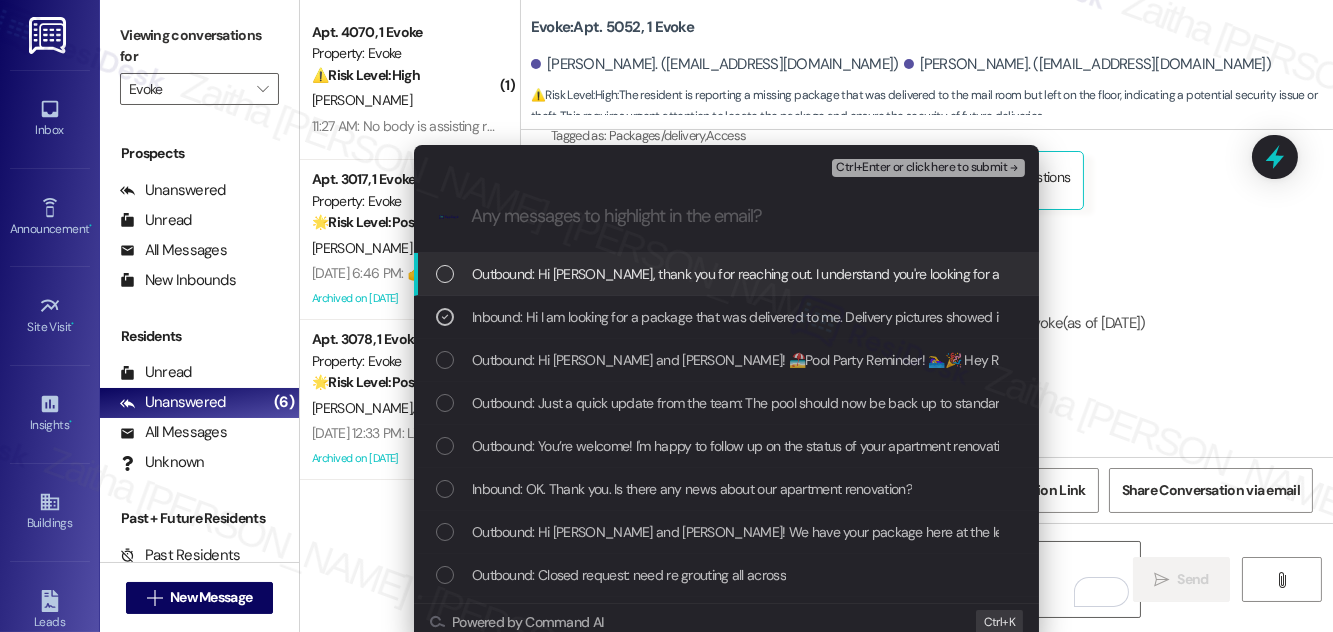 click on "Ctrl+Enter or click here to submit" at bounding box center [921, 168] 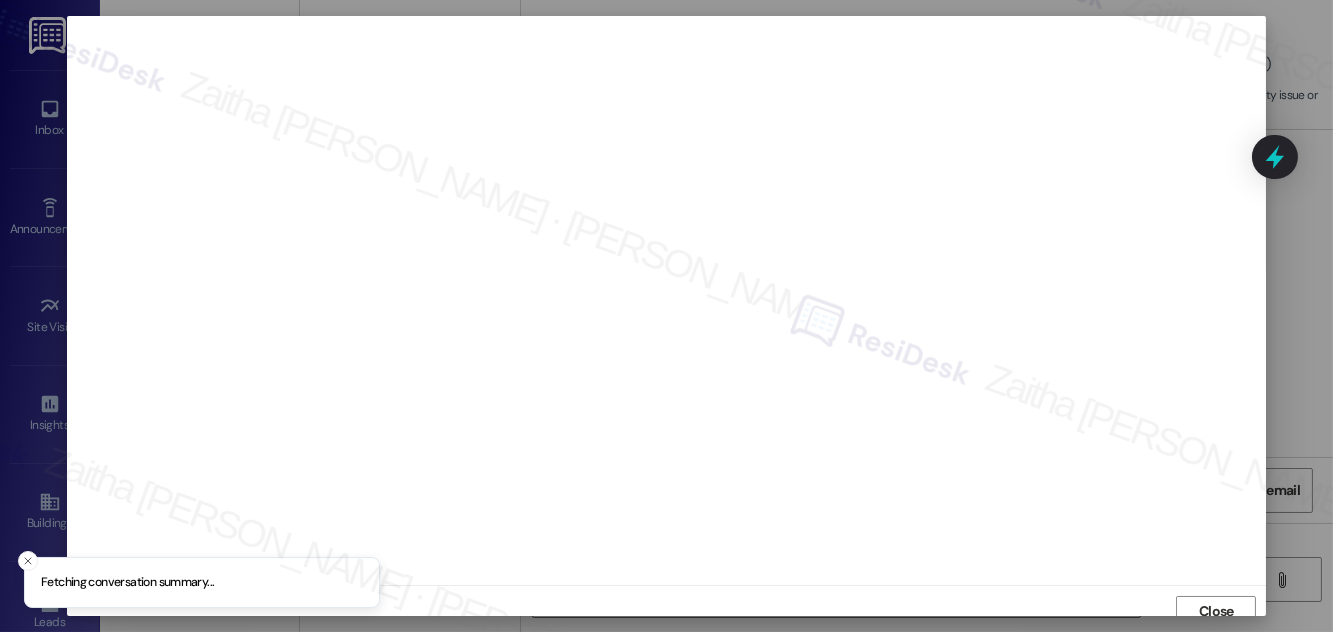 scroll, scrollTop: 11, scrollLeft: 0, axis: vertical 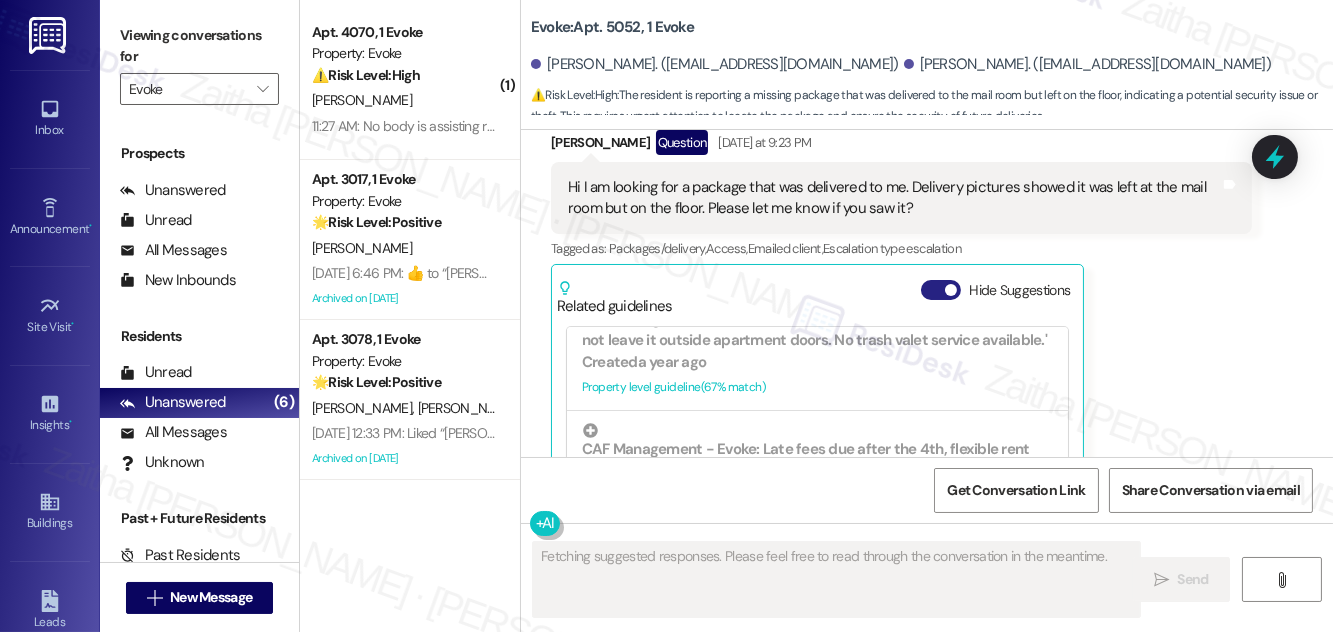 click on "Hide Suggestions" at bounding box center (941, 290) 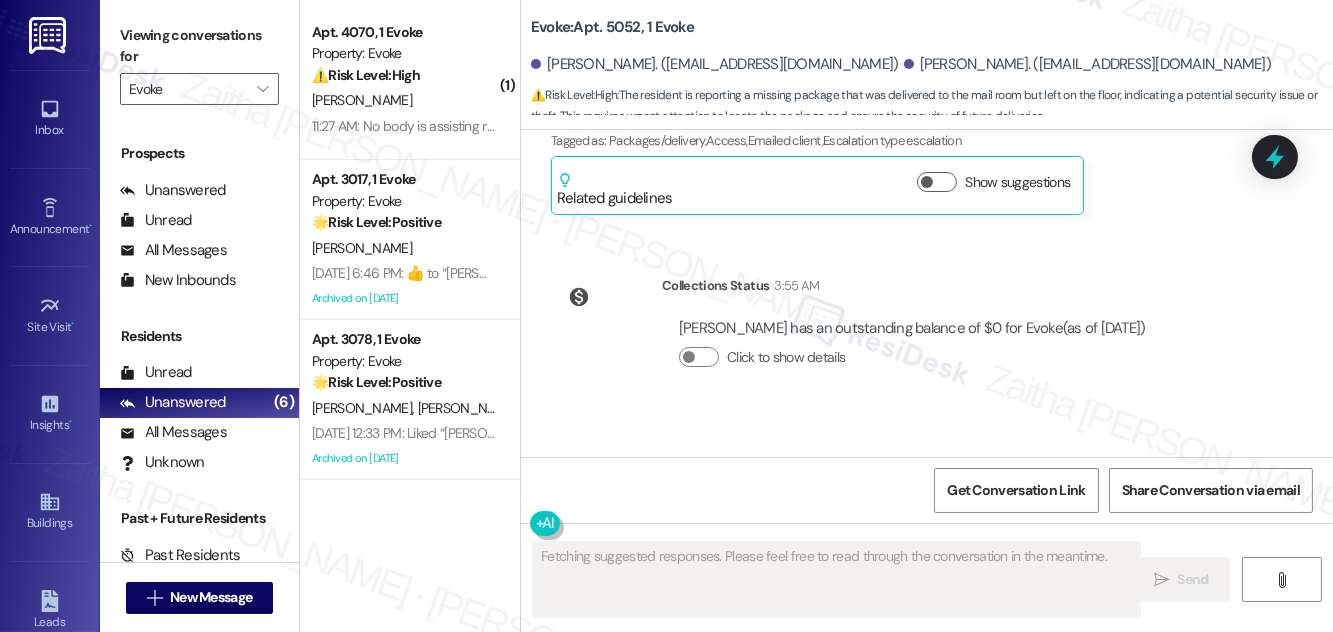scroll, scrollTop: 28507, scrollLeft: 0, axis: vertical 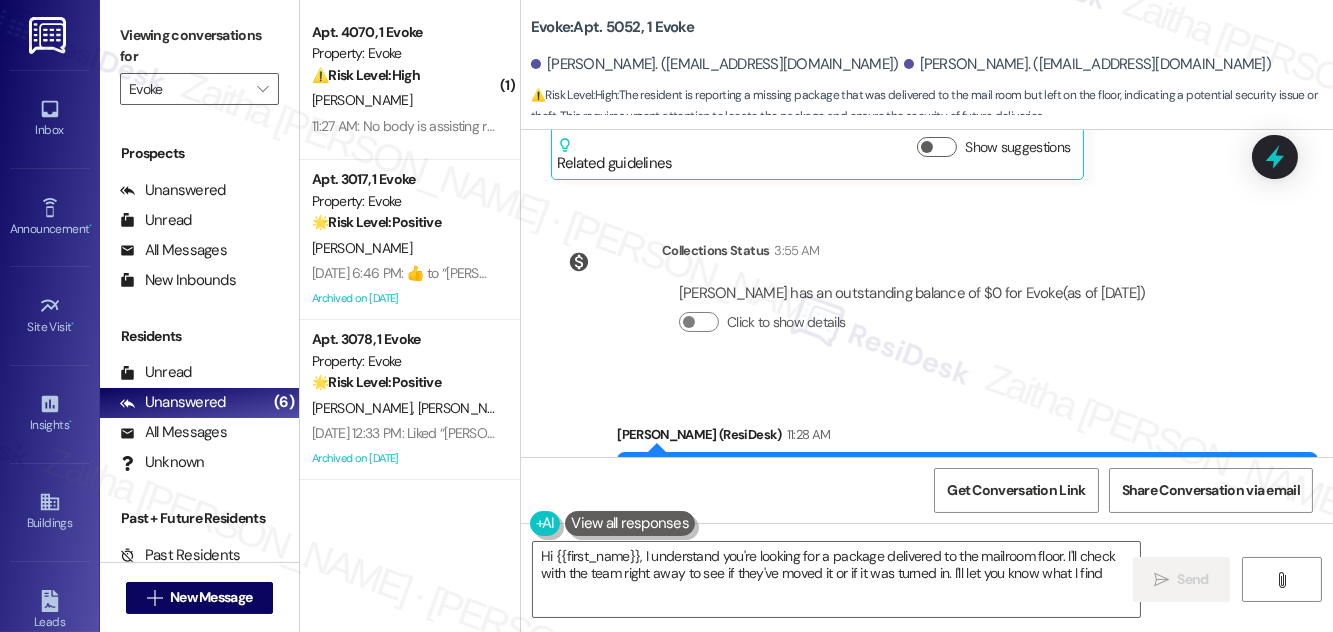 type on "Hi {{first_name}}, I understand you're looking for a package delivered to the mailroom floor. I'll check with the team right away to see if they've moved it or if it was turned in. I'll let you know what I find!" 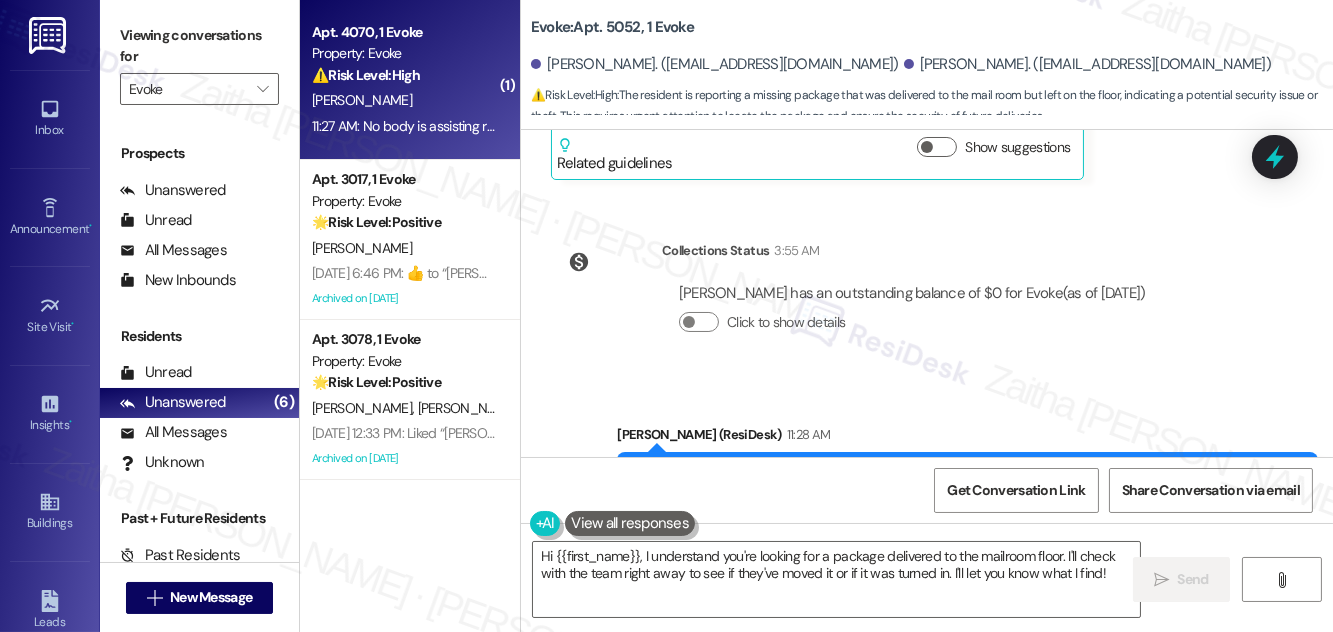 click on "[PERSON_NAME]" at bounding box center (404, 100) 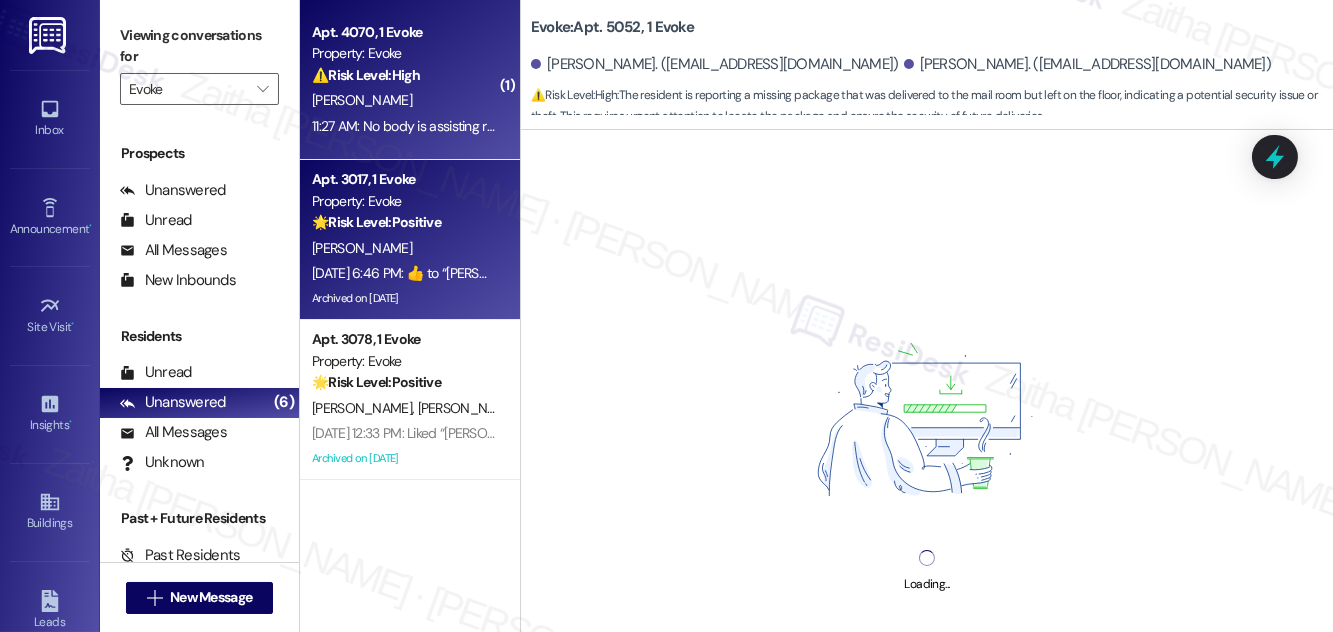 click on "Property: Evoke" at bounding box center (404, 201) 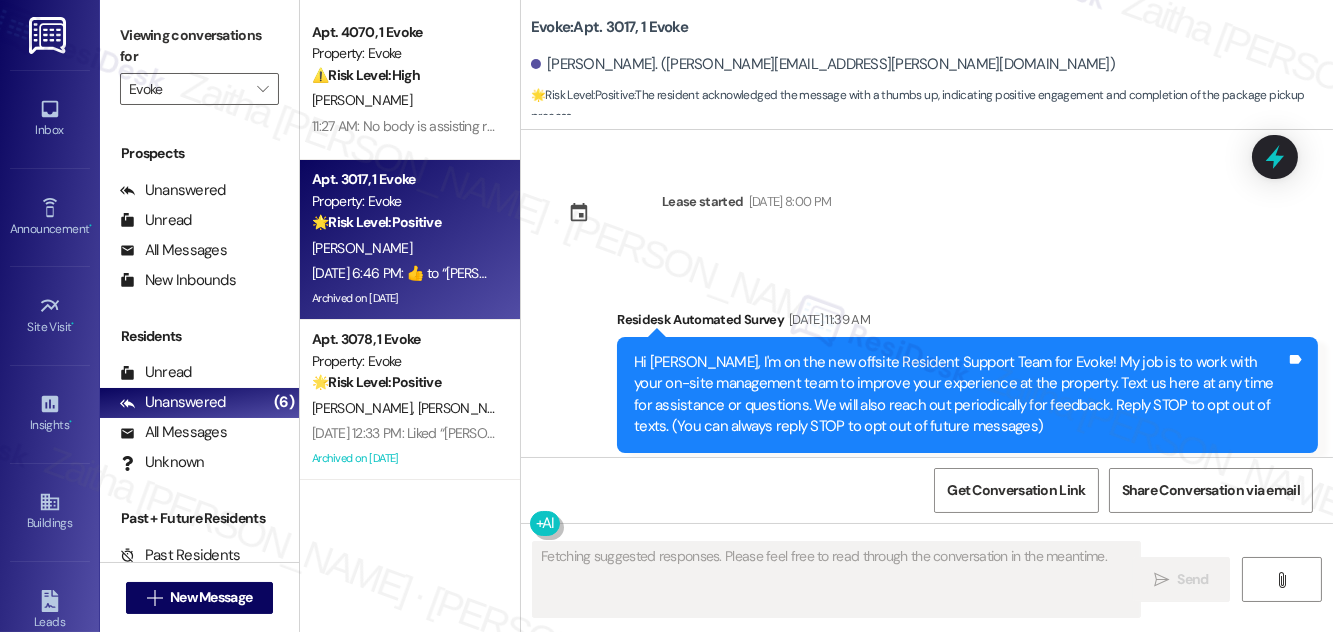 scroll, scrollTop: 22704, scrollLeft: 0, axis: vertical 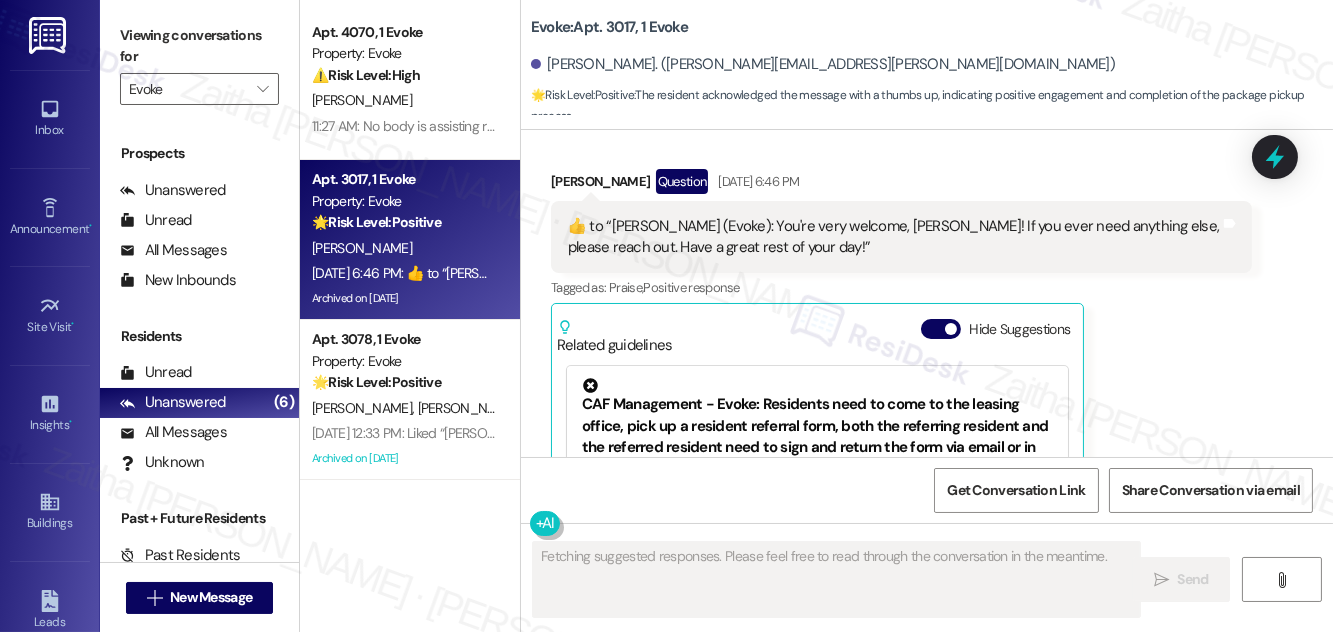 click on "Related guidelines Hide Suggestions" at bounding box center [817, 332] 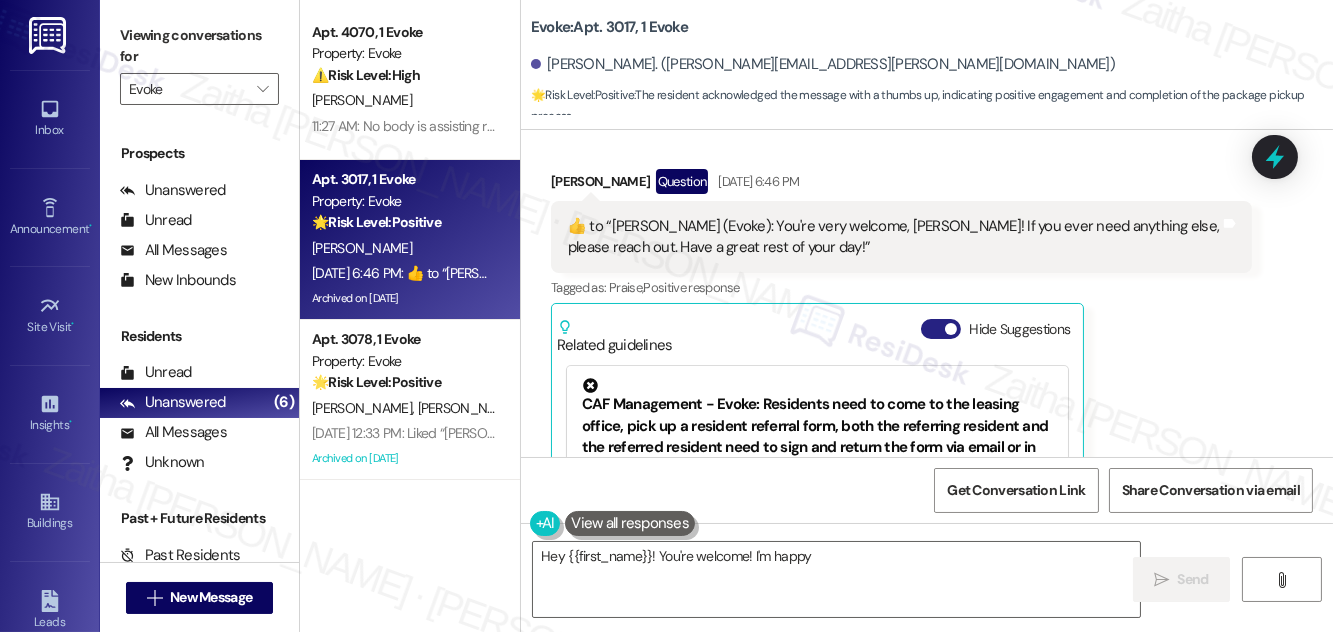 drag, startPoint x: 935, startPoint y: 154, endPoint x: 983, endPoint y: 198, distance: 65.11528 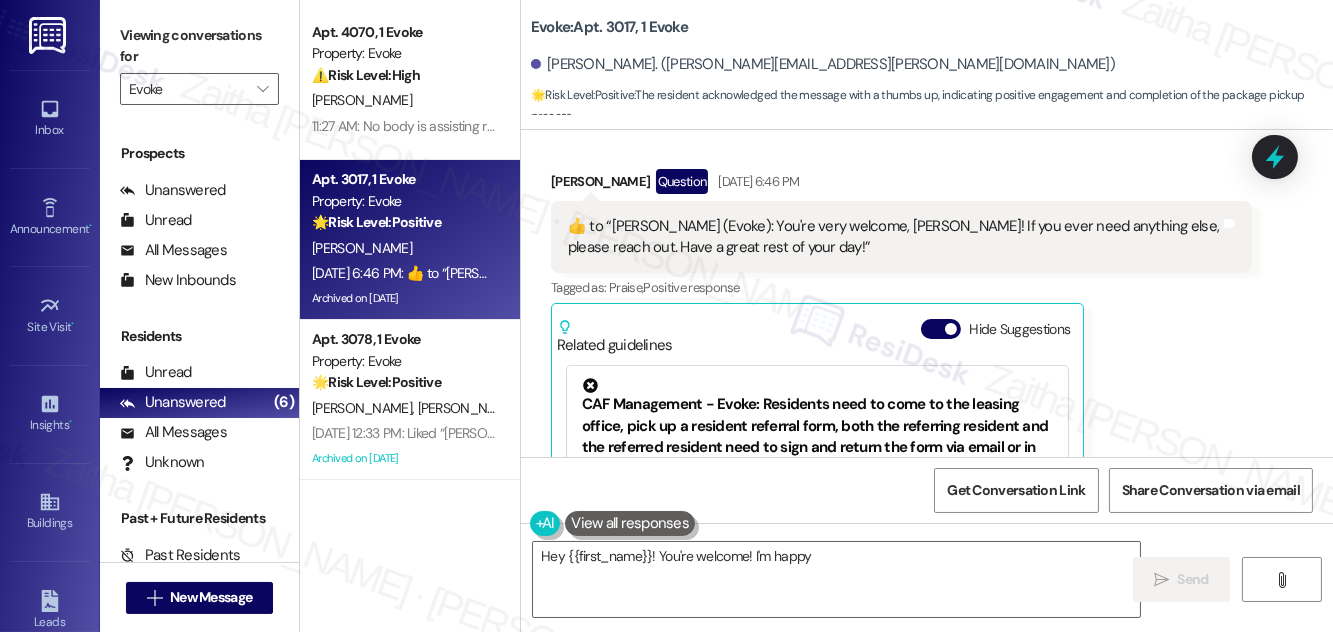 click on "Hide Suggestions" at bounding box center [941, 329] 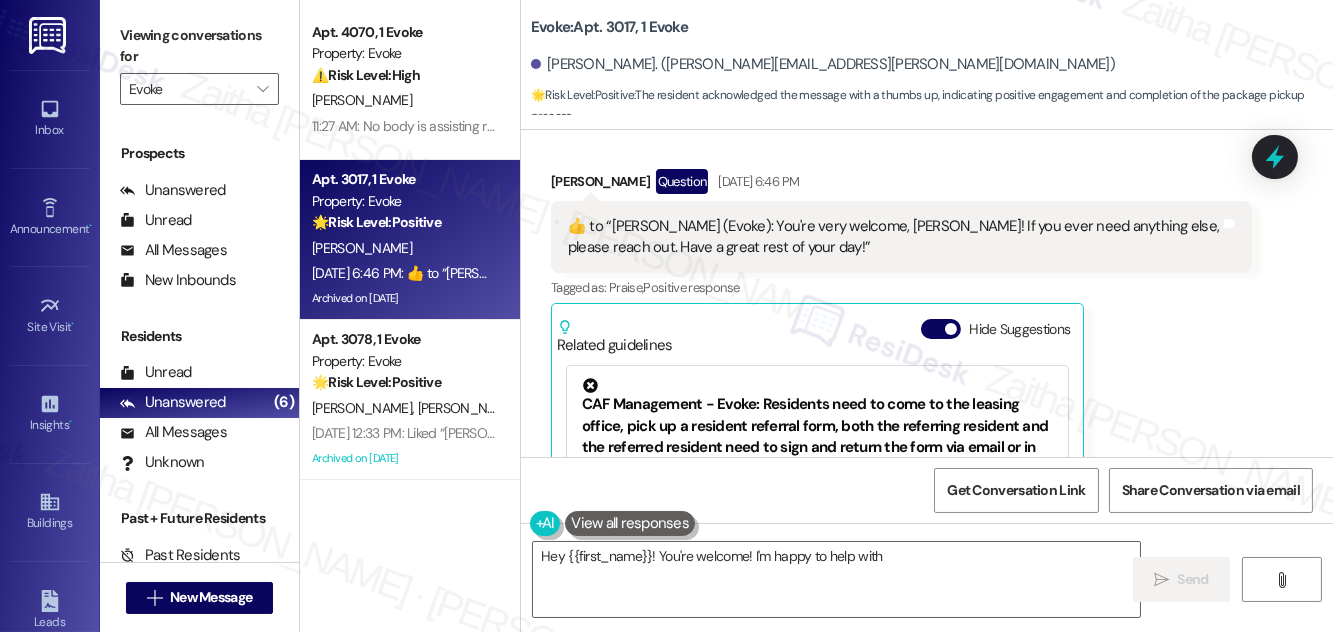 scroll, scrollTop: 22635, scrollLeft: 0, axis: vertical 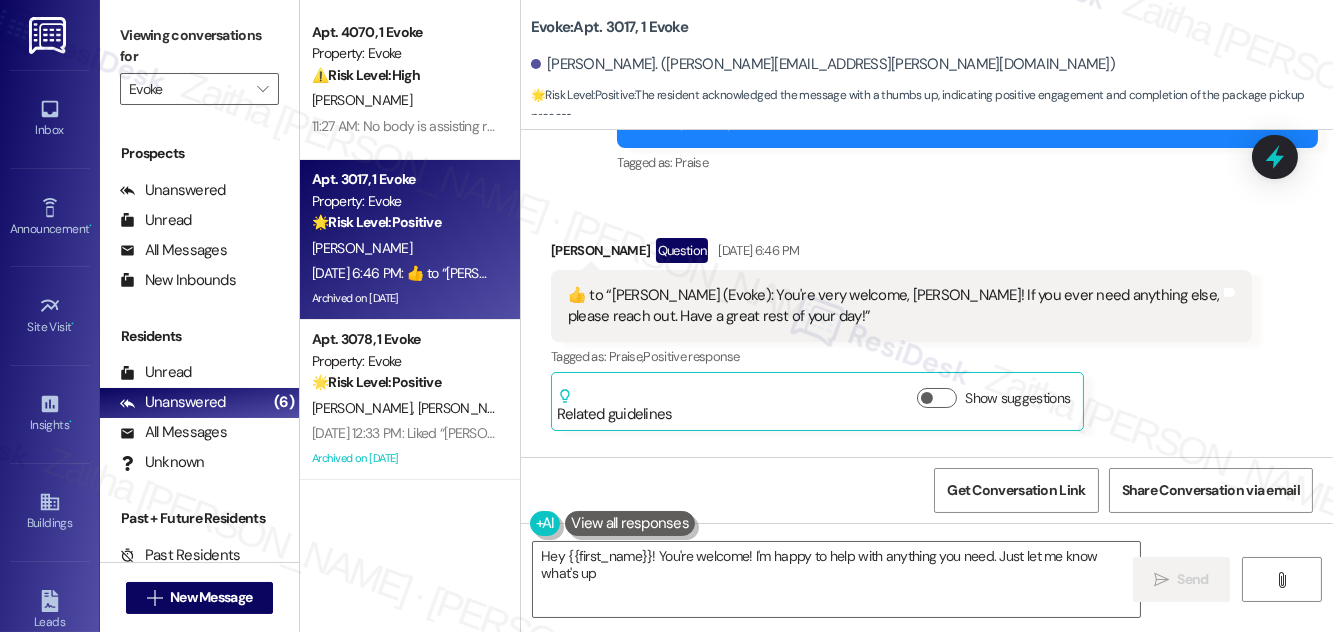 type on "Hey {{first_name}}! You're welcome! I'm happy to help with anything you need. Just let me know what's up!" 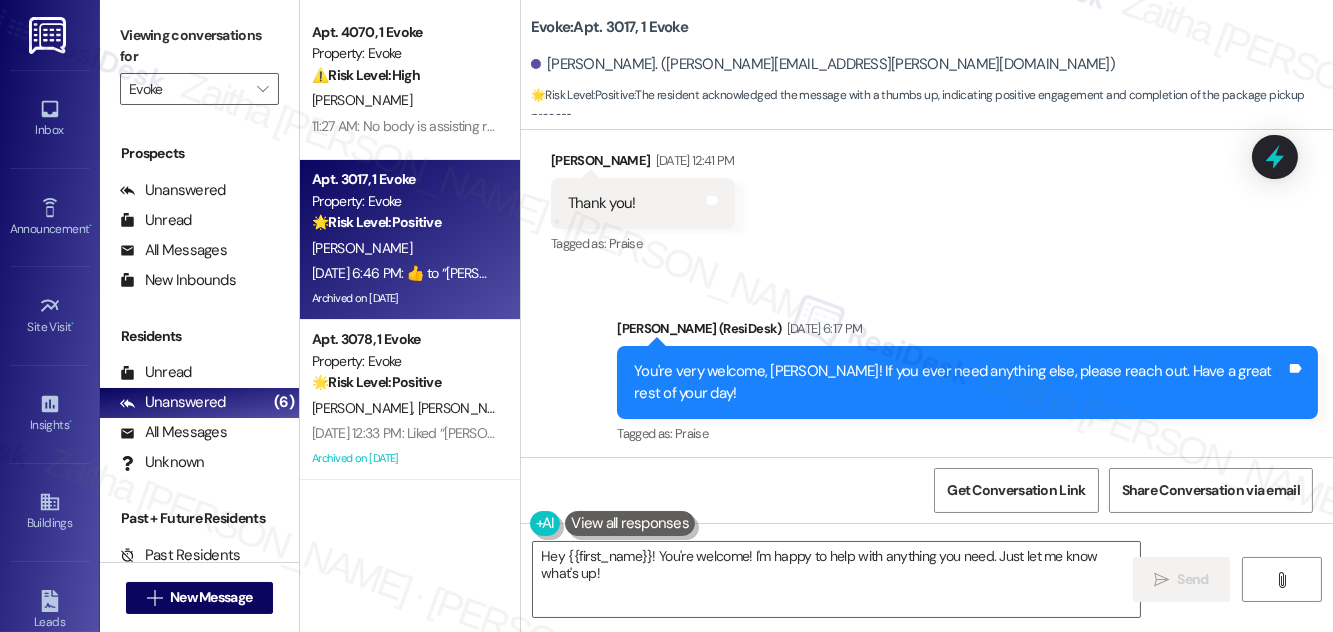 scroll, scrollTop: 22363, scrollLeft: 0, axis: vertical 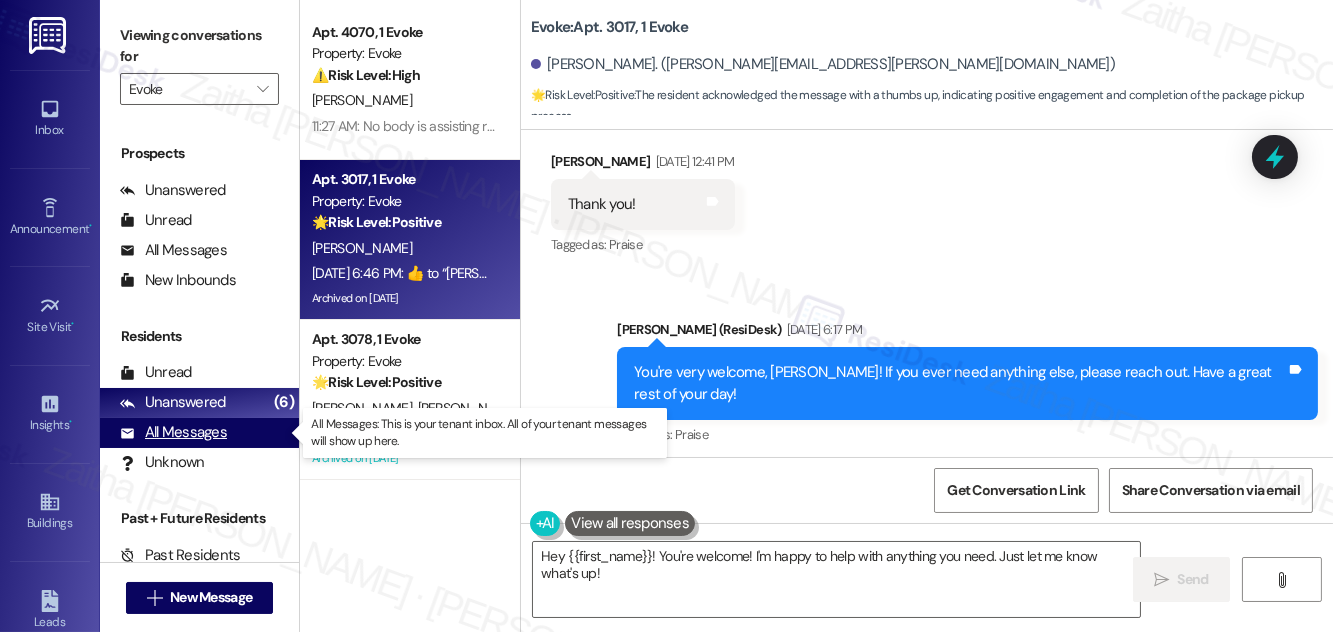click on "All Messages" at bounding box center (173, 432) 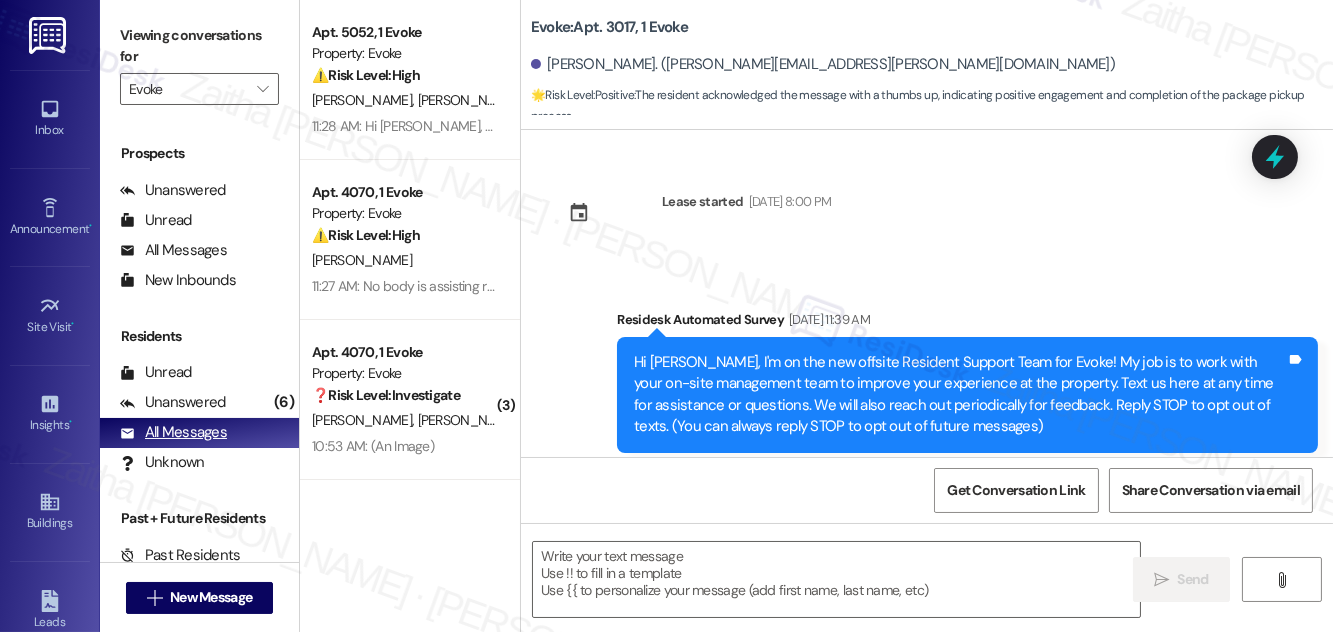 type on "Fetching suggested responses. Please feel free to read through the conversation in the meantime." 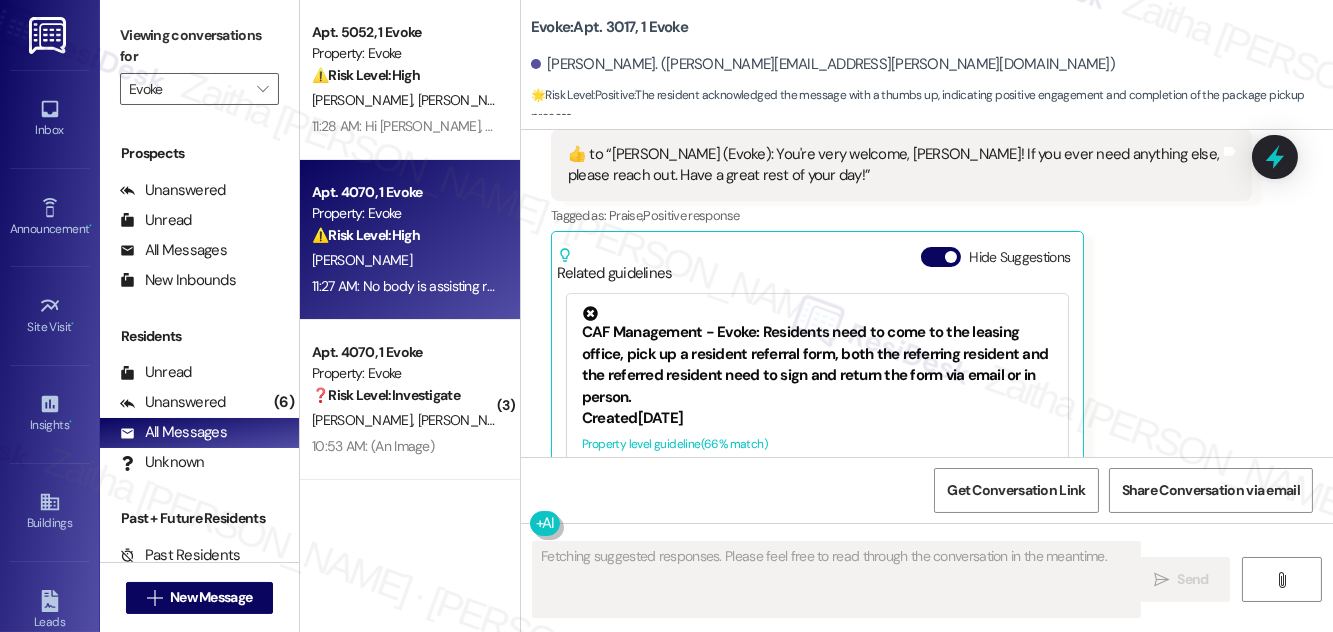 scroll, scrollTop: 22704, scrollLeft: 0, axis: vertical 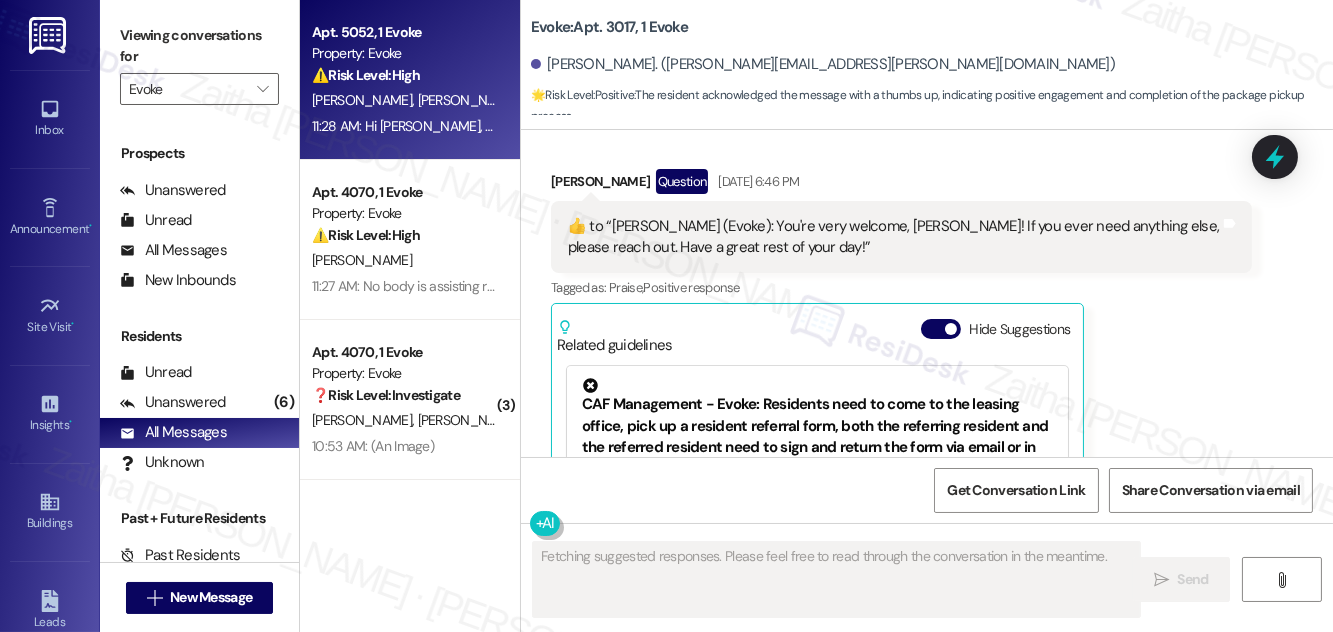 click on "B. Hadad H. Hadad" at bounding box center [404, 100] 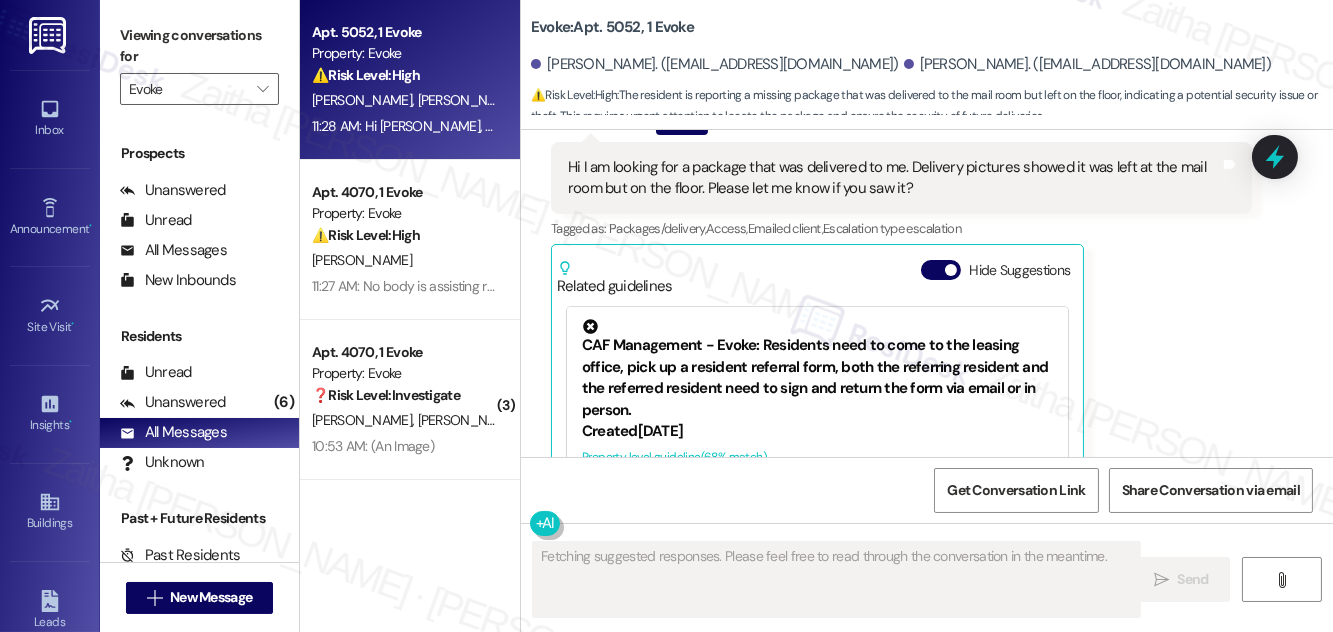 scroll, scrollTop: 28364, scrollLeft: 0, axis: vertical 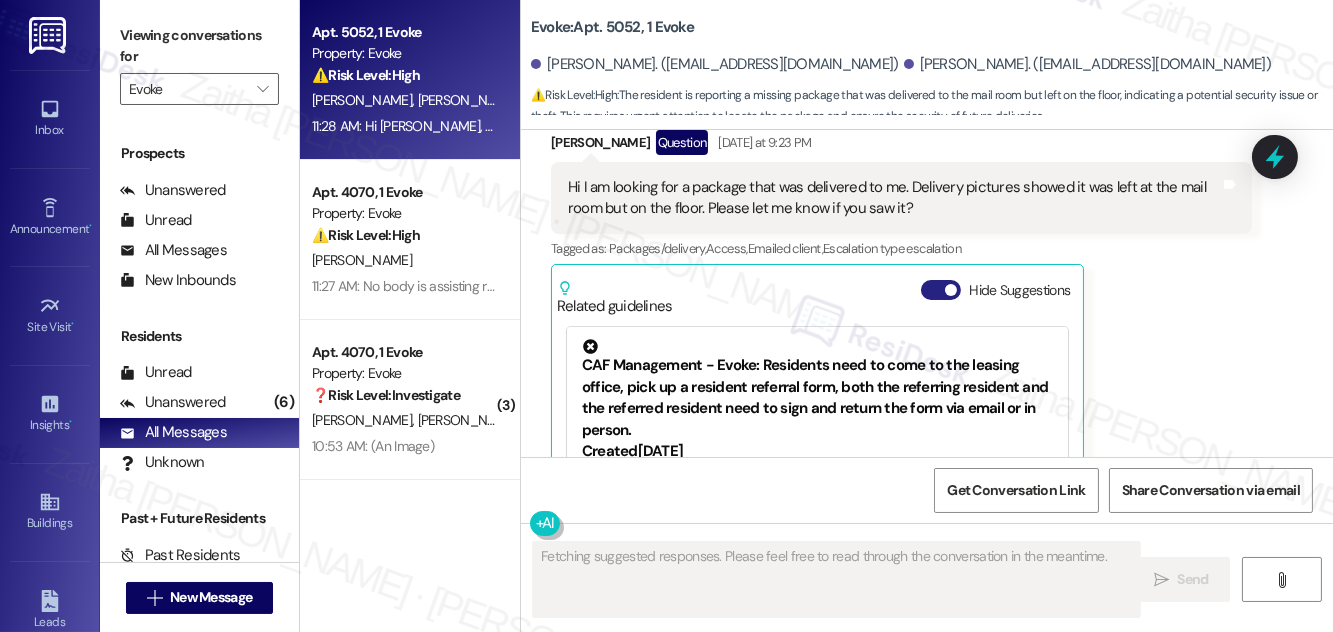 click on "Hide Suggestions" at bounding box center [941, 290] 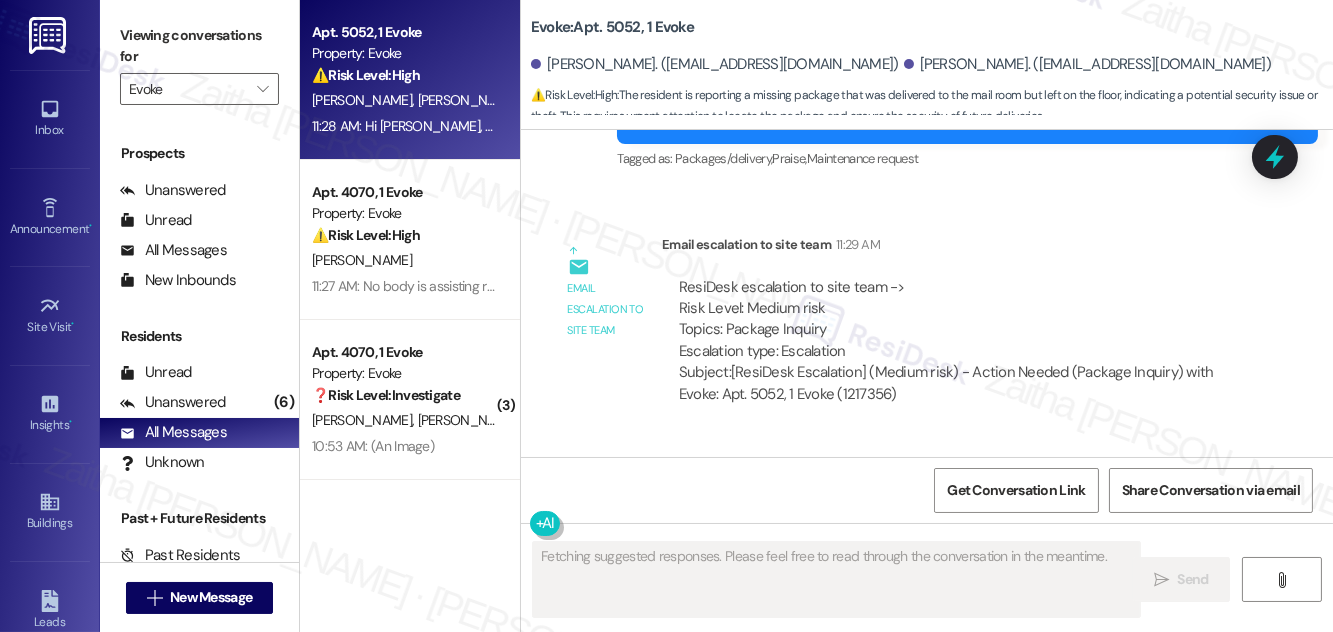 scroll, scrollTop: 28936, scrollLeft: 0, axis: vertical 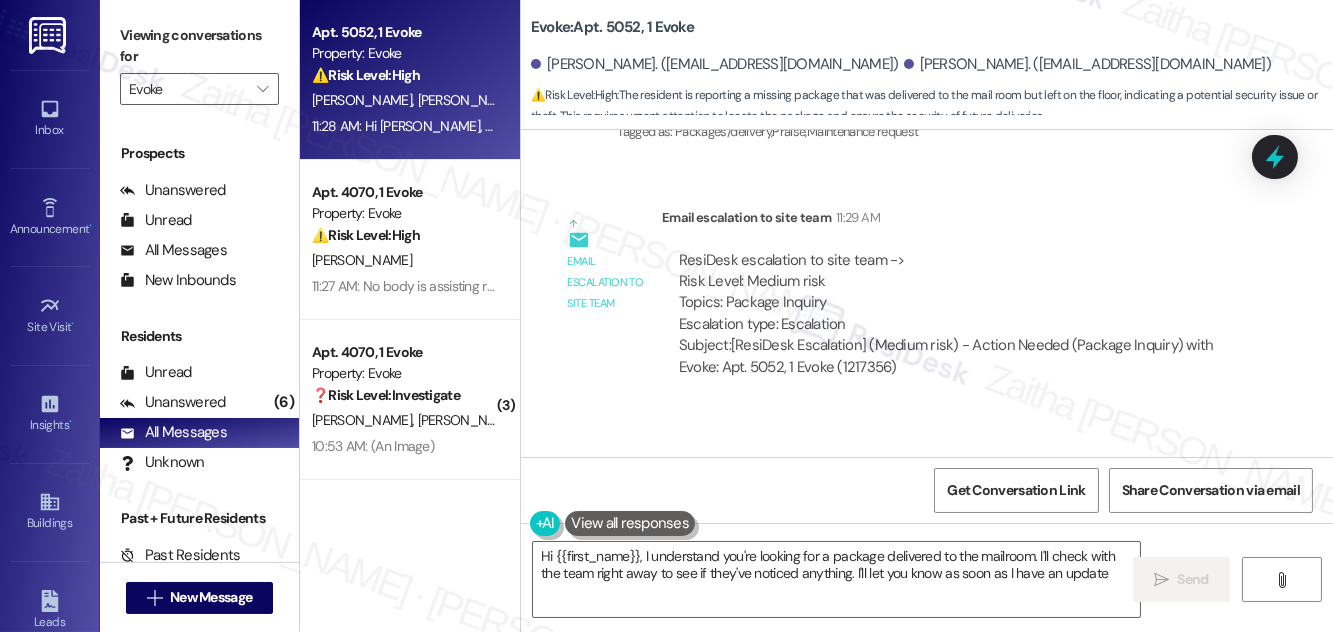 type on "Hi {{first_name}}, I understand you're looking for a package delivered to the mailroom. I'll check with the team right away to see if they've noticed anything. I'll let you know as soon as I have an update!" 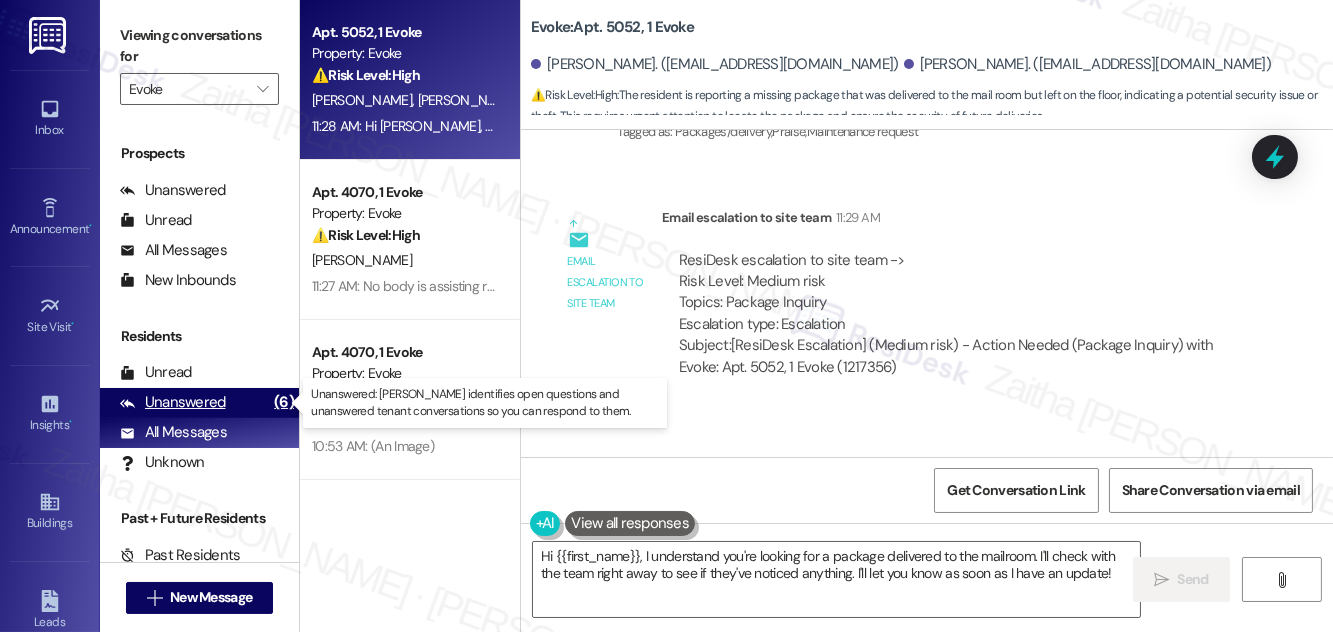 click on "Unanswered" at bounding box center [173, 402] 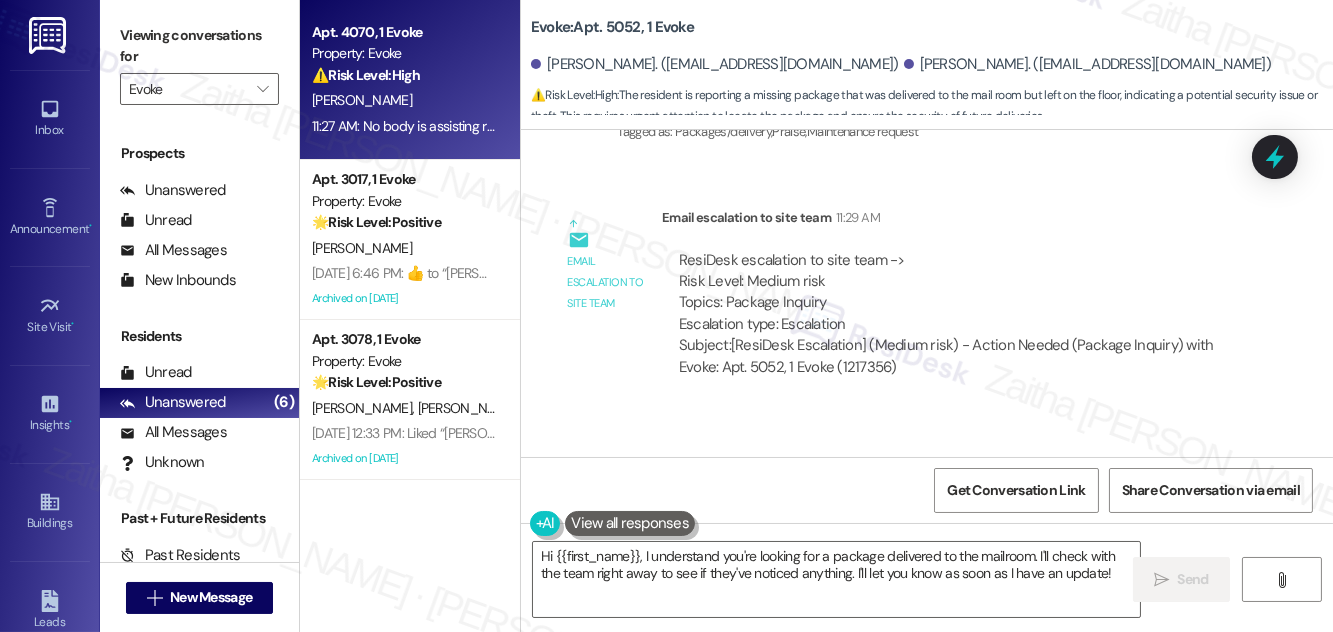 click on "[PERSON_NAME]" at bounding box center [404, 100] 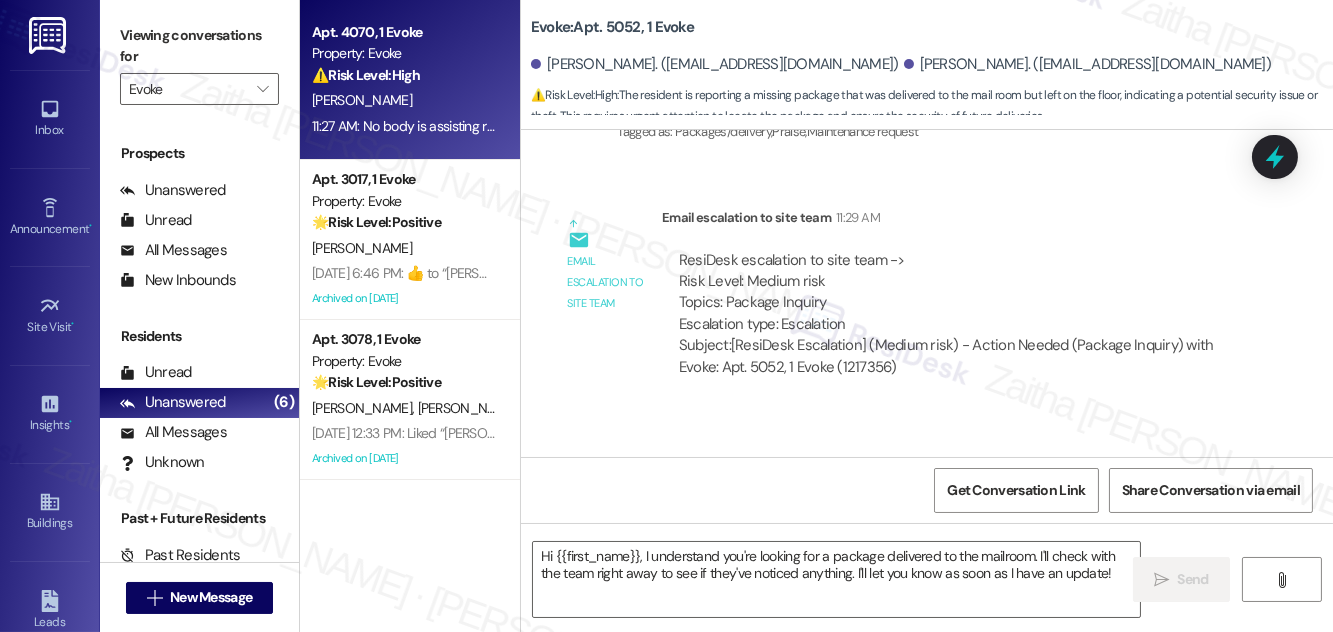 type on "Fetching suggested responses. Please feel free to read through the conversation in the meantime." 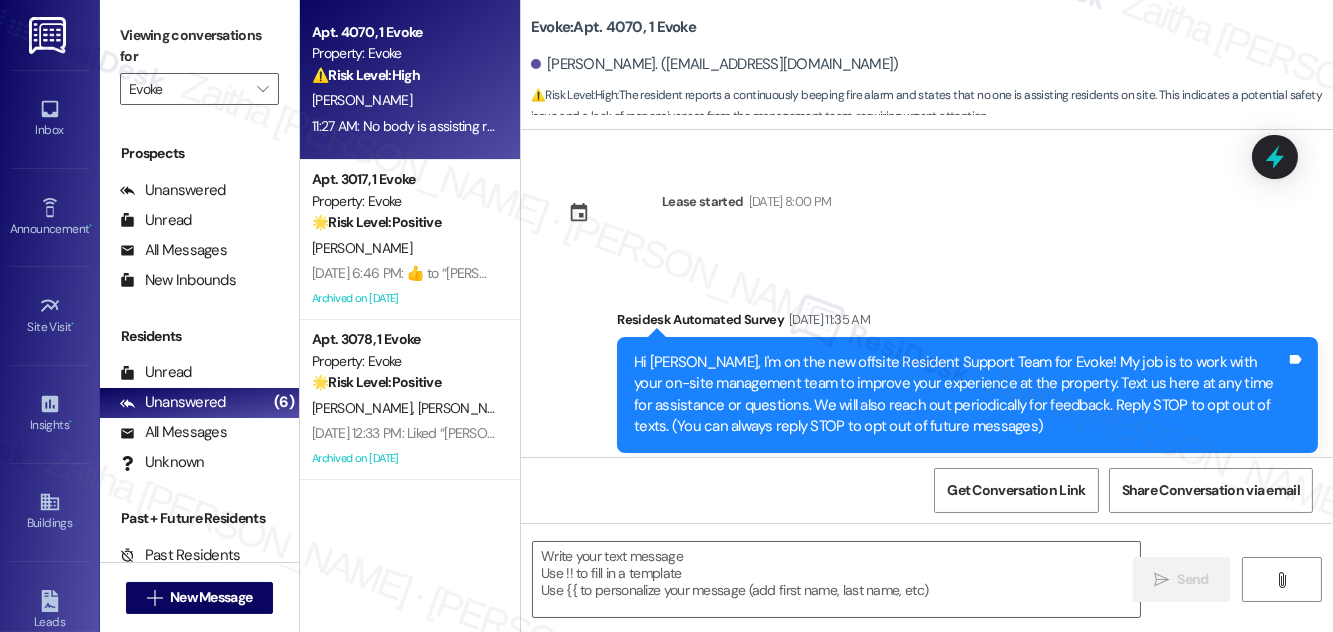 scroll, scrollTop: 13590, scrollLeft: 0, axis: vertical 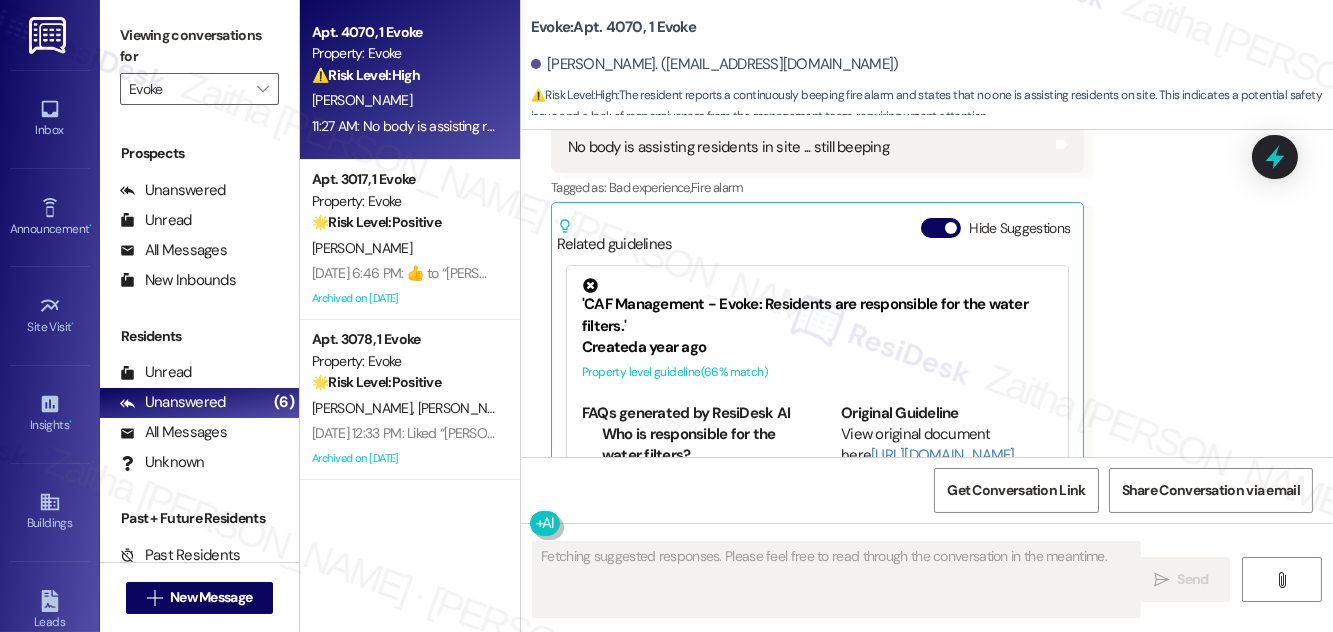 click on "Related guidelines Hide Suggestions" at bounding box center [817, 231] 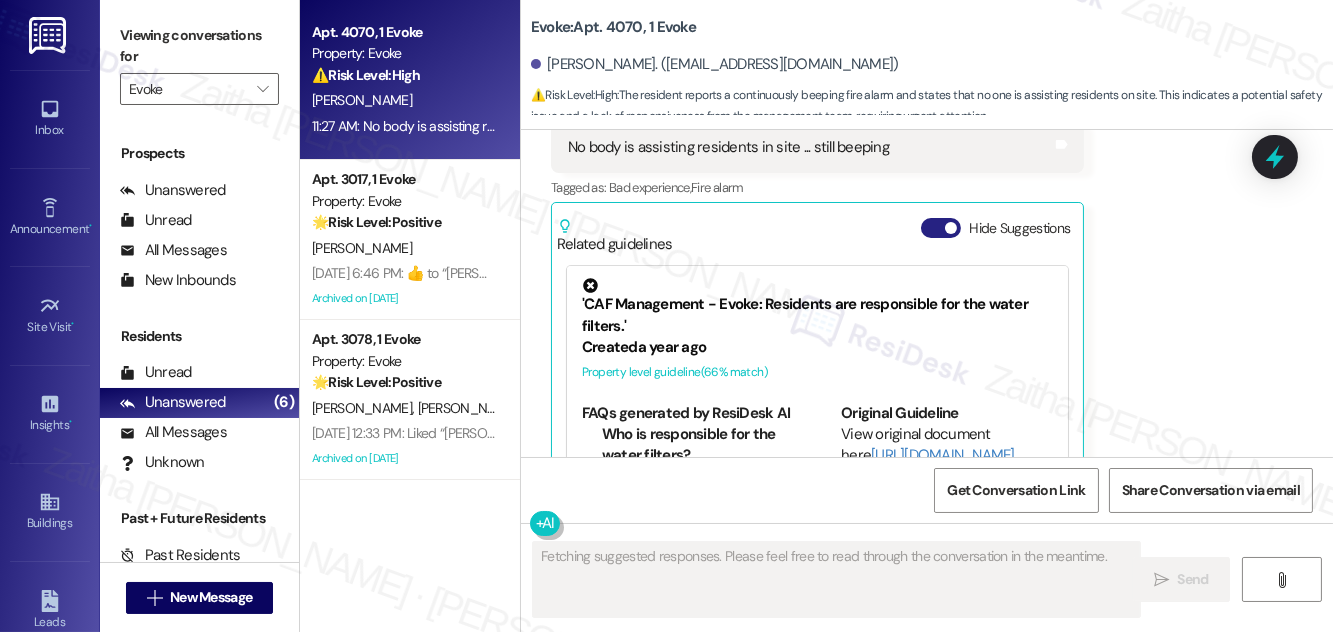 click on "Hide Suggestions" at bounding box center (941, 228) 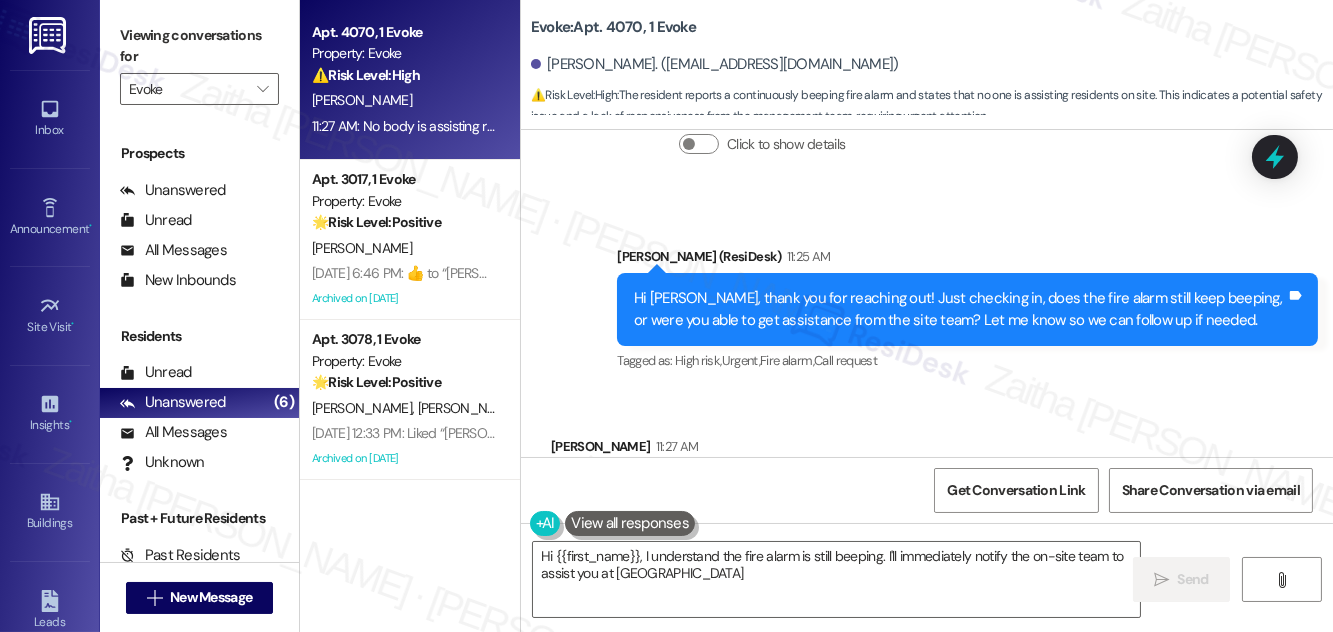scroll, scrollTop: 13248, scrollLeft: 0, axis: vertical 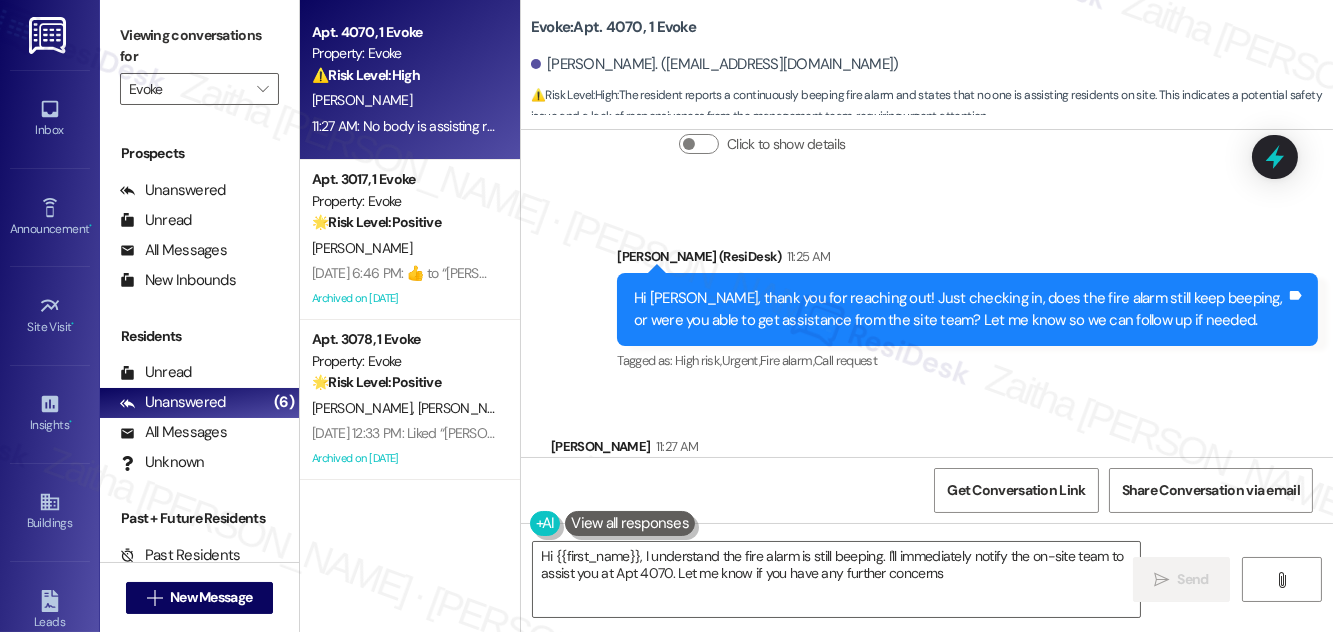type on "Hi {{first_name}}, I understand the fire alarm is still beeping. I'll immediately notify the on-site team to assist you at Apt 4070. Let me know if you have any further concerns!" 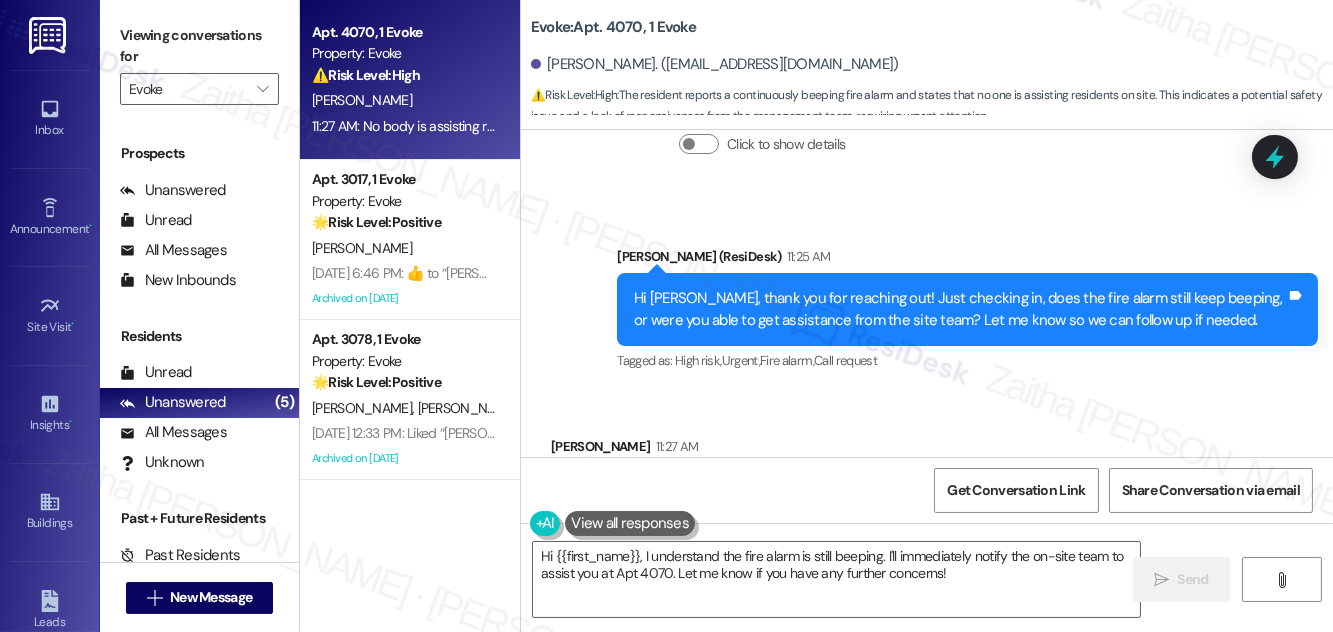 scroll, scrollTop: 13338, scrollLeft: 0, axis: vertical 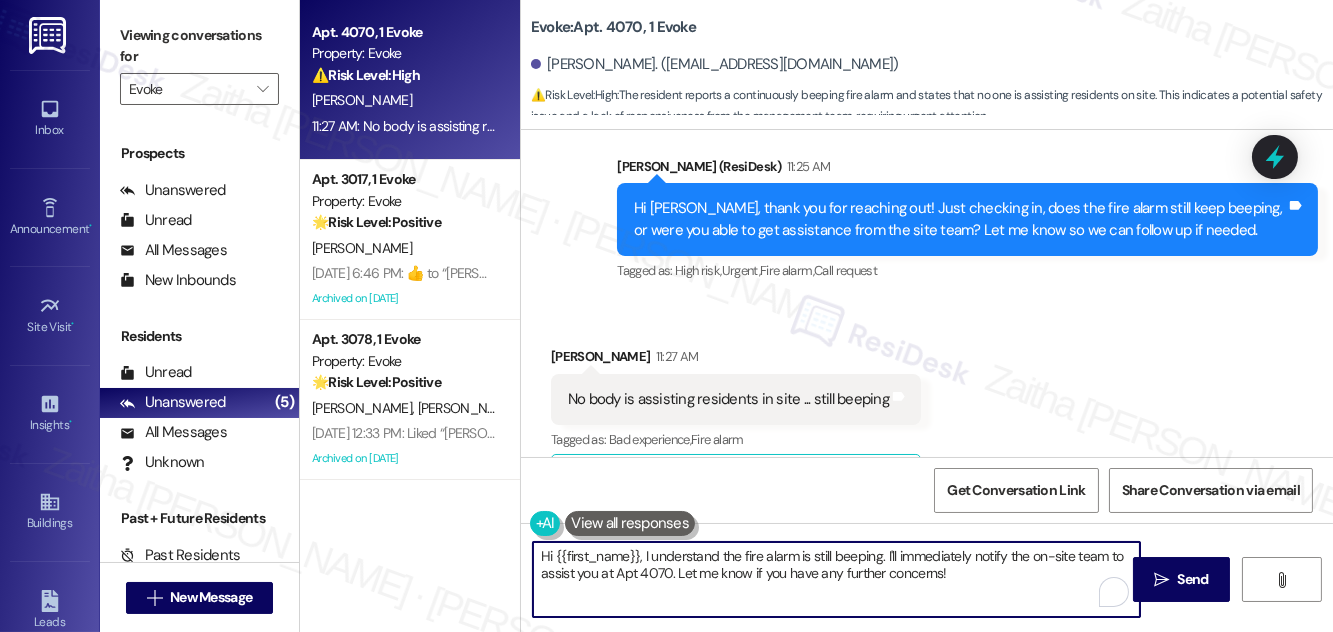 drag, startPoint x: 538, startPoint y: 554, endPoint x: 973, endPoint y: 594, distance: 436.8352 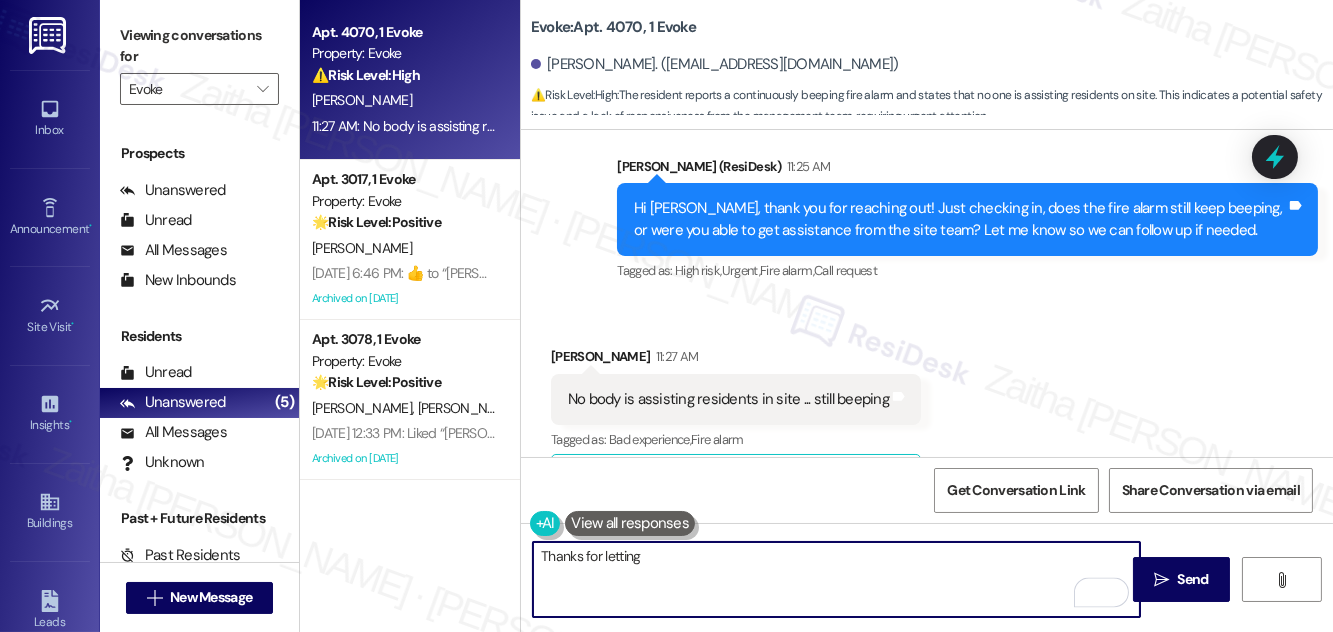 scroll, scrollTop: 13248, scrollLeft: 0, axis: vertical 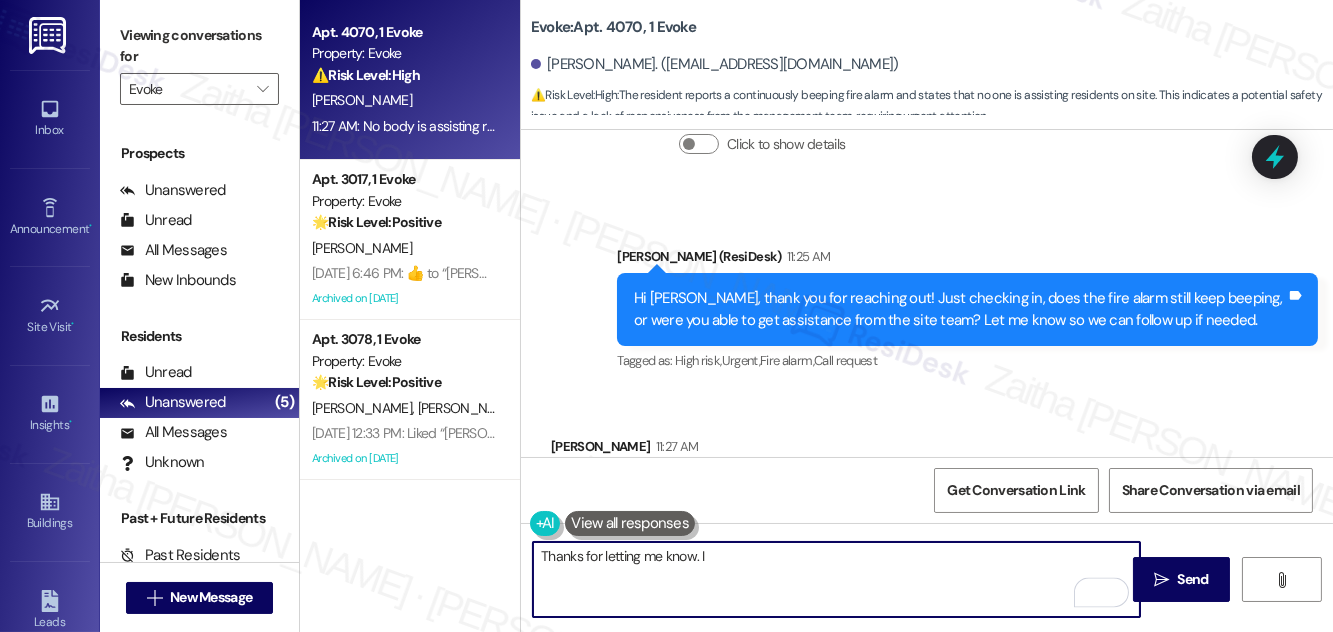 type on "Thanks for letting me know. I" 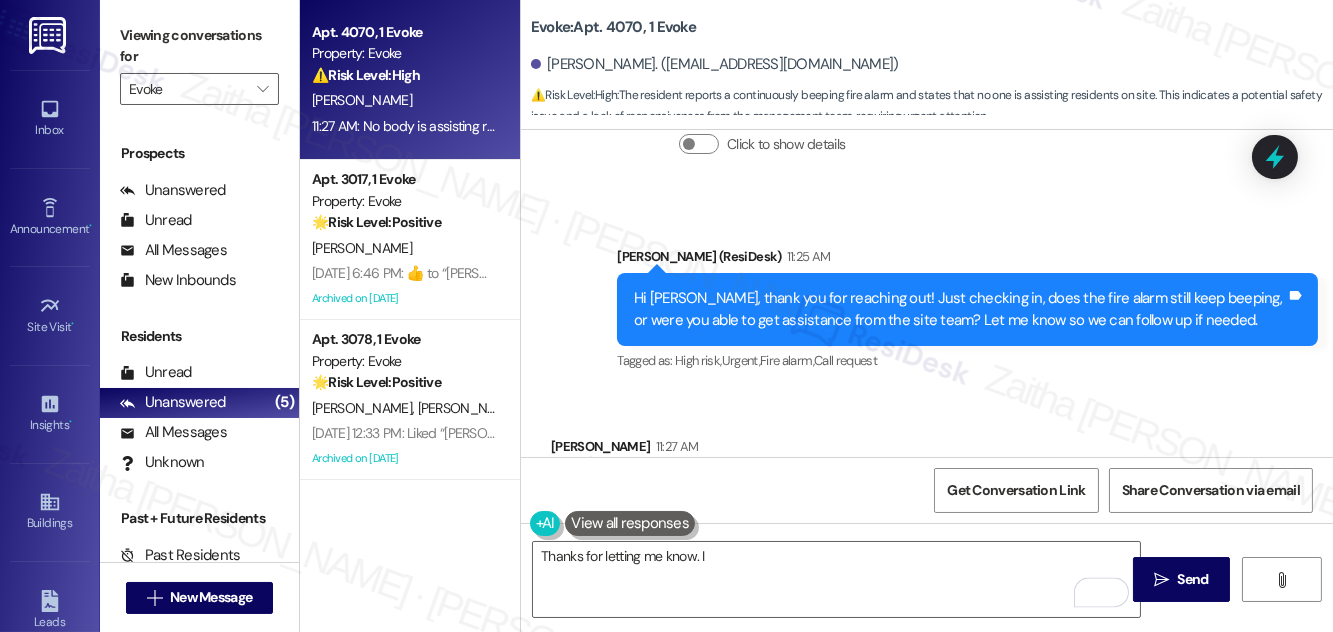 drag, startPoint x: 560, startPoint y: 412, endPoint x: 899, endPoint y: 420, distance: 339.0944 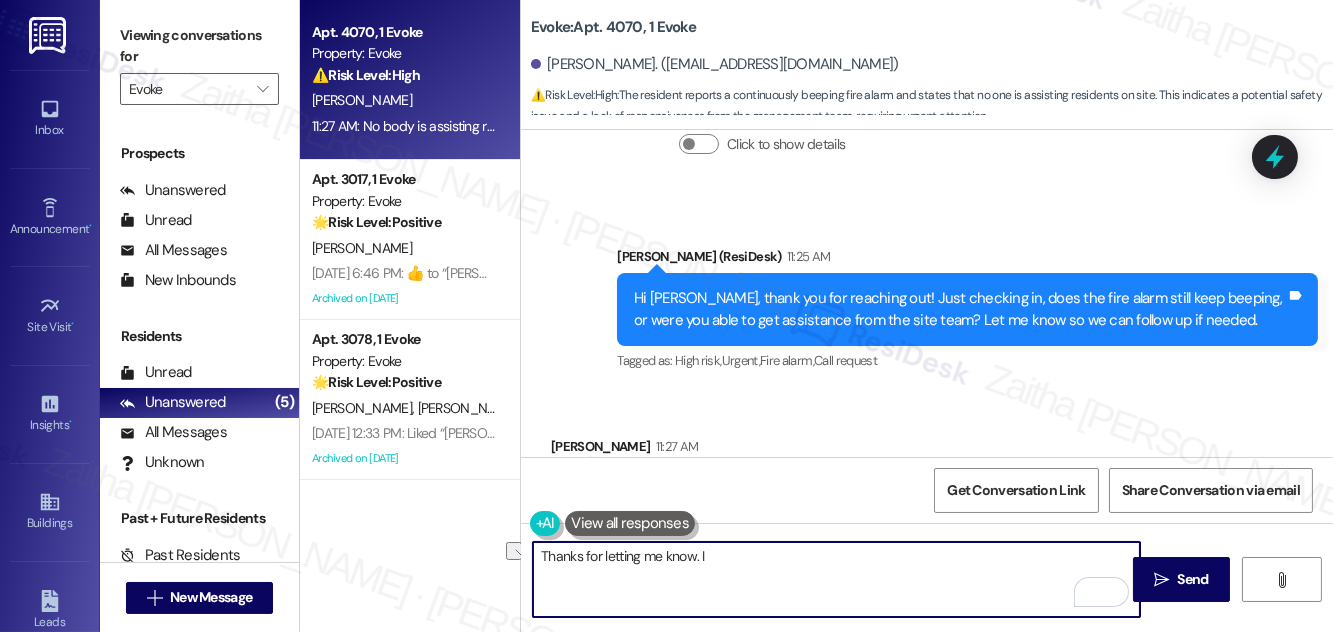 drag, startPoint x: 728, startPoint y: 557, endPoint x: 545, endPoint y: 555, distance: 183.01093 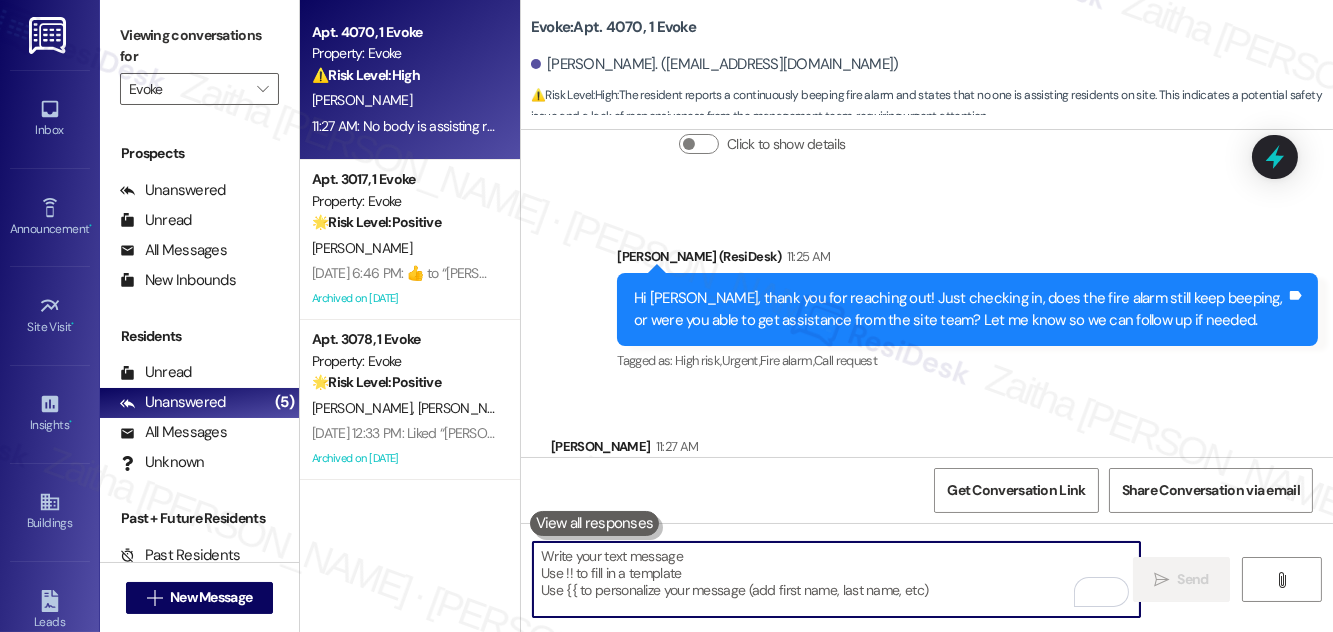 paste on "’m sorry to hear no one has been by yet and that the alarm is still beeping. I’ll follow up with the team right away and let you know once I have an update. Thanks for your patience." 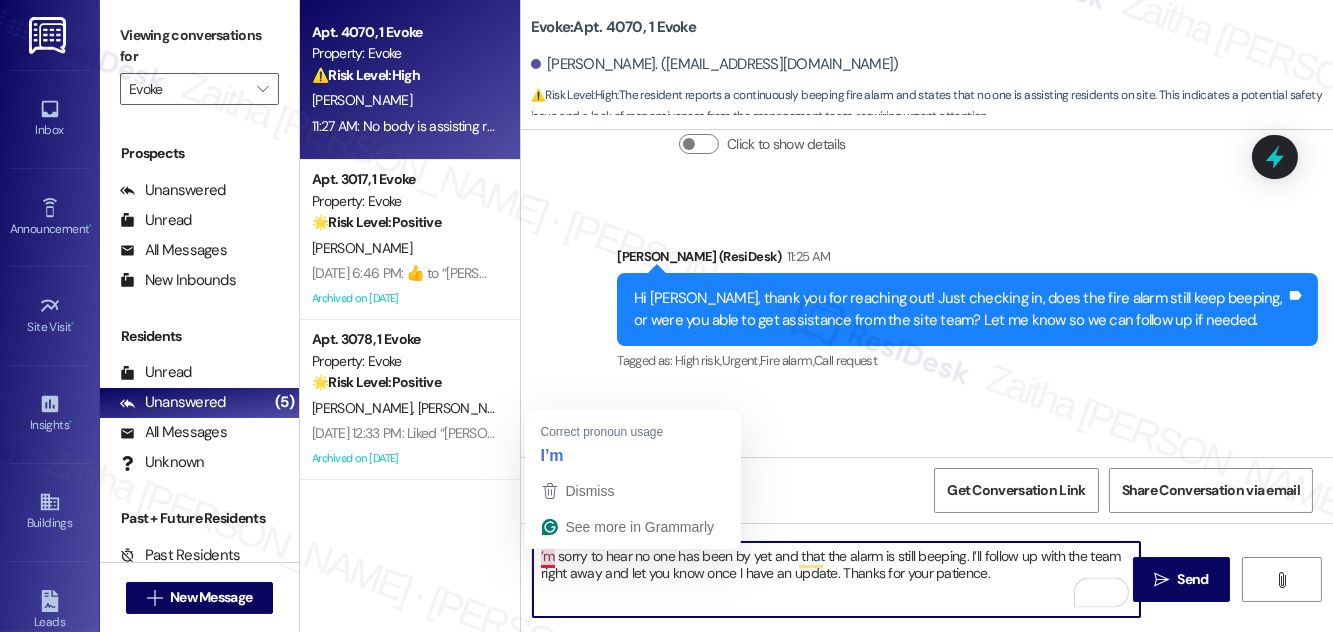 click on "’m sorry to hear no one has been by yet and that the alarm is still beeping. I’ll follow up with the team right away and let you know once I have an update. Thanks for your patience." at bounding box center (836, 579) 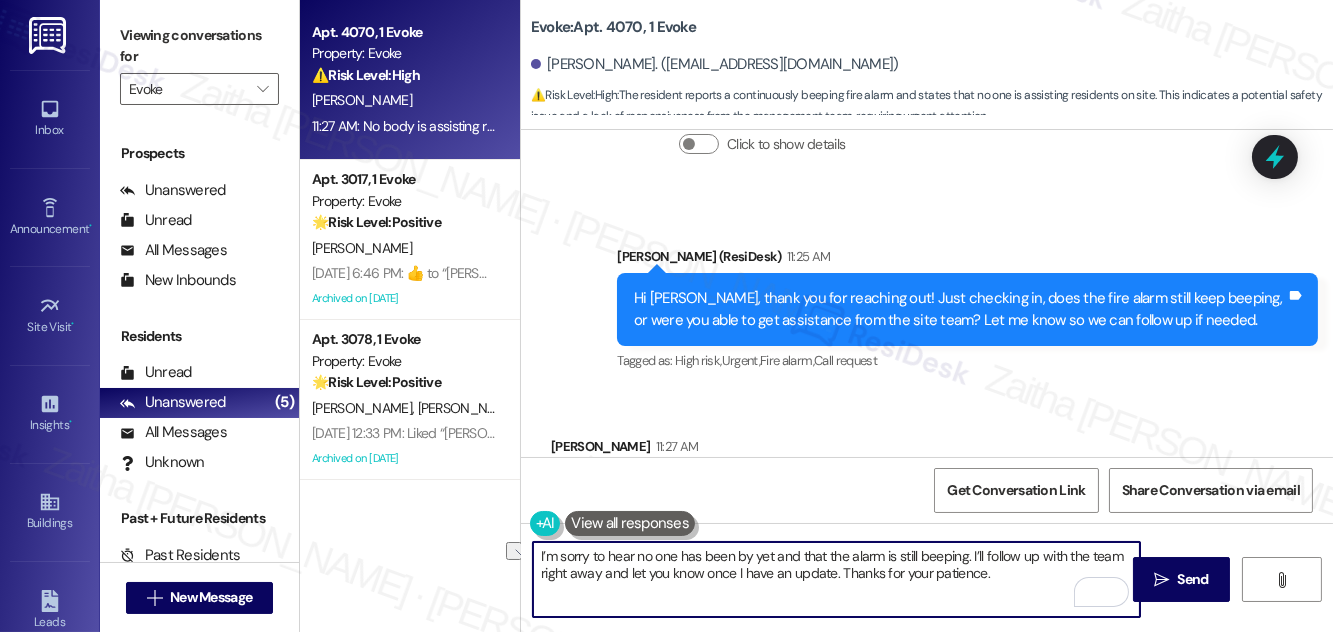 drag, startPoint x: 968, startPoint y: 556, endPoint x: 545, endPoint y: 550, distance: 423.04254 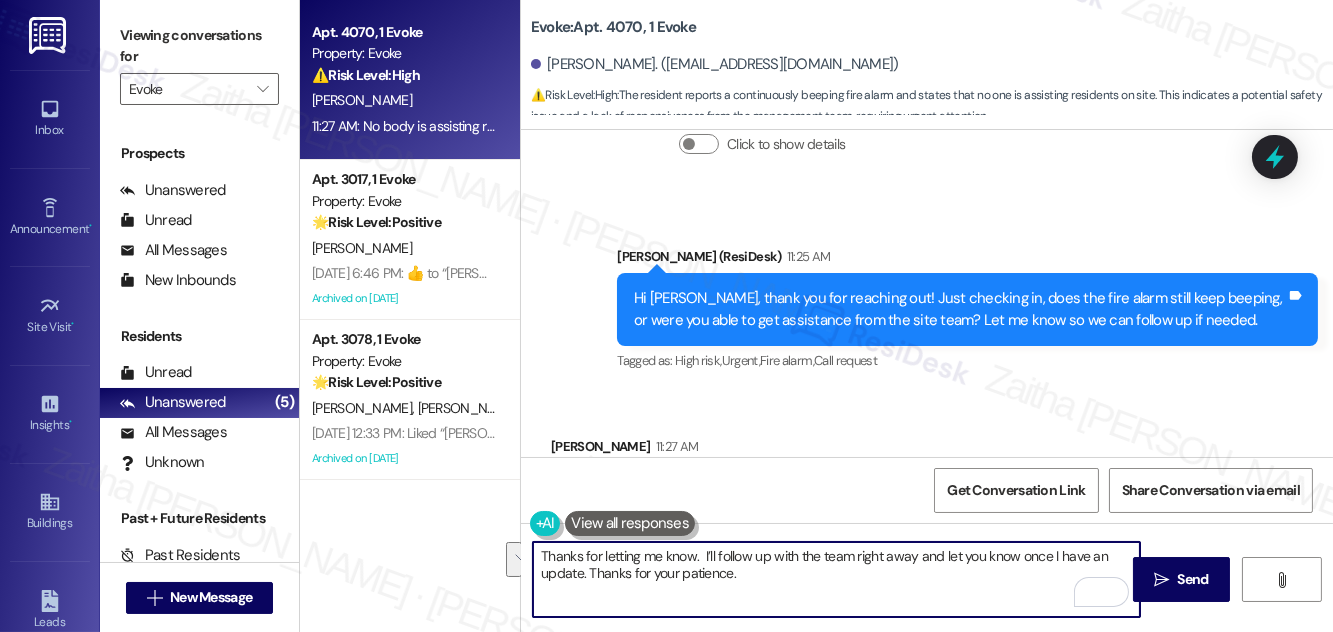 drag, startPoint x: 717, startPoint y: 553, endPoint x: 762, endPoint y: 572, distance: 48.8467 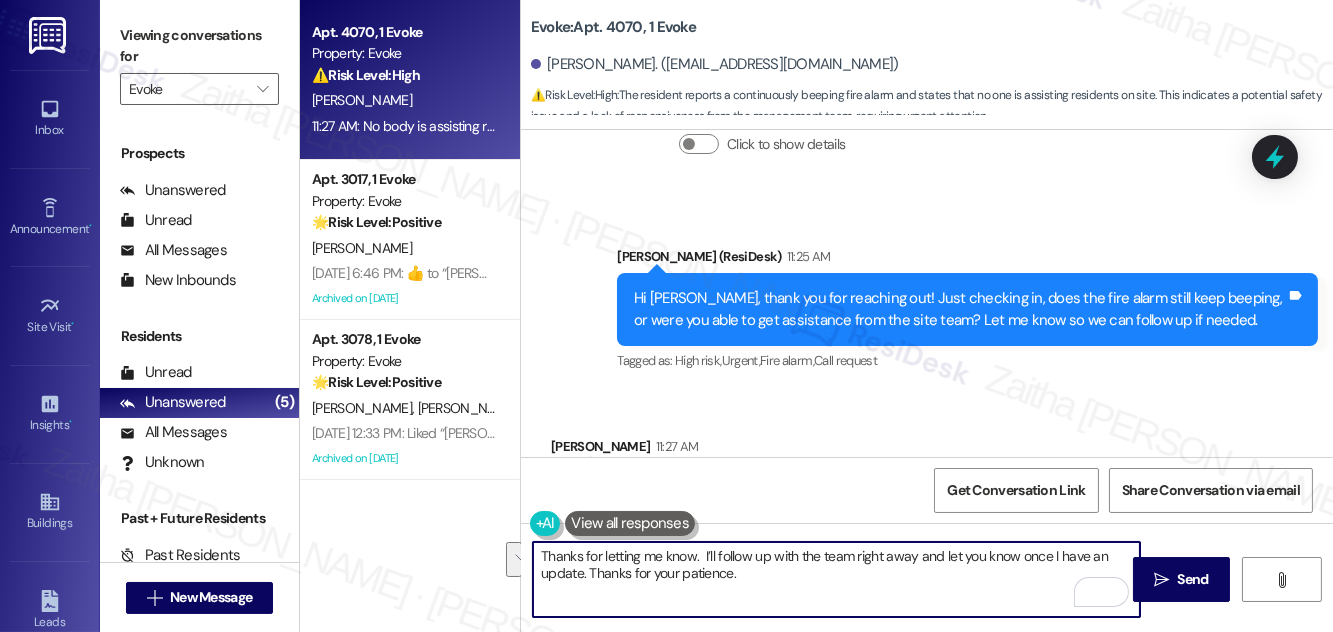 click on "Thanks for letting me know.  I’ll follow up with the team right away and let you know once I have an update. Thanks for your patience." at bounding box center (836, 579) 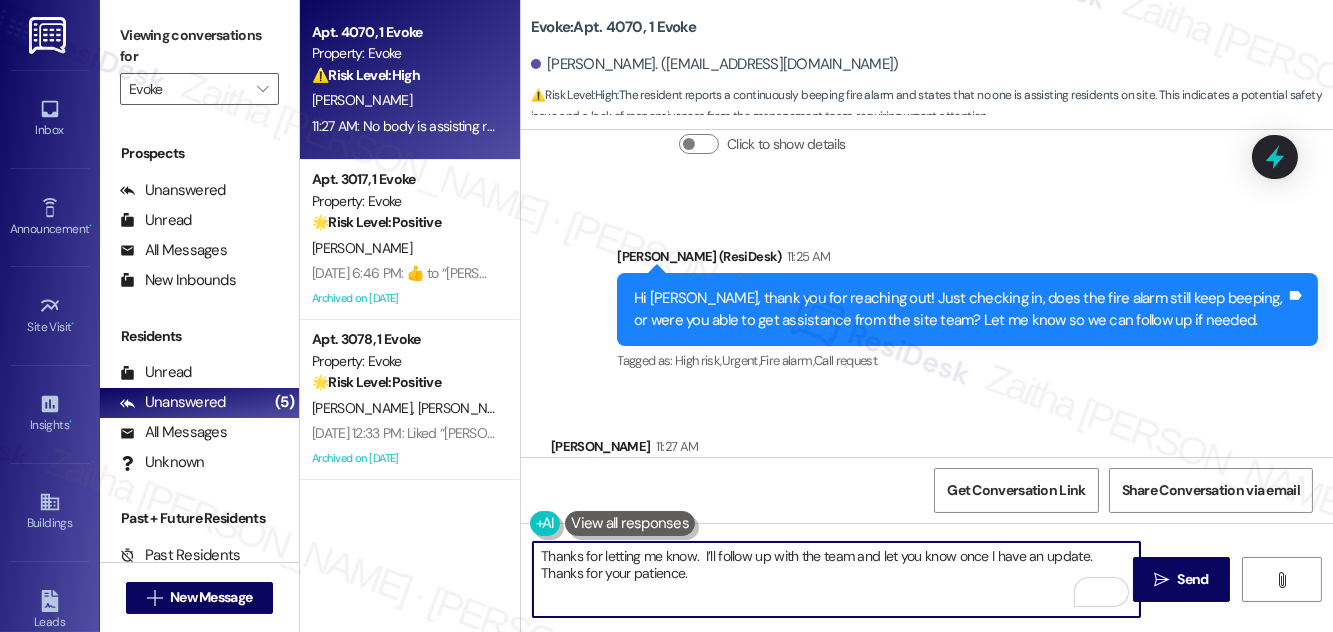click on "Thanks for letting me know.  I’ll follow up with the team and let you know once I have an update. Thanks for your patience." at bounding box center [836, 579] 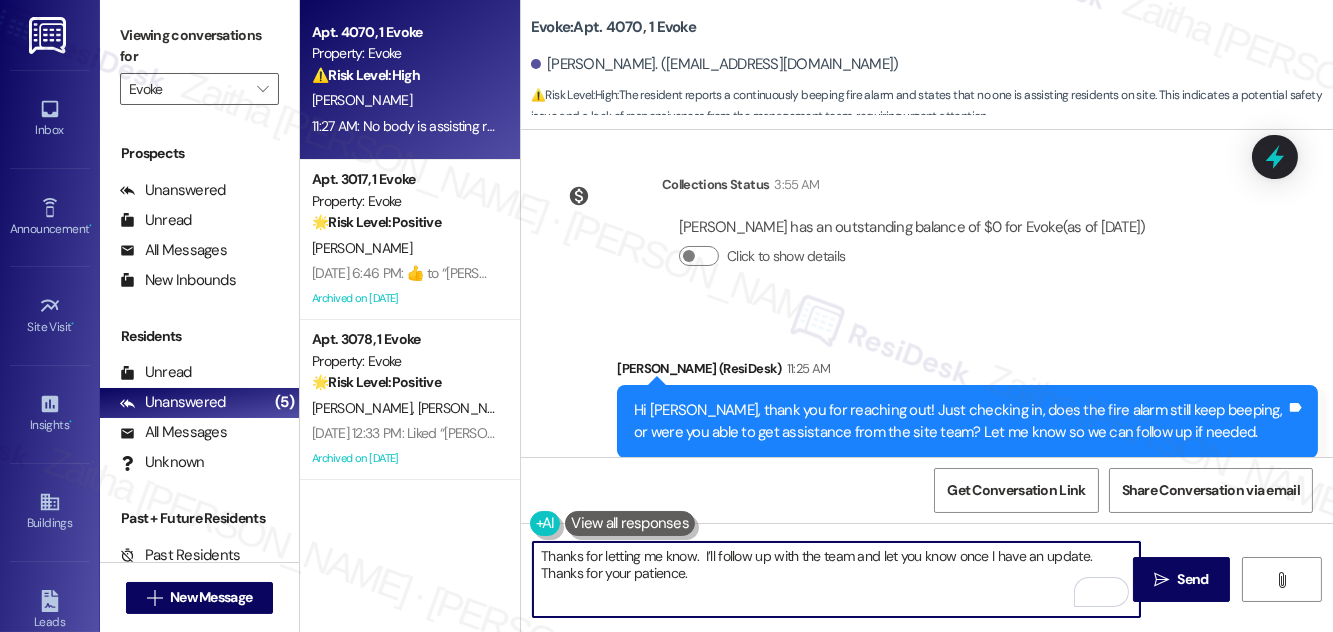 scroll, scrollTop: 13338, scrollLeft: 0, axis: vertical 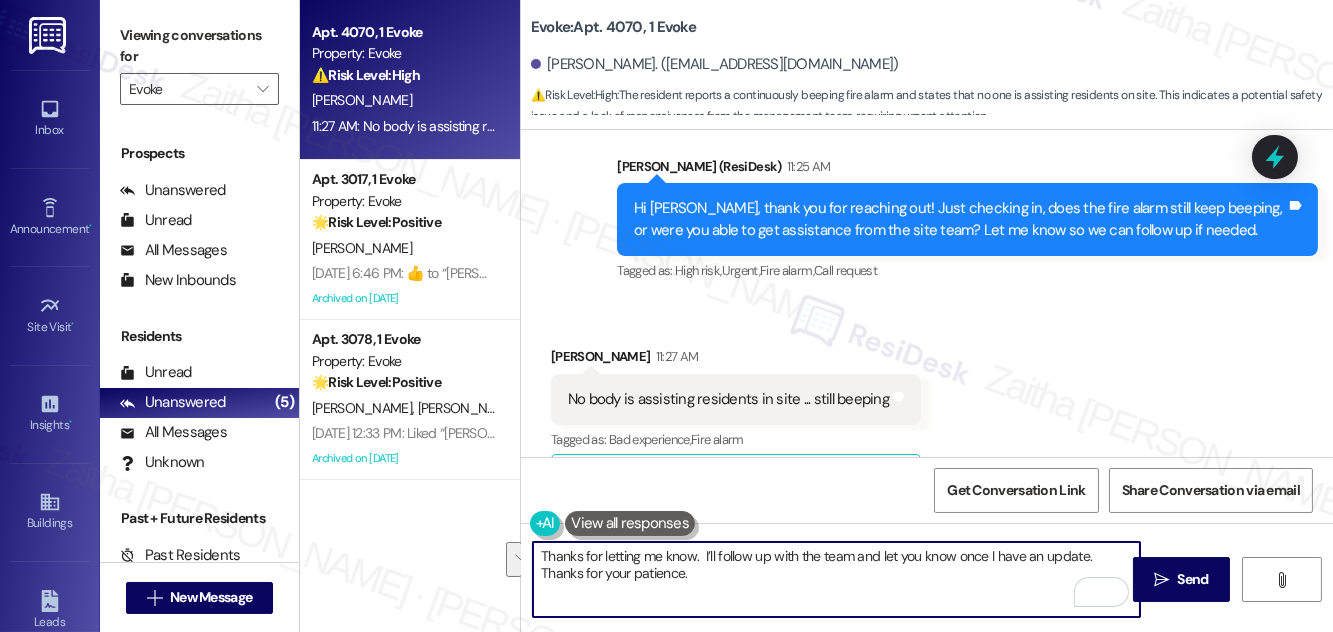 drag, startPoint x: 715, startPoint y: 556, endPoint x: 728, endPoint y: 575, distance: 23.021729 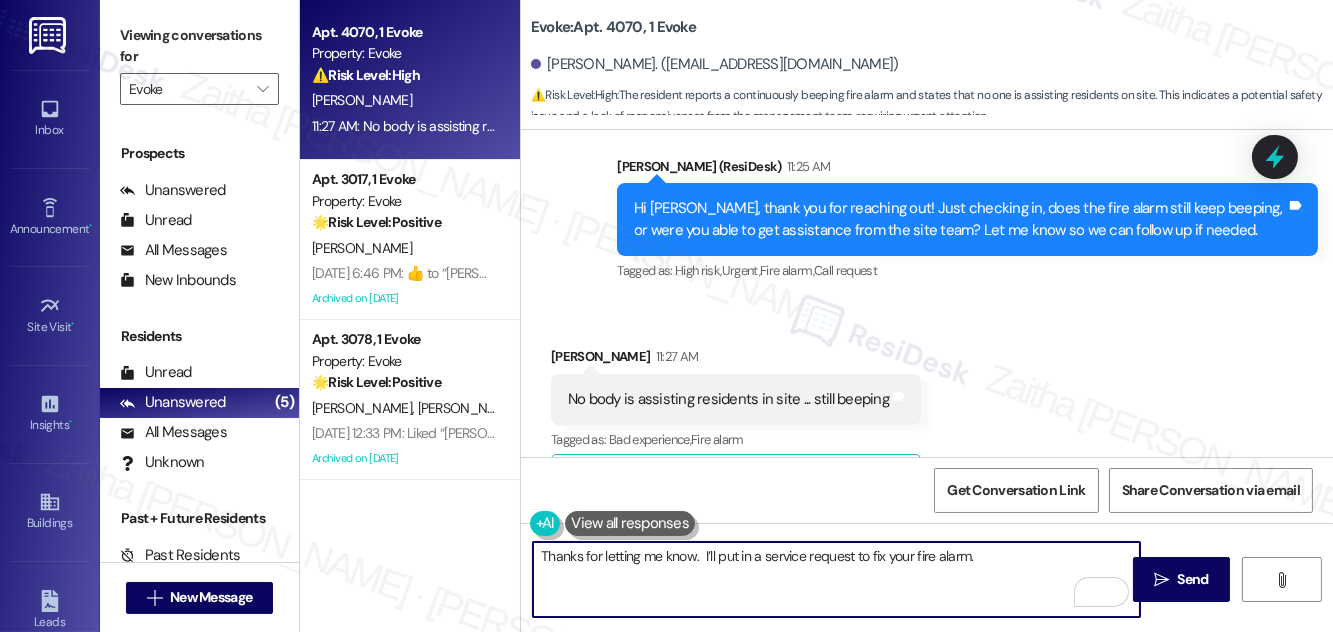 paste on "Do we have your permission to enter during your absence? Do you have pets that we should be aware of?" 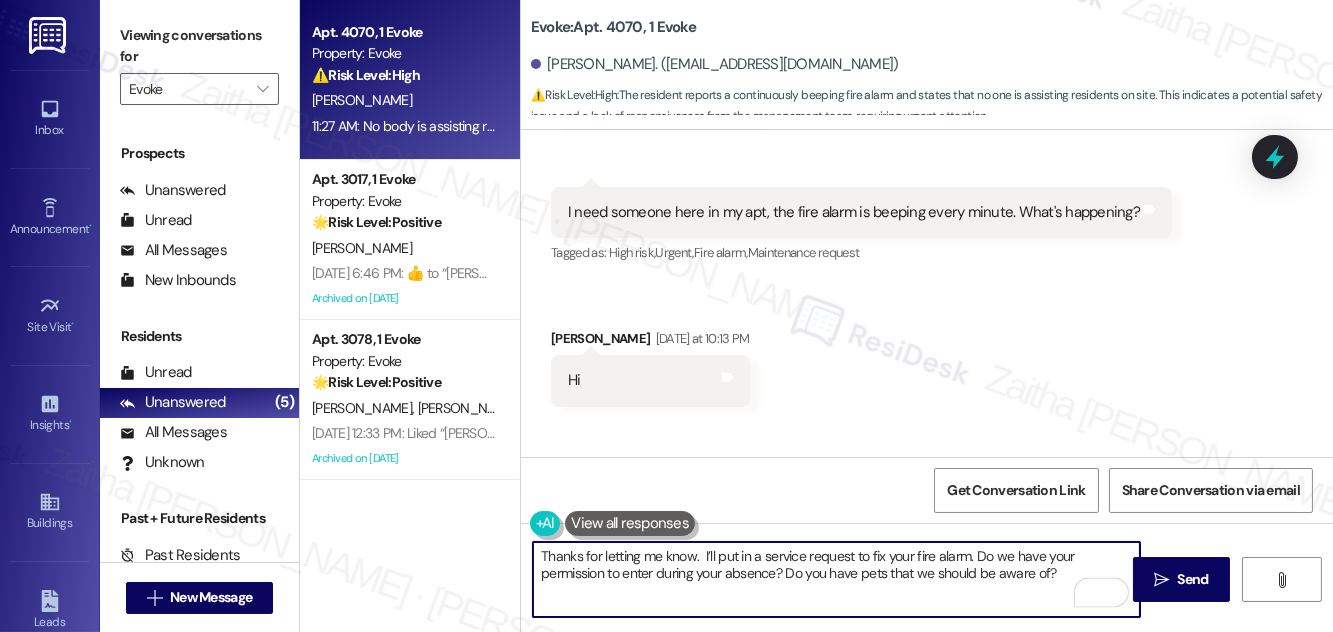 scroll, scrollTop: 12611, scrollLeft: 0, axis: vertical 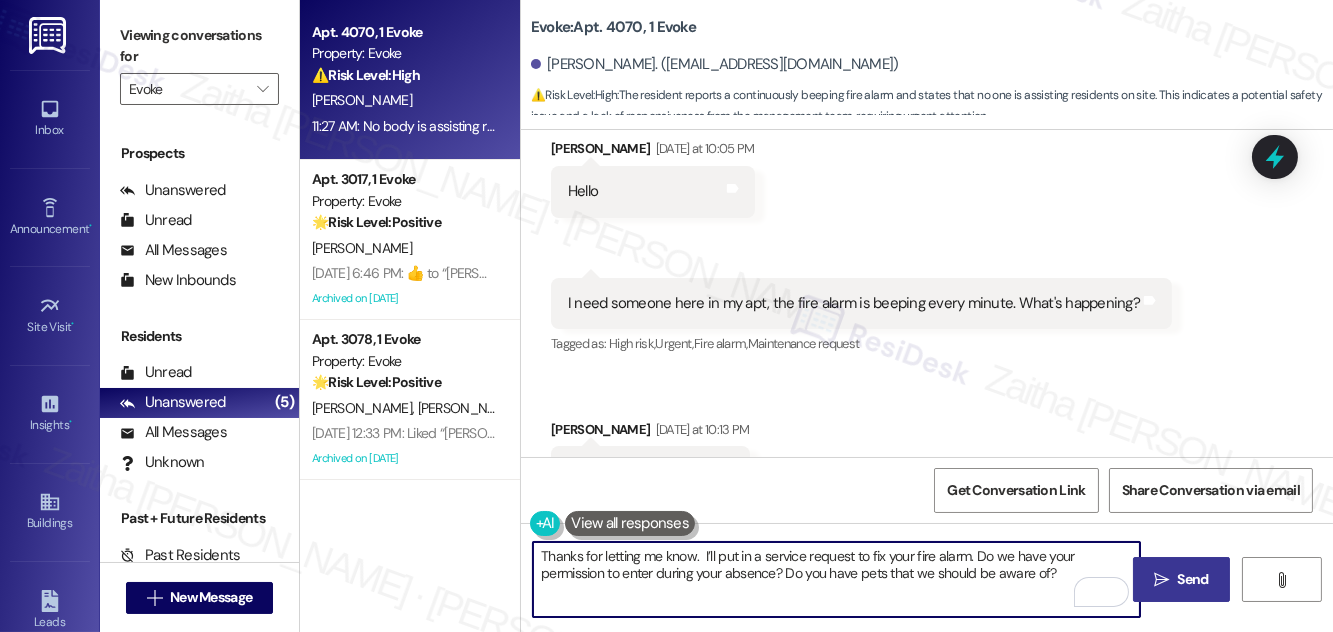 type on "Thanks for letting me know.  I’ll put in a service request to fix your fire alarm. Do we have your permission to enter during your absence? Do you have pets that we should be aware of?" 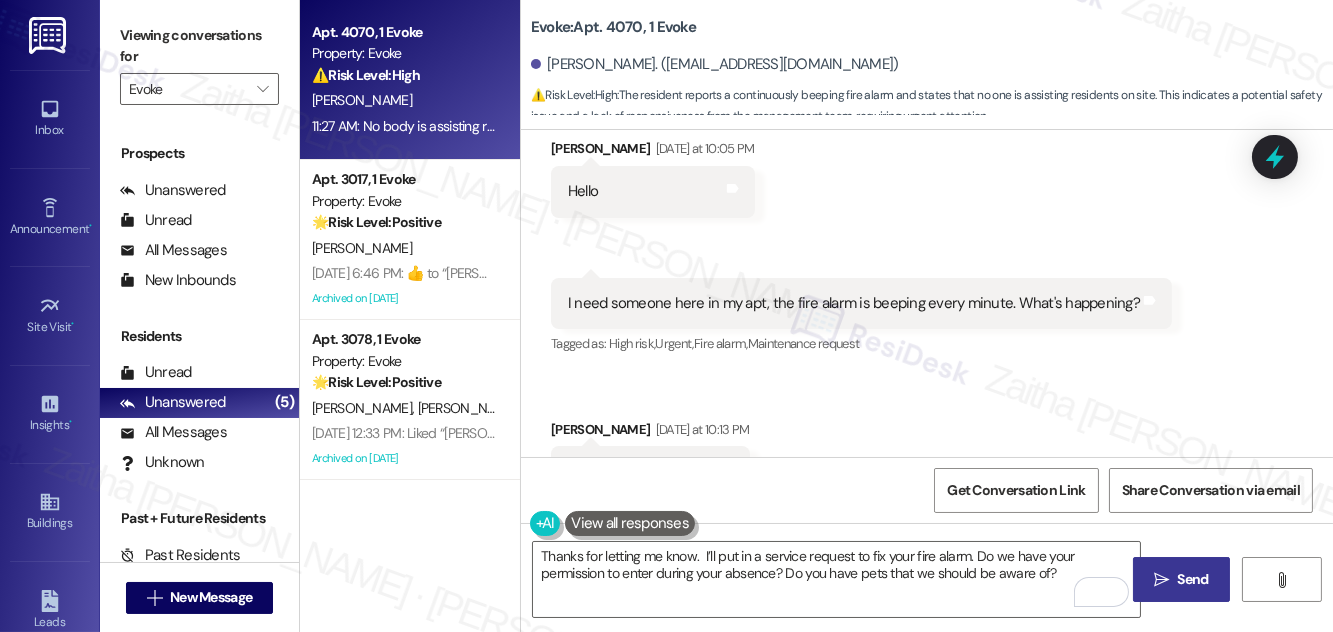 click on "Send" at bounding box center [1193, 579] 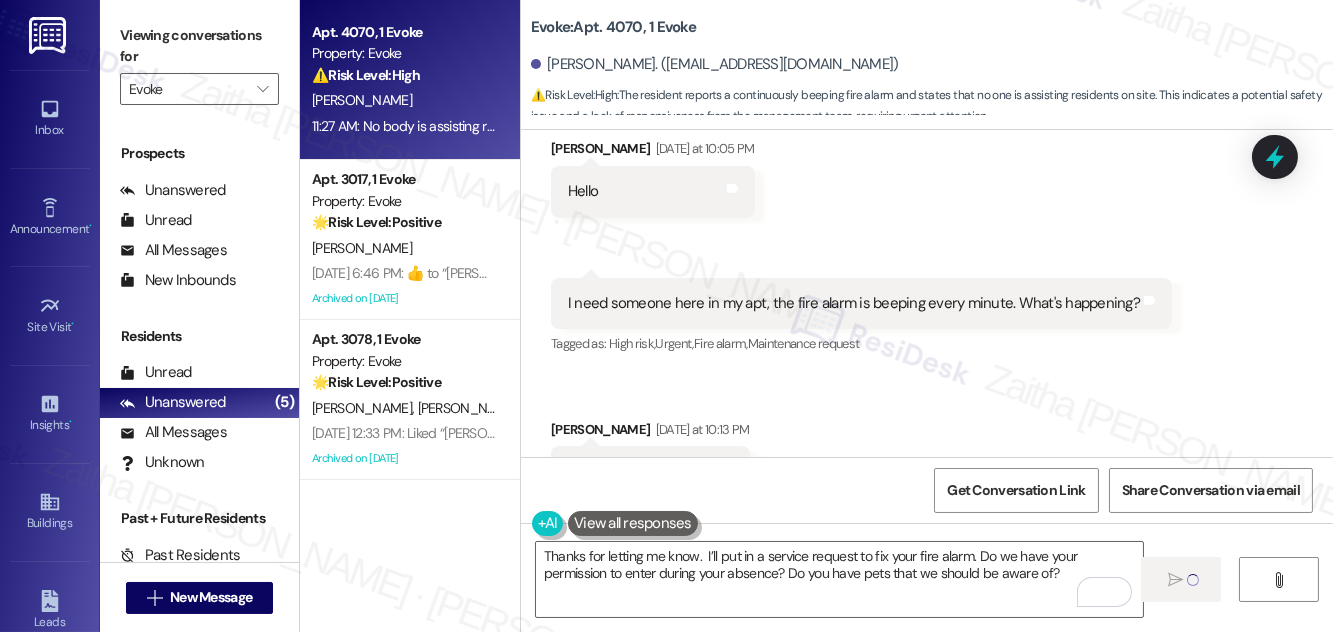 type 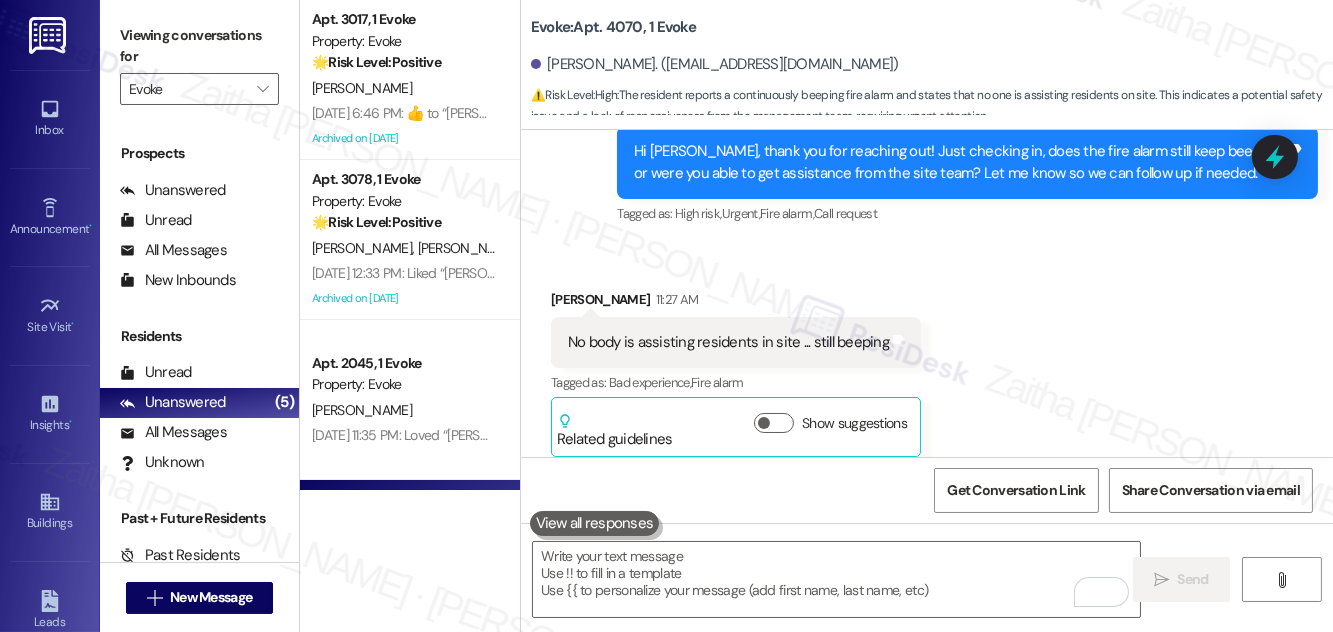 scroll, scrollTop: 13499, scrollLeft: 0, axis: vertical 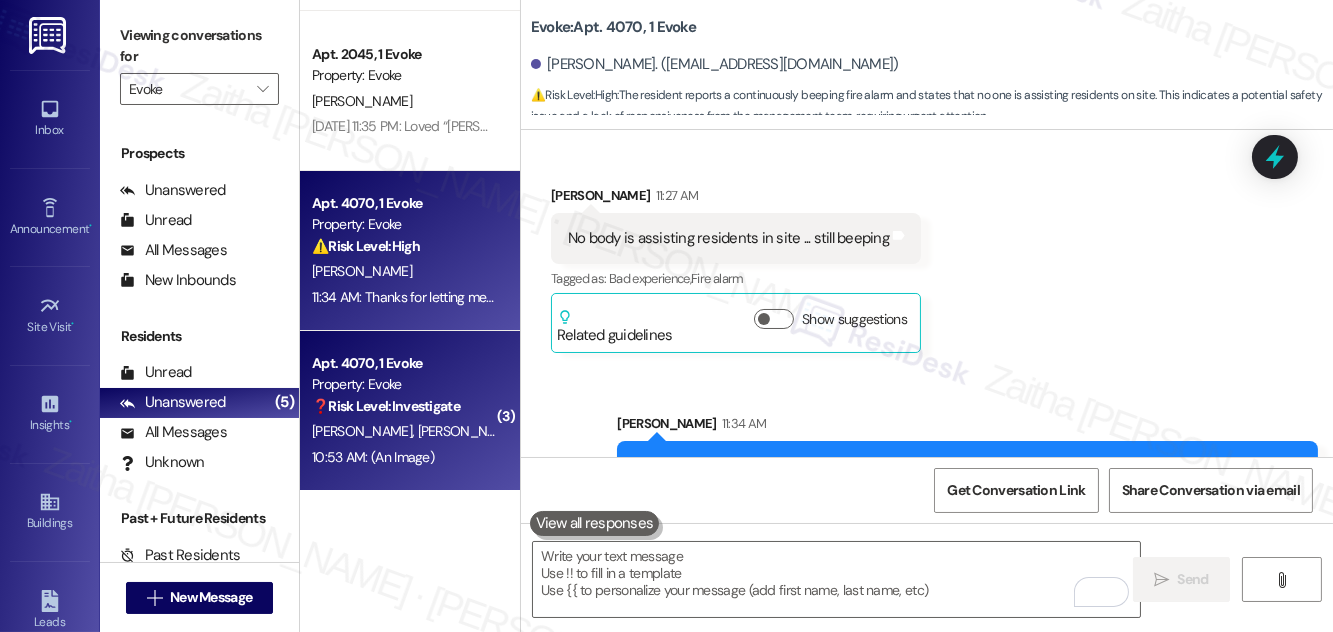 click on "Property: Evoke" at bounding box center [404, 384] 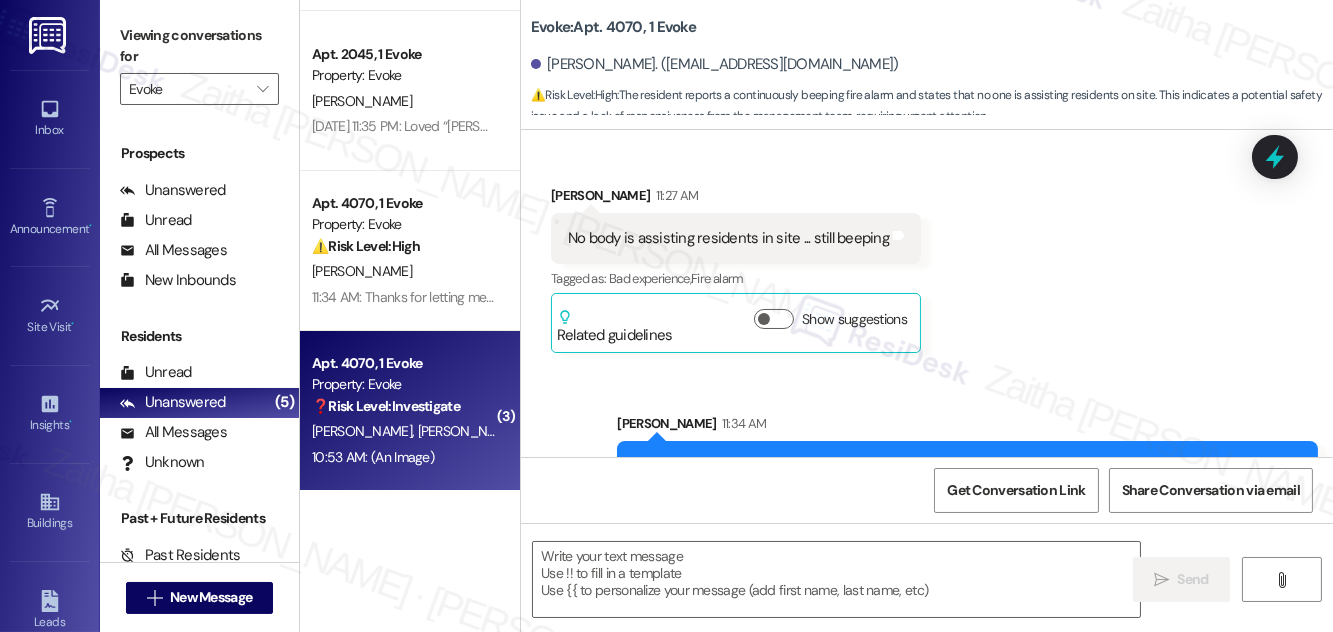 type on "Fetching suggested responses. Please feel free to read through the conversation in the meantime." 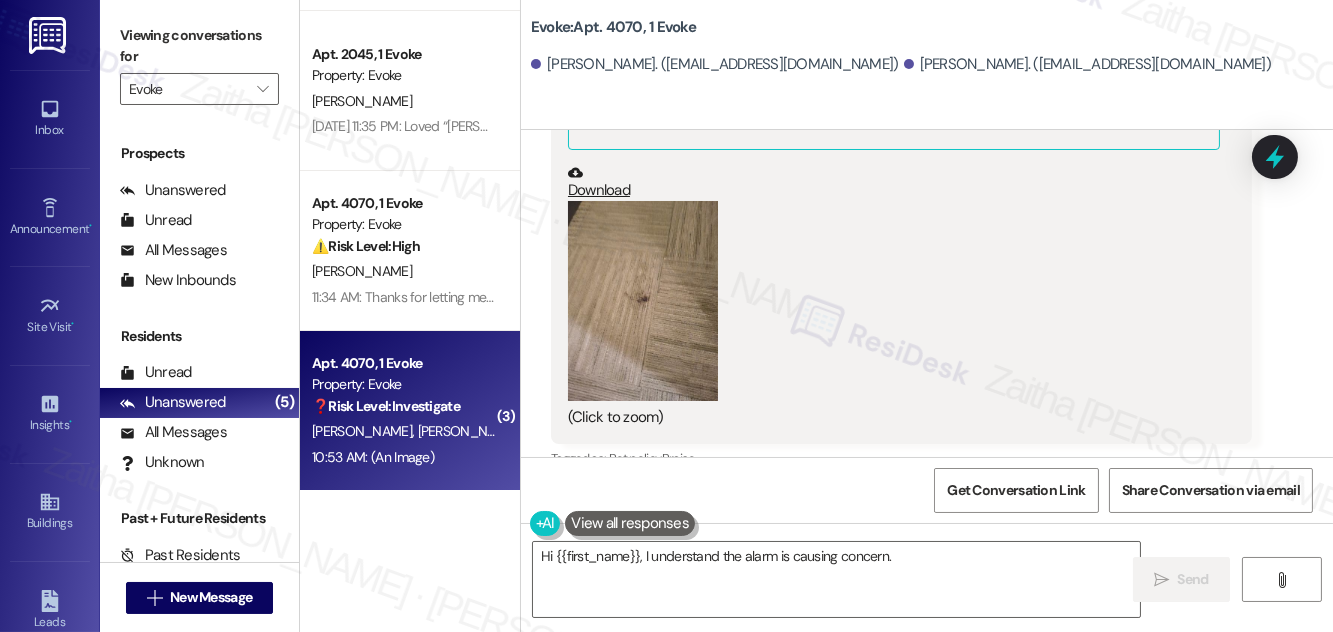 scroll, scrollTop: 22105, scrollLeft: 0, axis: vertical 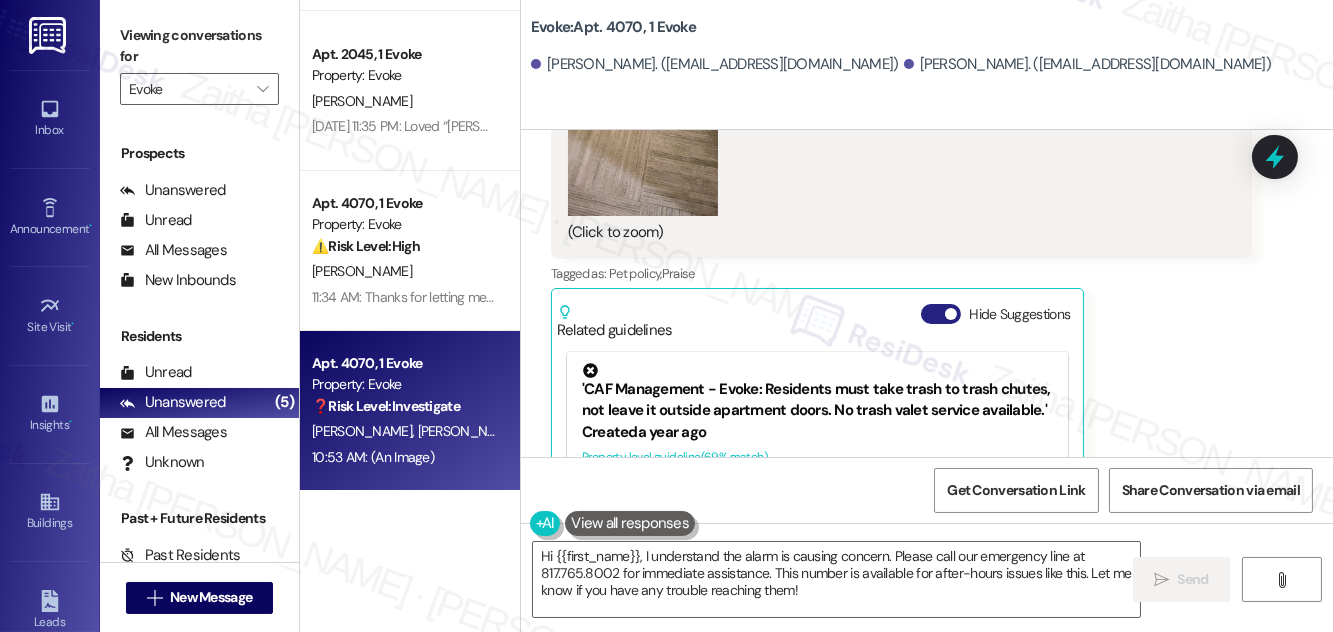 click on "Hide Suggestions" at bounding box center [941, 314] 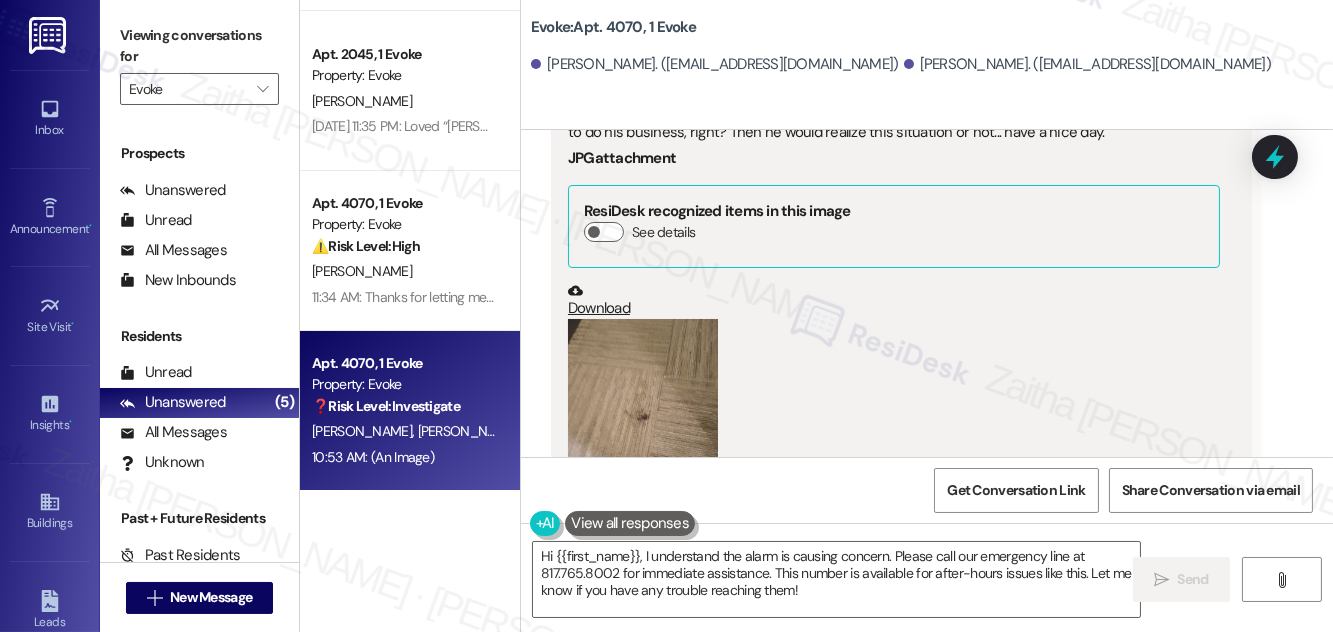 scroll, scrollTop: 21761, scrollLeft: 0, axis: vertical 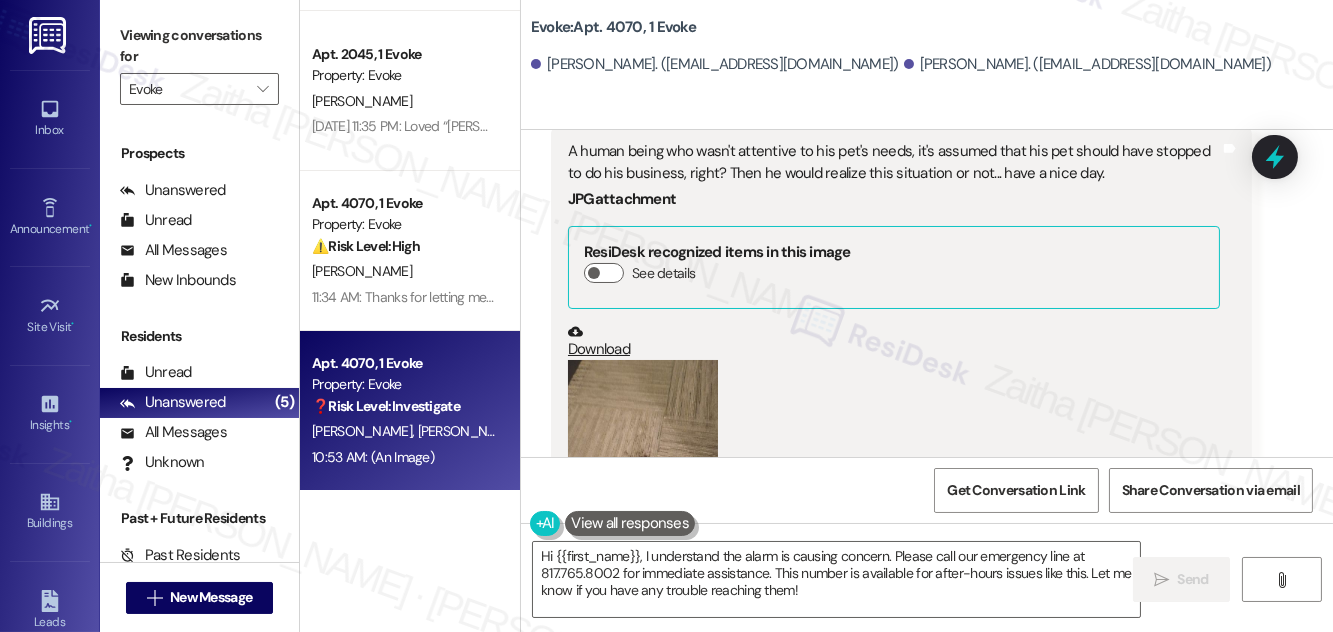 click at bounding box center [643, 460] 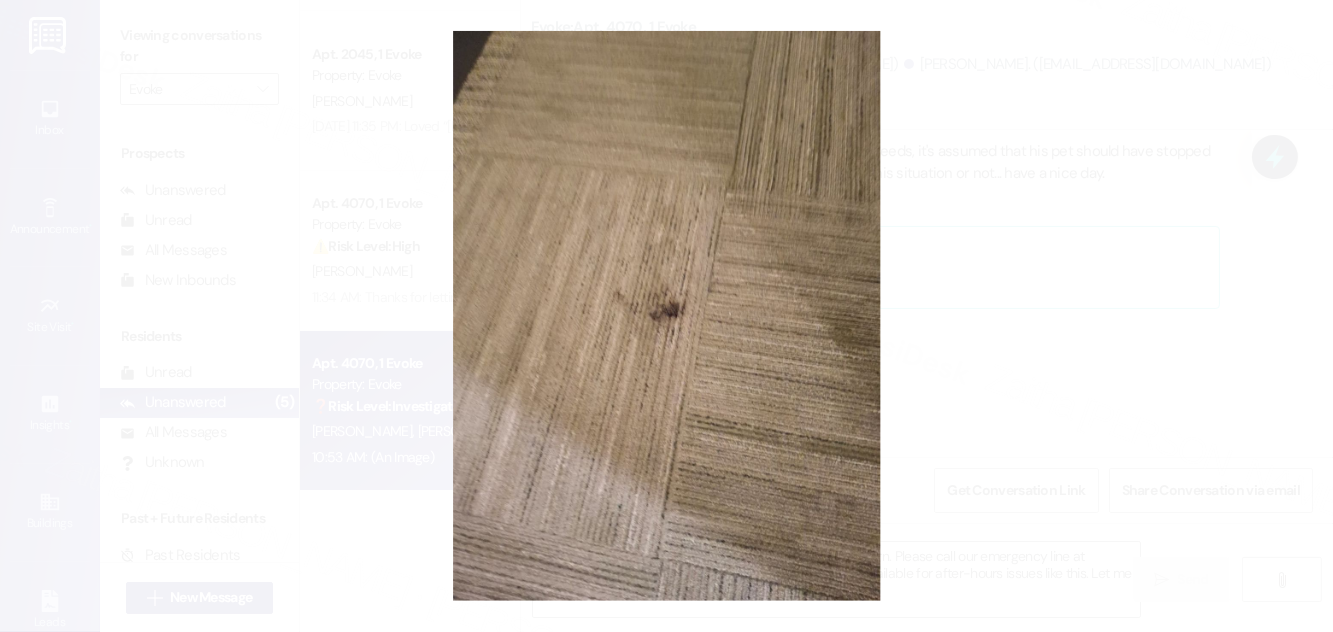 click at bounding box center (666, 316) 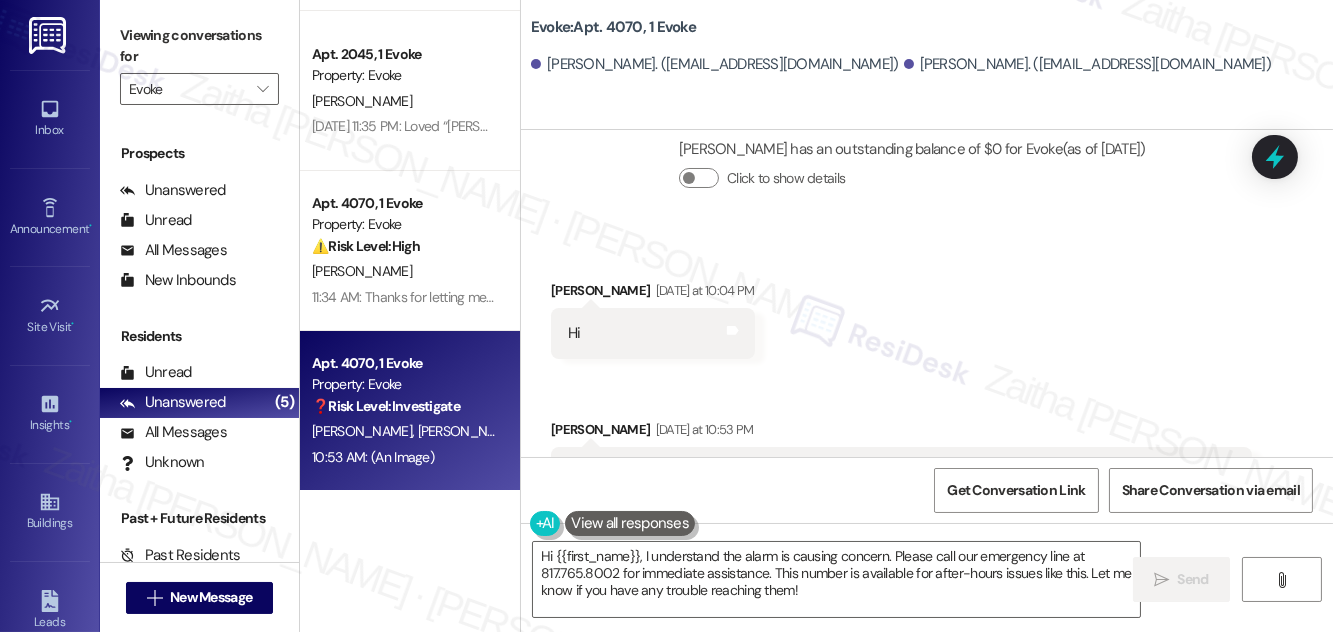 scroll, scrollTop: 21034, scrollLeft: 0, axis: vertical 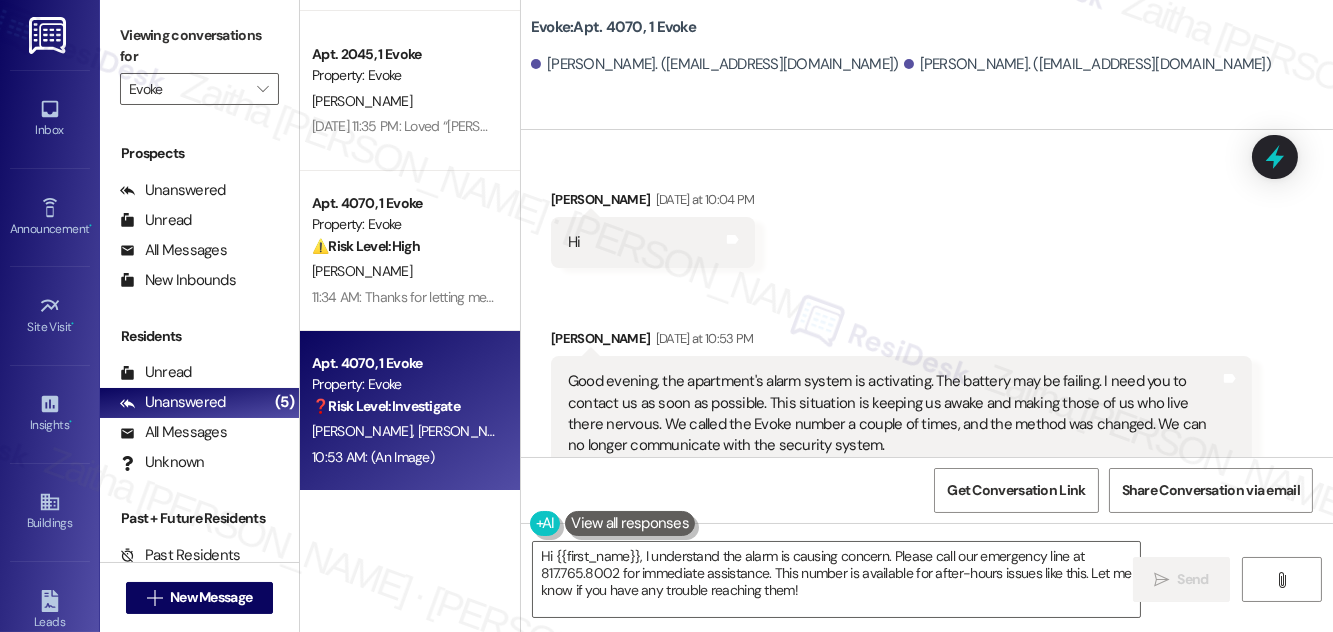 click on "Show suggestions" at bounding box center (937, 527) 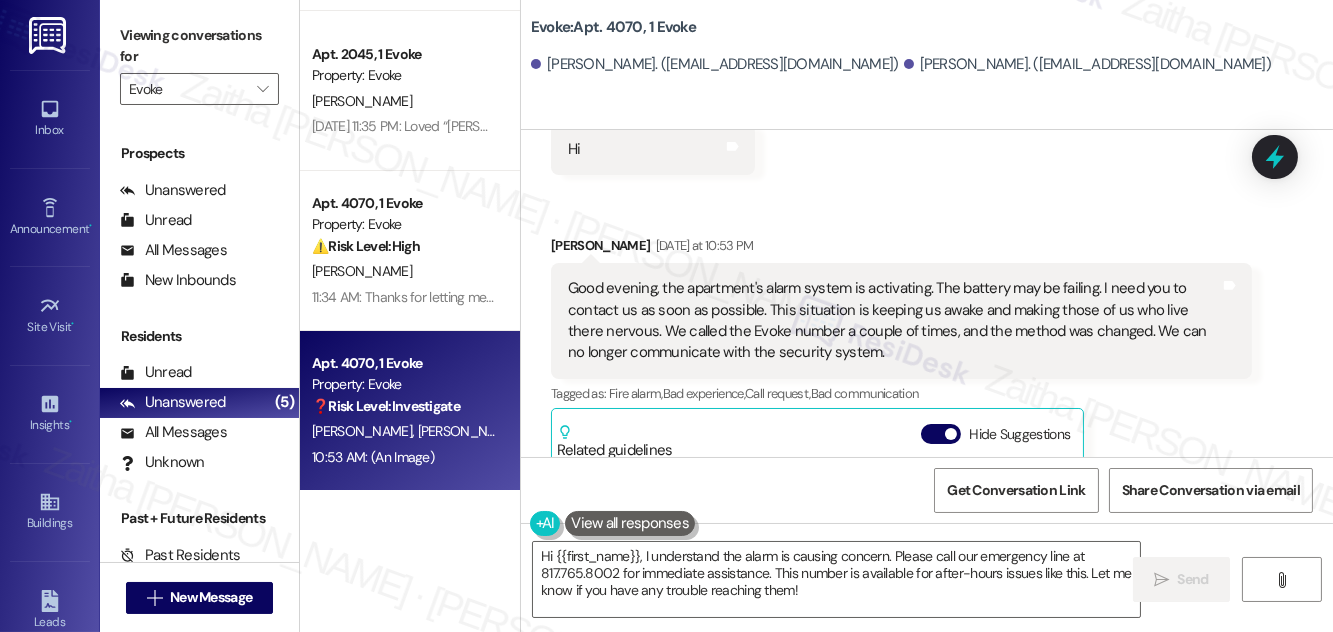 scroll, scrollTop: 21306, scrollLeft: 0, axis: vertical 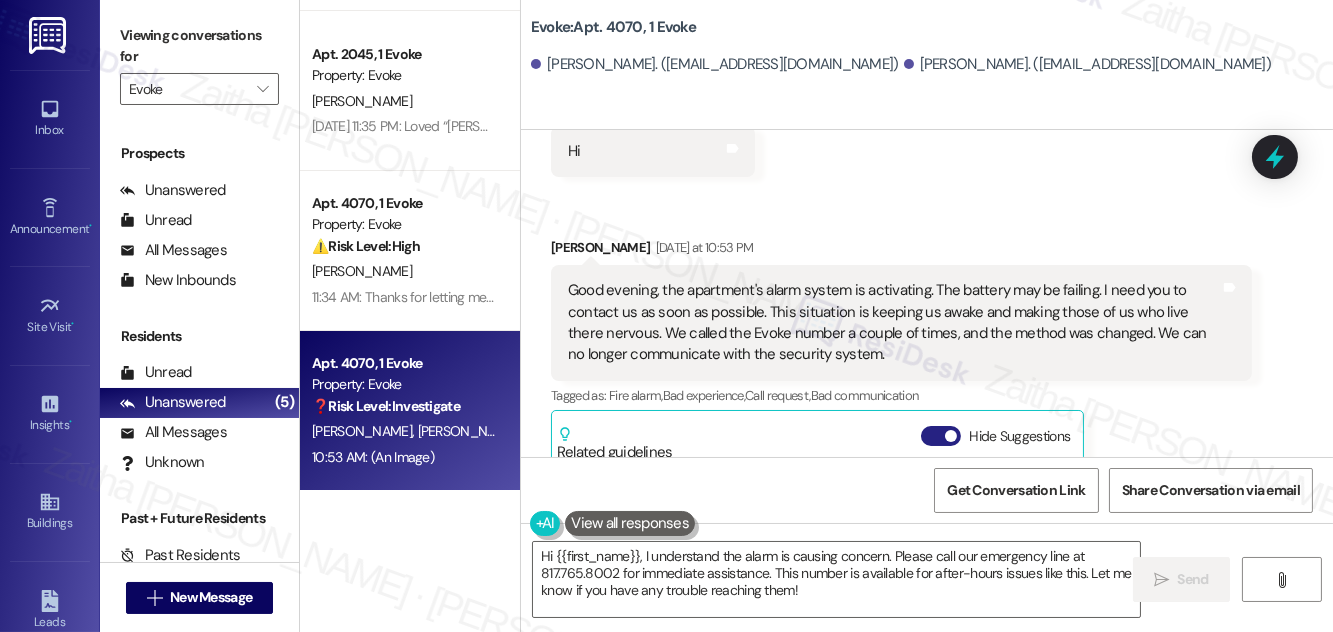 click on "Hide Suggestions" at bounding box center [941, 436] 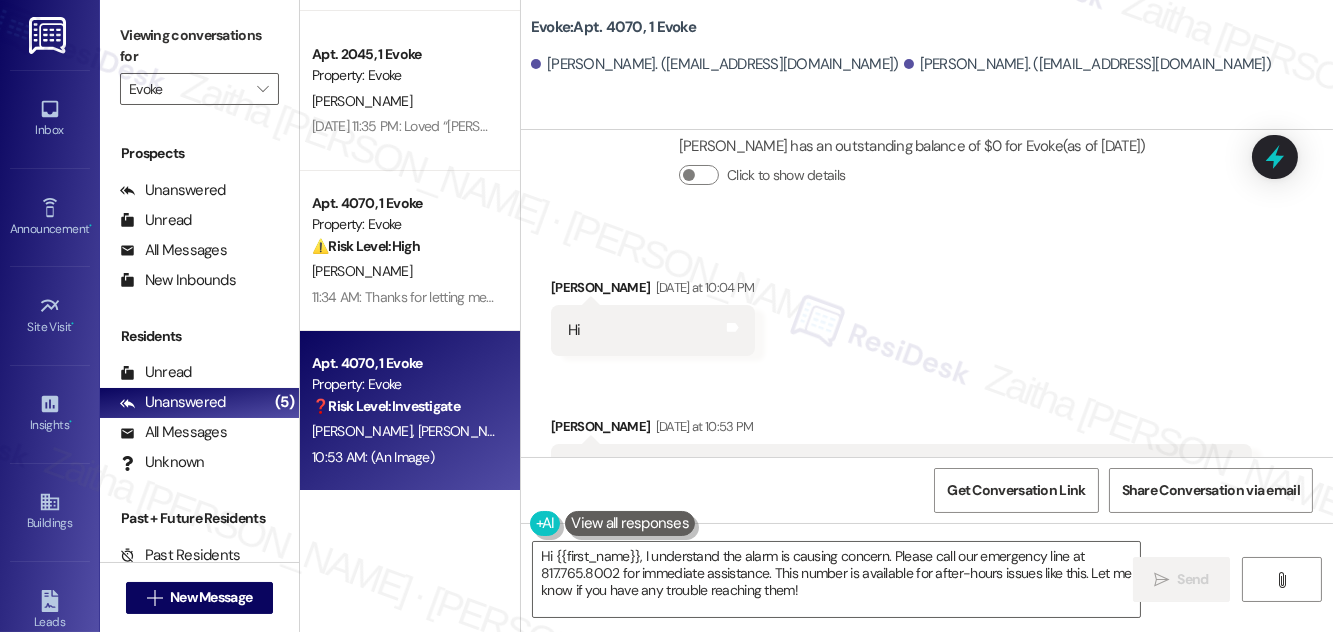 scroll, scrollTop: 20943, scrollLeft: 0, axis: vertical 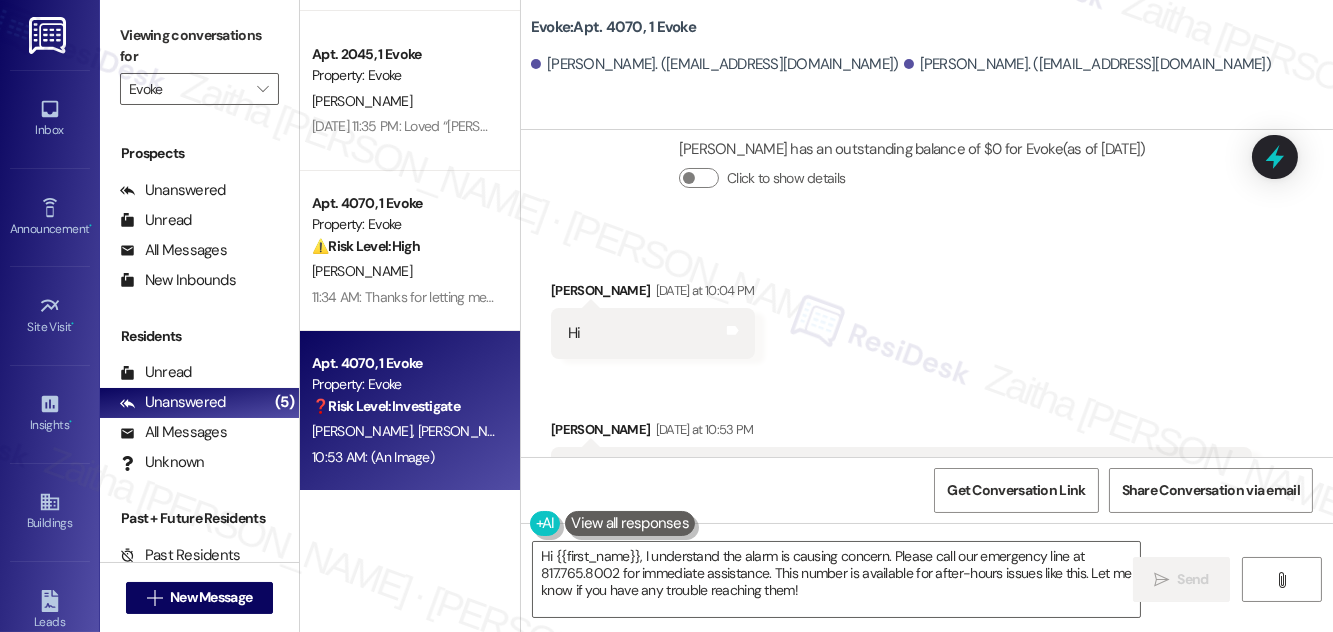 drag, startPoint x: 565, startPoint y: 316, endPoint x: 873, endPoint y: 385, distance: 315.63428 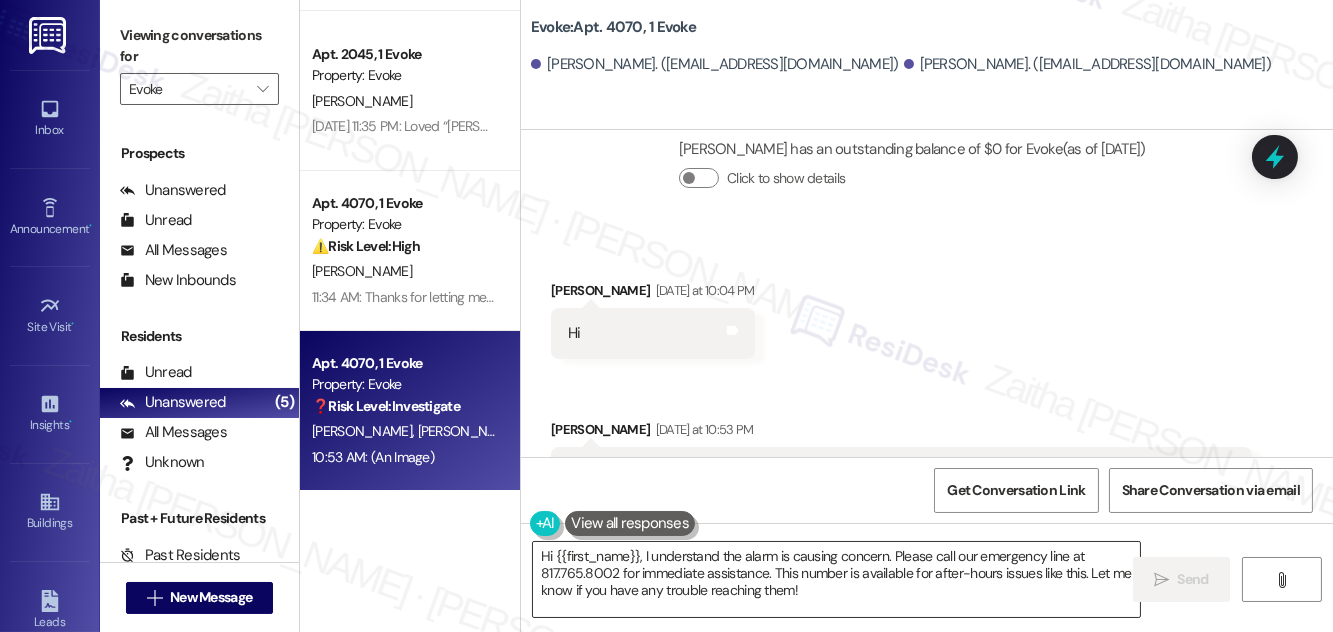 click on "Hi {{first_name}}, I understand the alarm is causing concern. Please call our emergency line at 817.765.8002 for immediate assistance. This number is available for after-hours issues like this. Let me know if you have any trouble reaching them!" at bounding box center (836, 579) 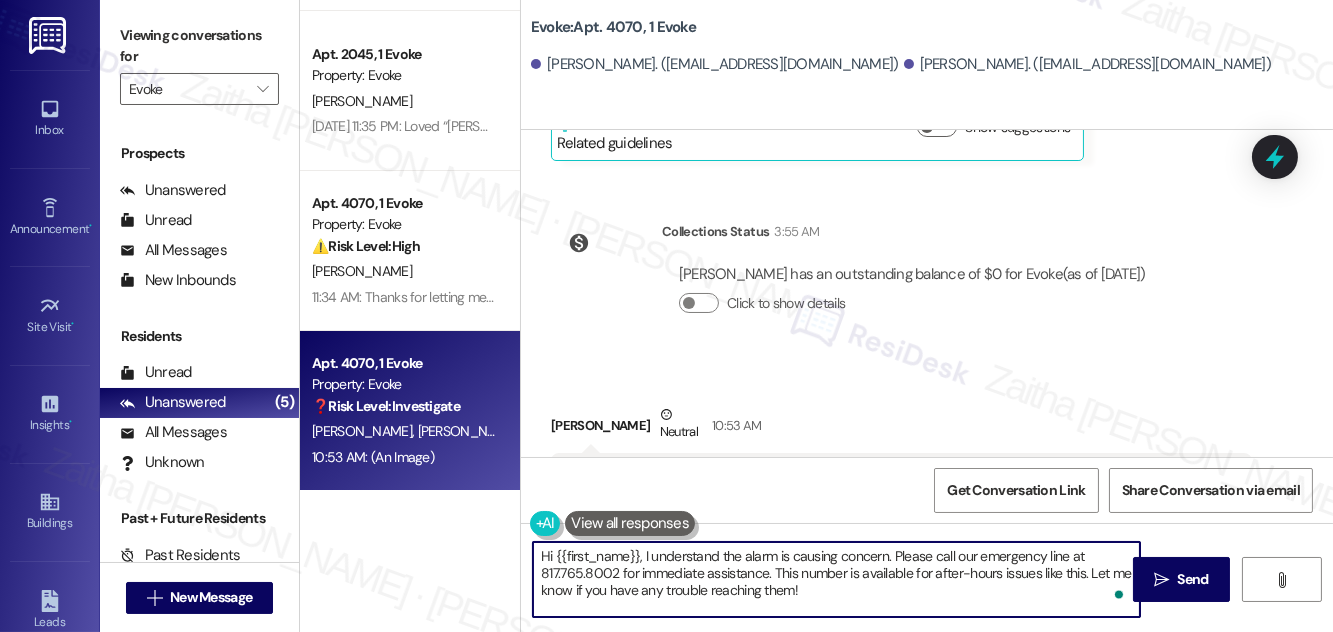 scroll, scrollTop: 21397, scrollLeft: 0, axis: vertical 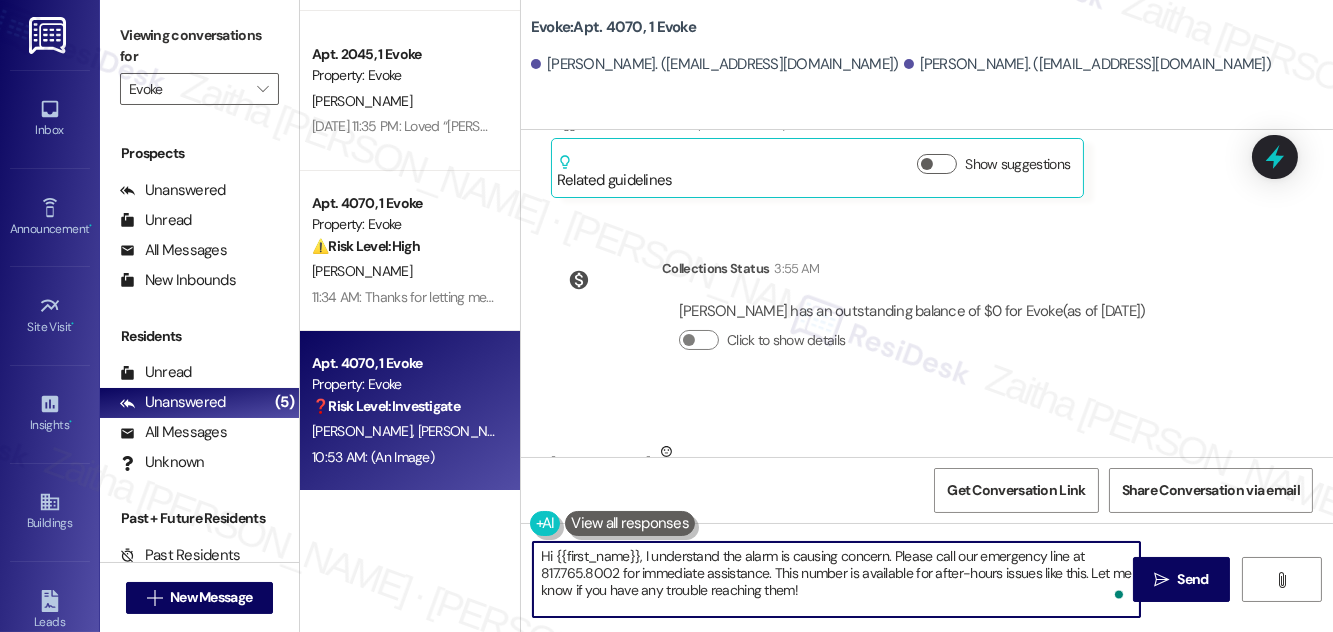 click on "Neida Bueno   Neutral 10:53 AM" at bounding box center [901, 465] 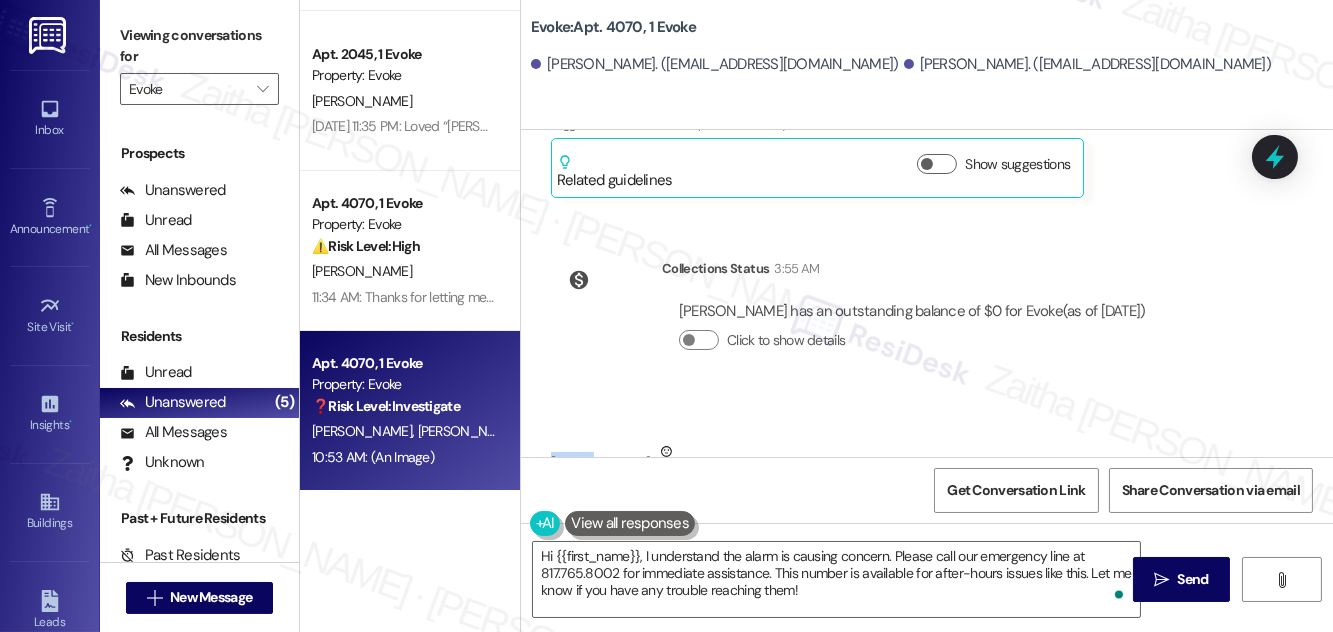 click on "Neida Bueno   Neutral 10:53 AM" at bounding box center (901, 465) 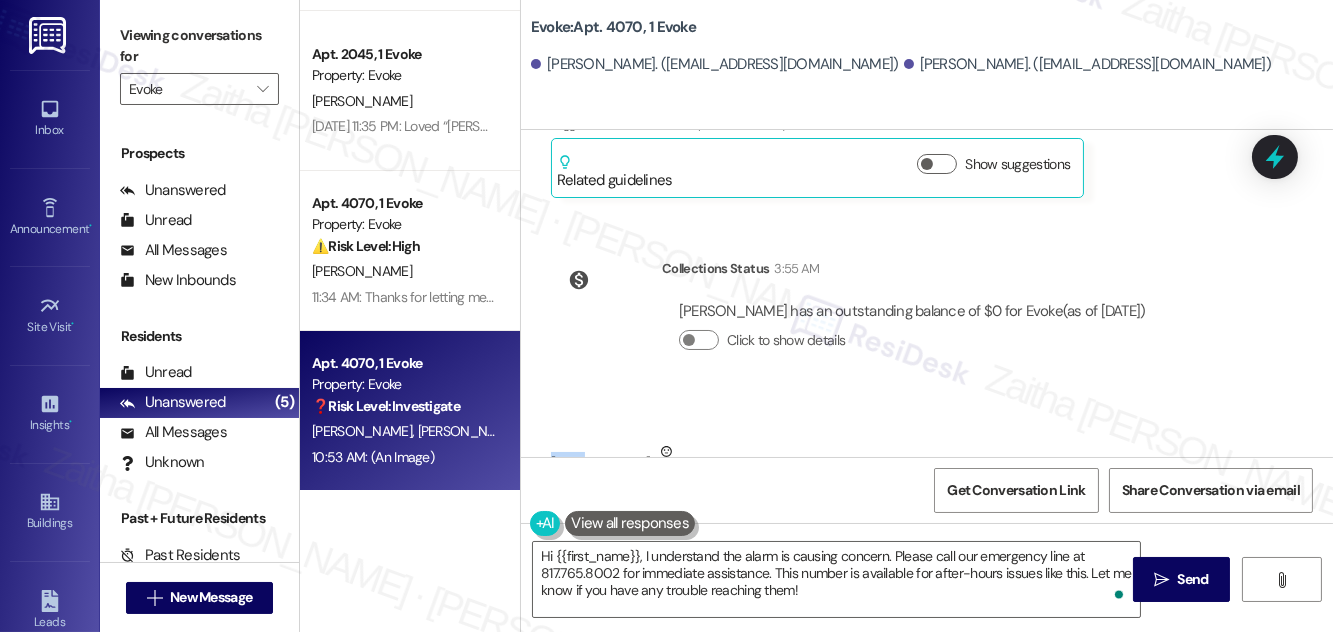 copy on "Neida" 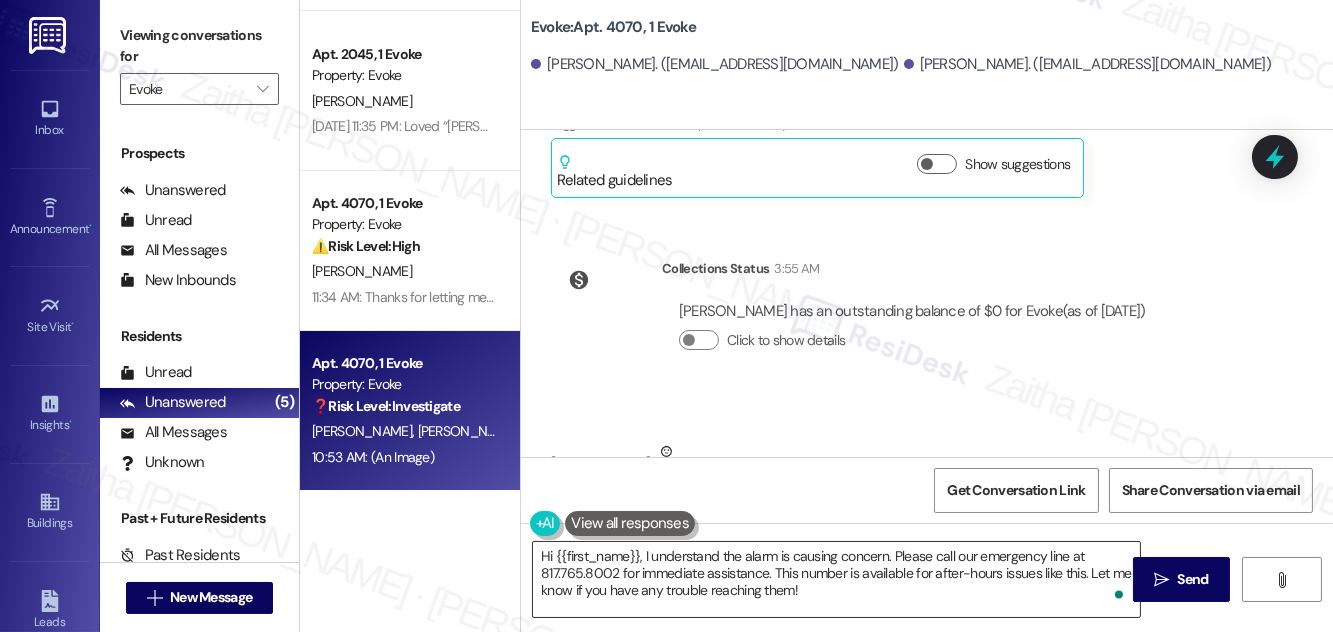 click on "Hi {{first_name}}, I understand the alarm is causing concern. Please call our emergency line at 817.765.8002 for immediate assistance. This number is available for after-hours issues like this. Let me know if you have any trouble reaching them!" at bounding box center [836, 579] 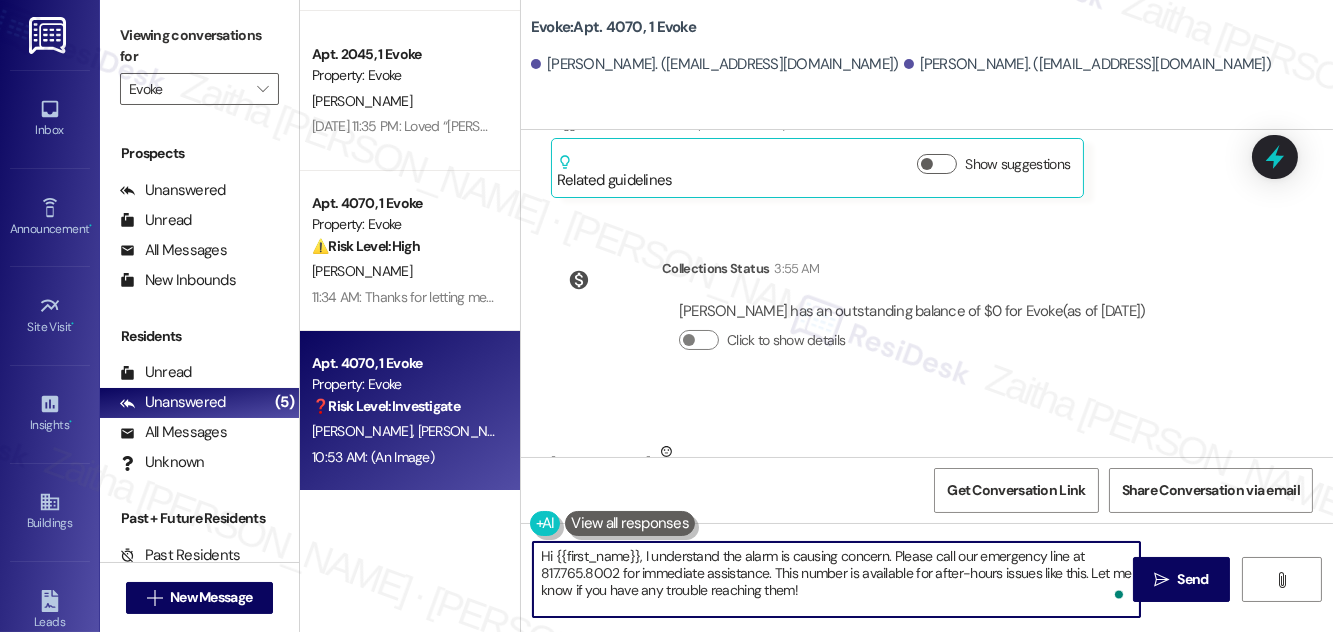 click on "Hi {{first_name}}, I understand the alarm is causing concern. Please call our emergency line at 817.765.8002 for immediate assistance. This number is available for after-hours issues like this. Let me know if you have any trouble reaching them!" at bounding box center (836, 579) 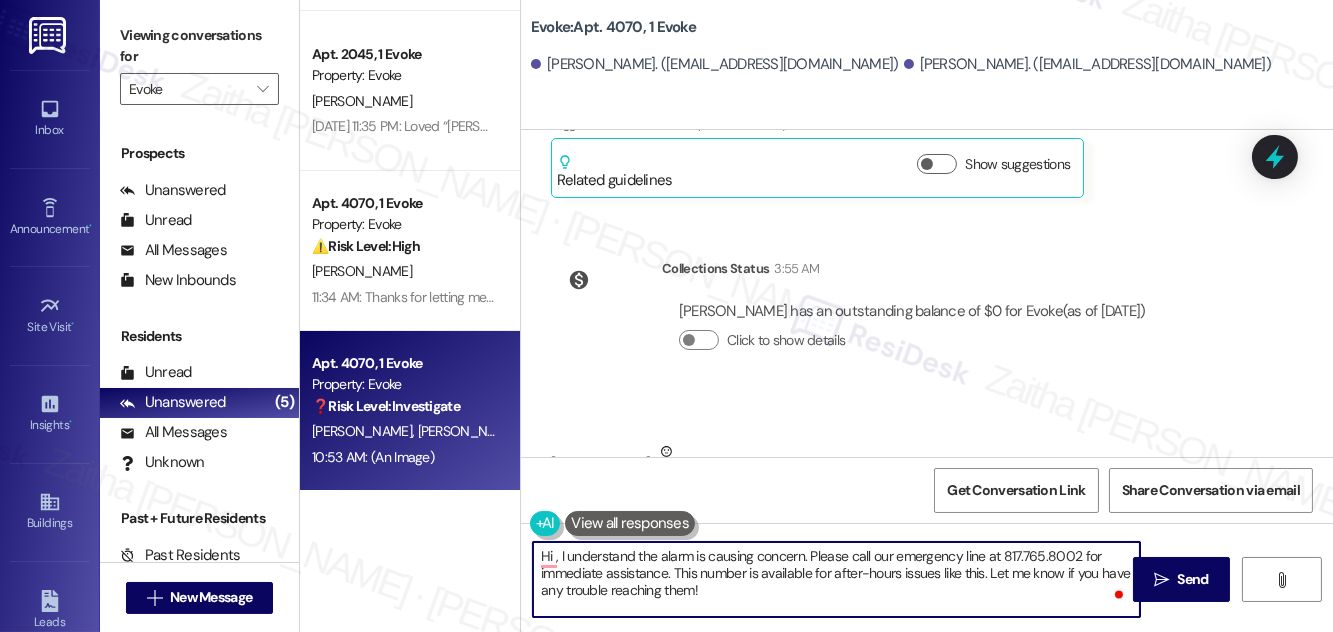 paste on "Neida" 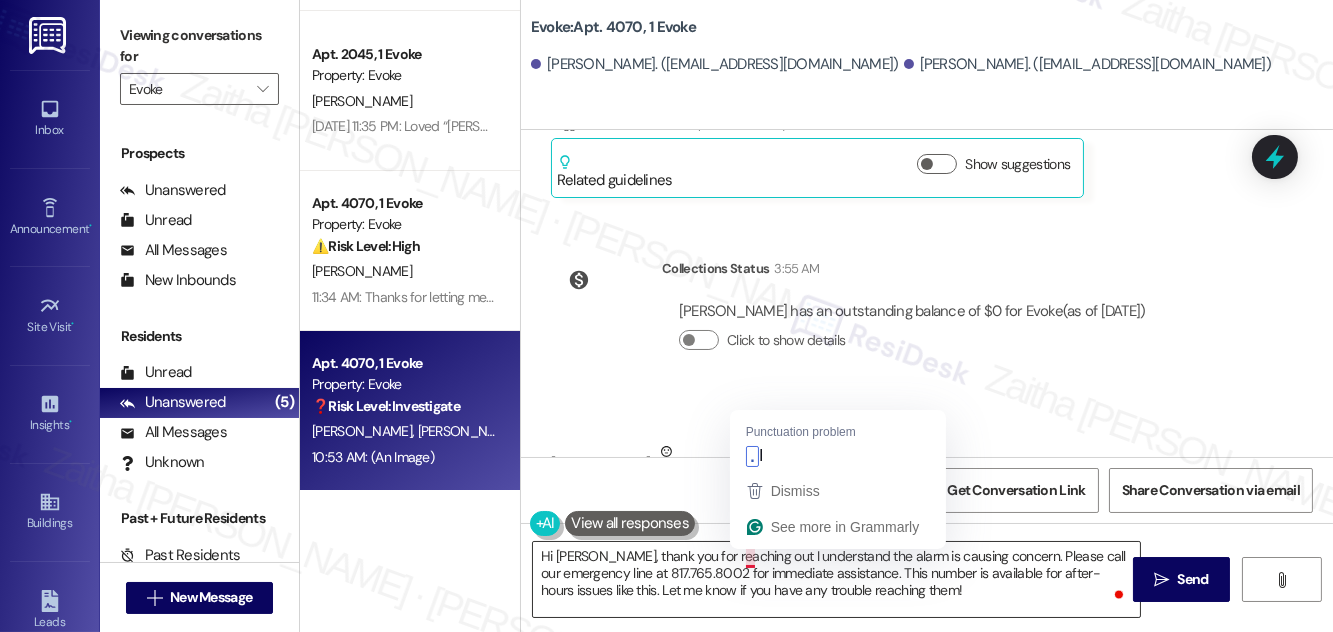 click on "Hi Neida, thank you for reaching out I understand the alarm is causing concern. Please call our emergency line at 817.765.8002 for immediate assistance. This number is available for after-hours issues like this. Let me know if you have any trouble reaching them!" at bounding box center [836, 579] 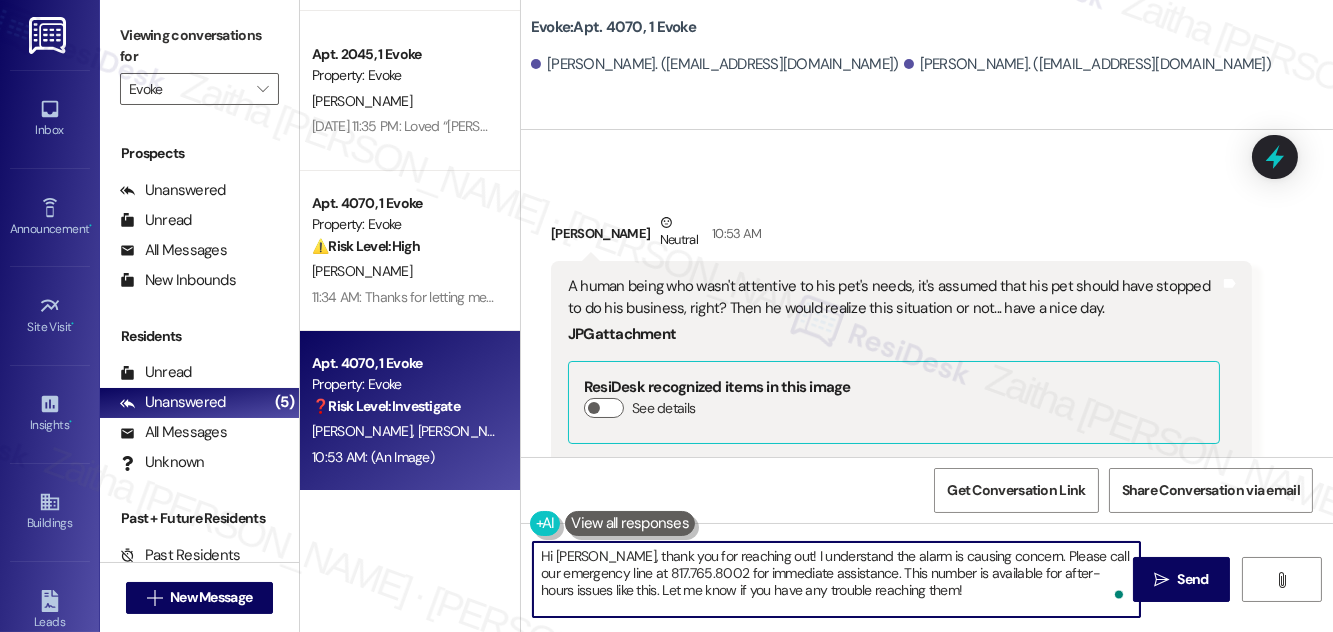 scroll, scrollTop: 21579, scrollLeft: 0, axis: vertical 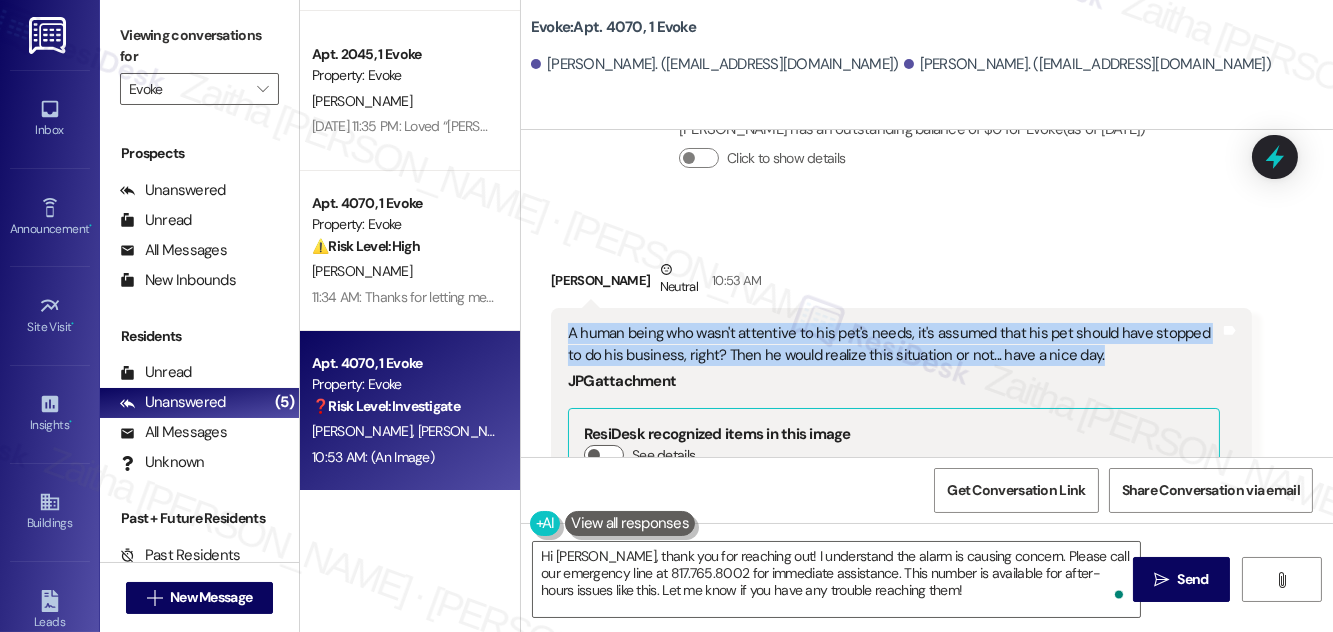 drag, startPoint x: 673, startPoint y: 191, endPoint x: 1079, endPoint y: 199, distance: 406.0788 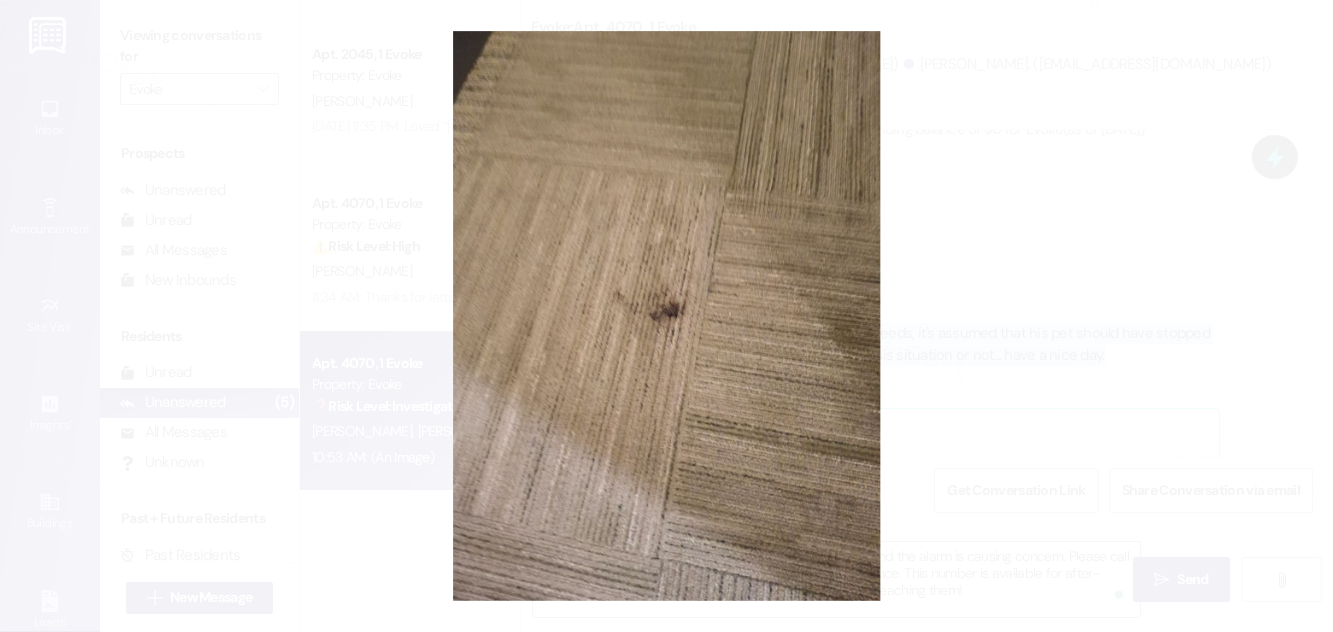 drag, startPoint x: 1121, startPoint y: 234, endPoint x: 1108, endPoint y: 225, distance: 15.811388 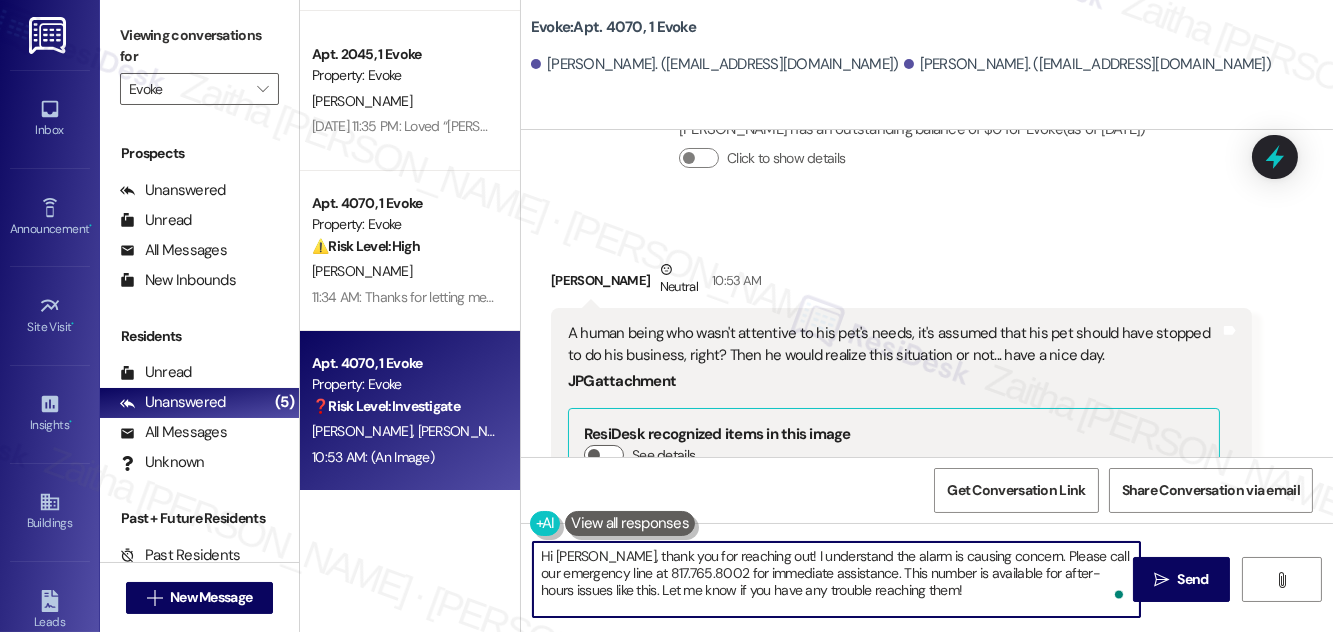click on "Hi Neida, thank you for reaching out! I understand the alarm is causing concern. Please call our emergency line at 817.765.8002 for immediate assistance. This number is available for after-hours issues like this. Let me know if you have any trouble reaching them!" at bounding box center (836, 579) 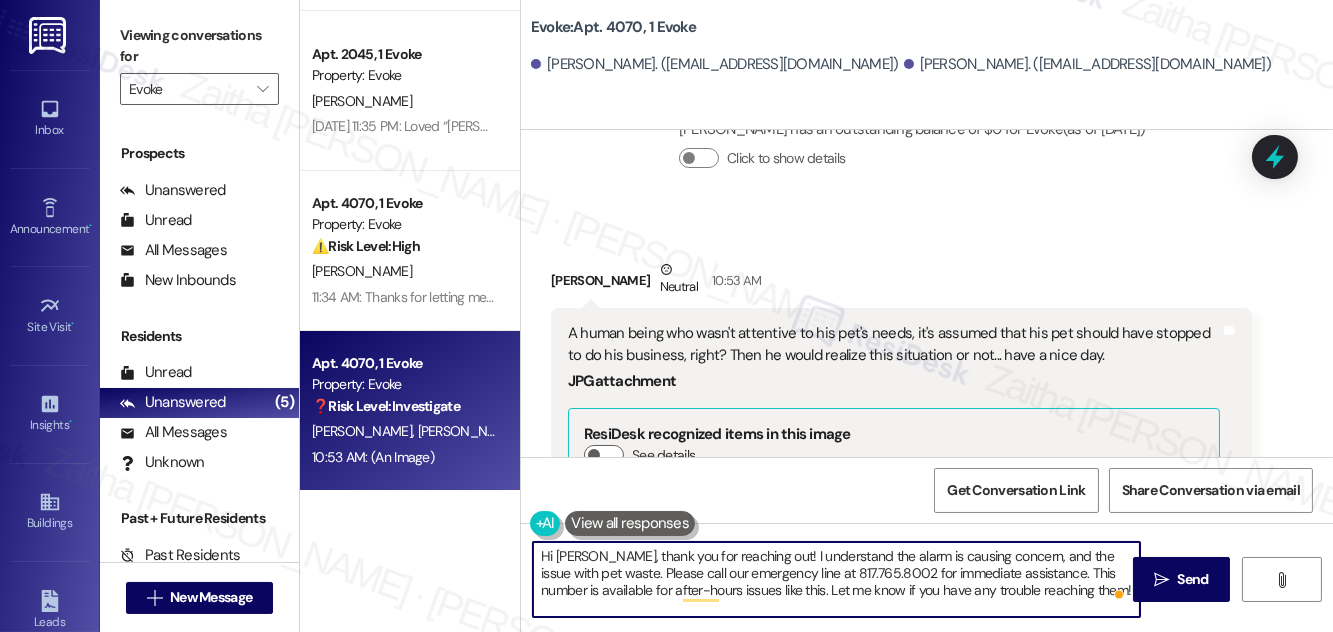 click on "Hi Neida, thank you for reaching out! I understand the alarm is causing concern, and the issue with pet waste. Please call our emergency line at 817.765.8002 for immediate assistance. This number is available for after-hours issues like this. Let me know if you have any trouble reaching them!" at bounding box center (836, 579) 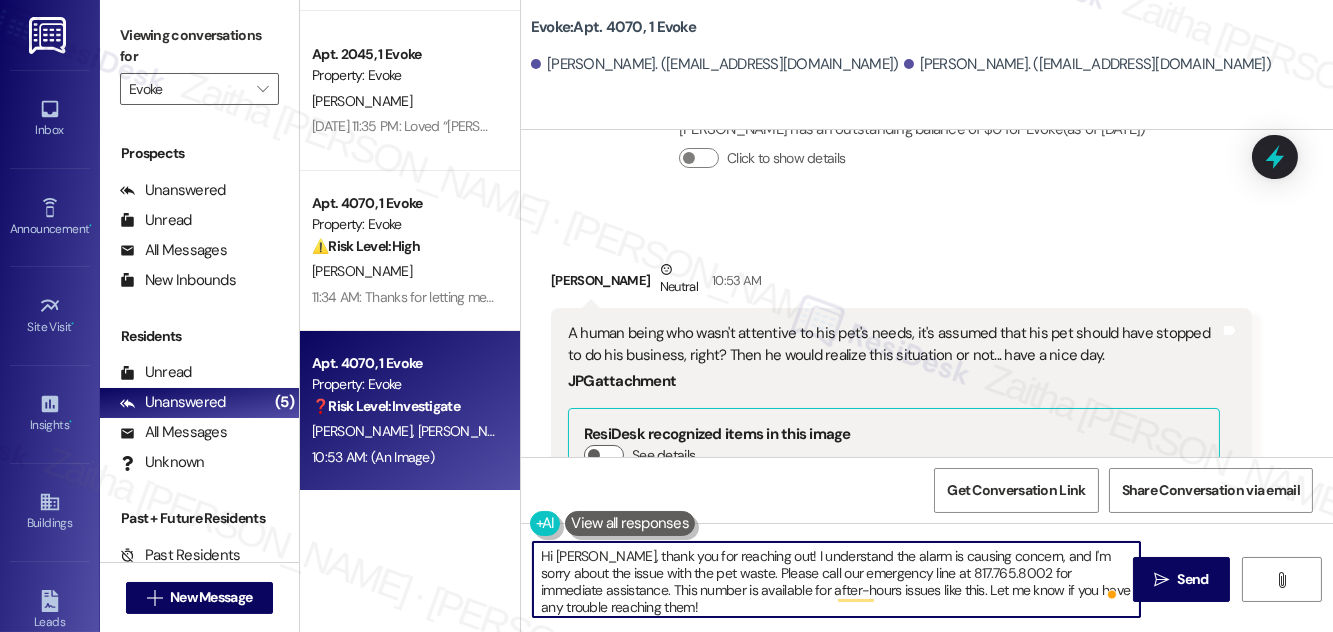 scroll, scrollTop: 5, scrollLeft: 0, axis: vertical 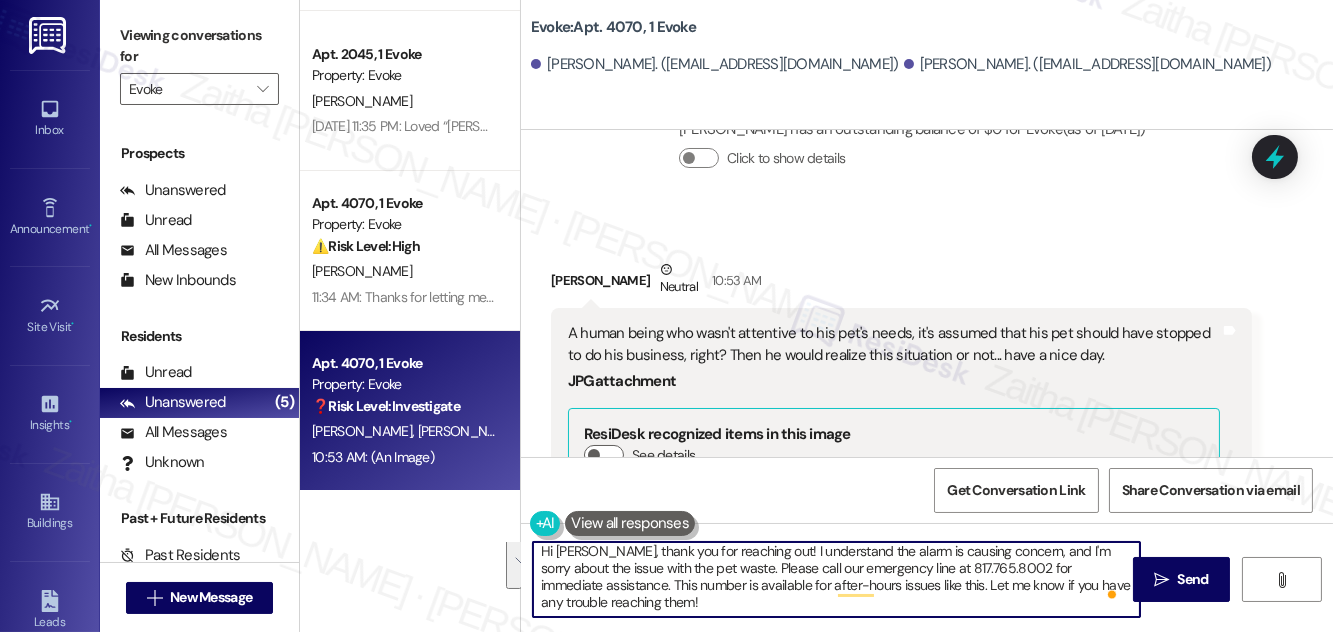 drag, startPoint x: 708, startPoint y: 572, endPoint x: 716, endPoint y: 609, distance: 37.85499 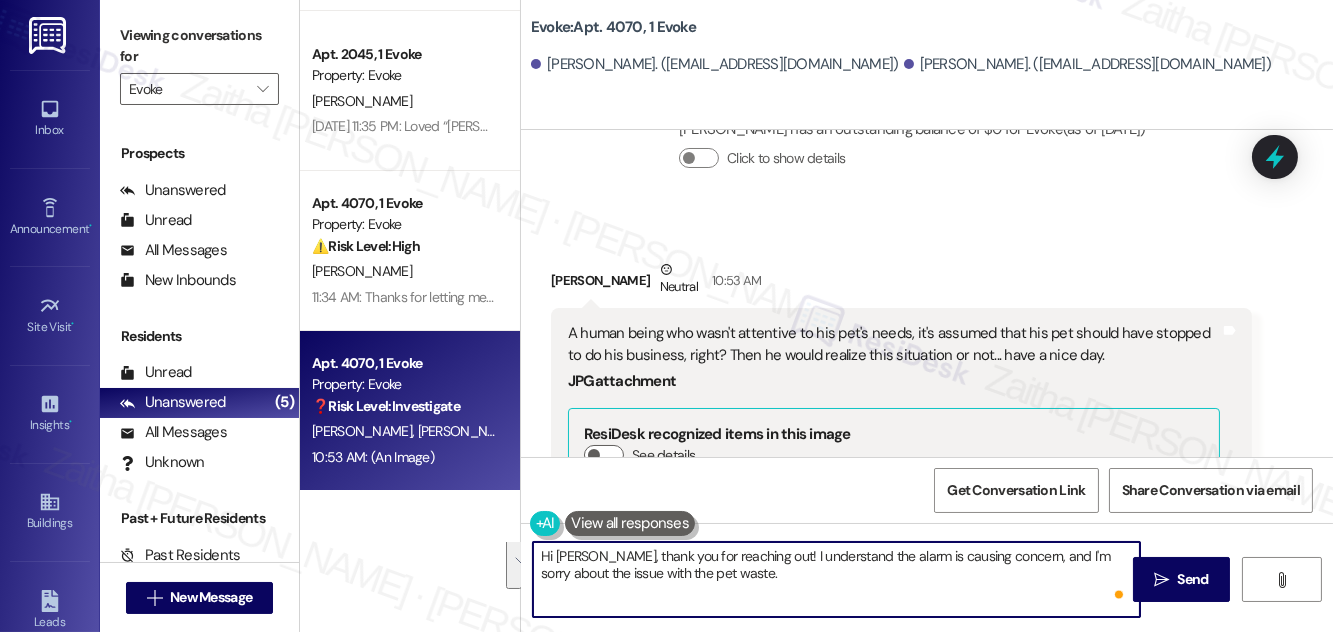 scroll, scrollTop: 0, scrollLeft: 0, axis: both 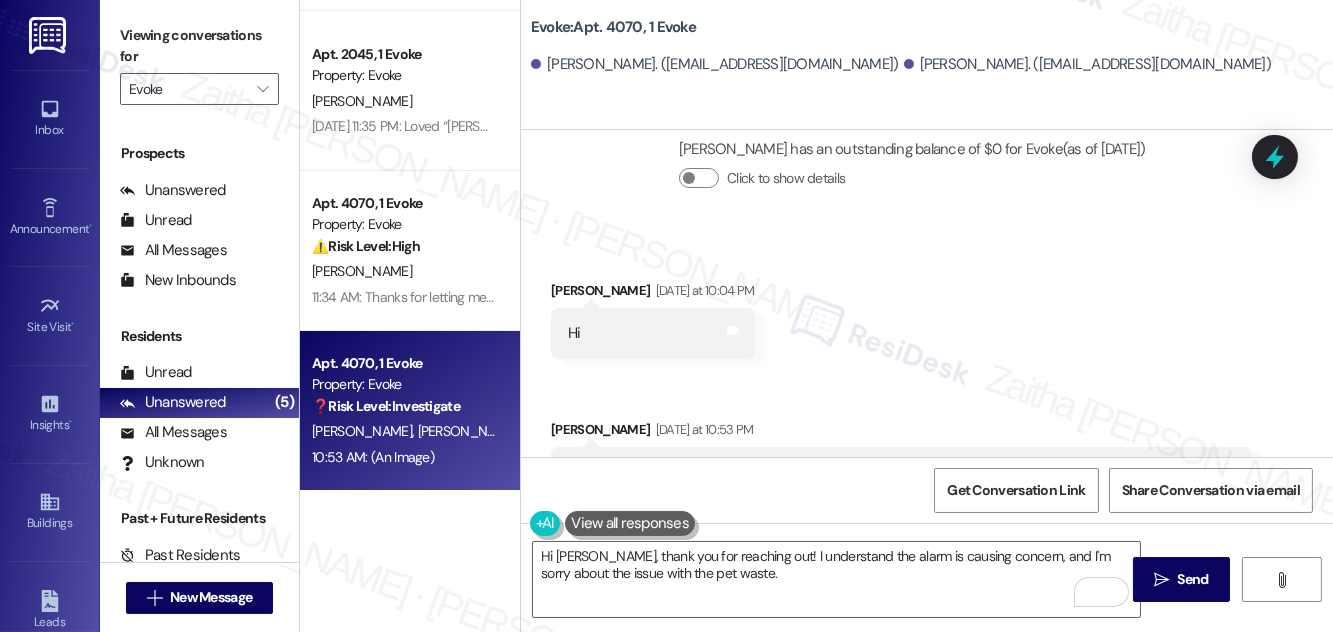 drag, startPoint x: 564, startPoint y: 312, endPoint x: 891, endPoint y: 398, distance: 338.1198 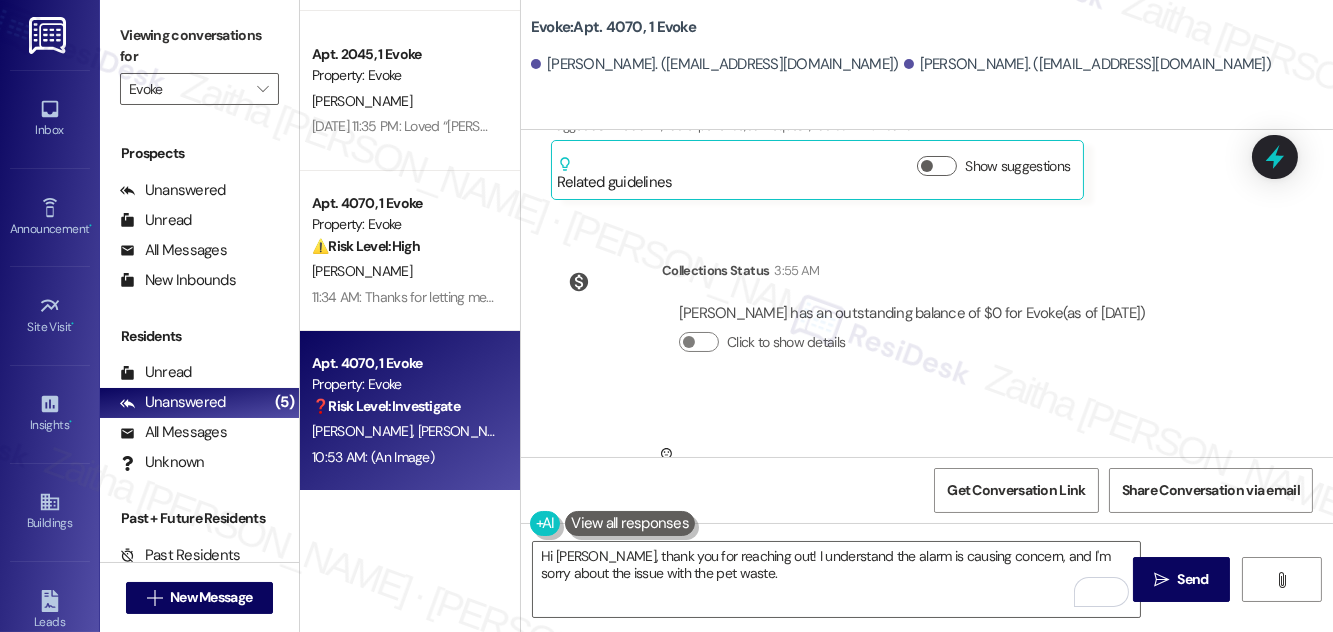 scroll, scrollTop: 21397, scrollLeft: 0, axis: vertical 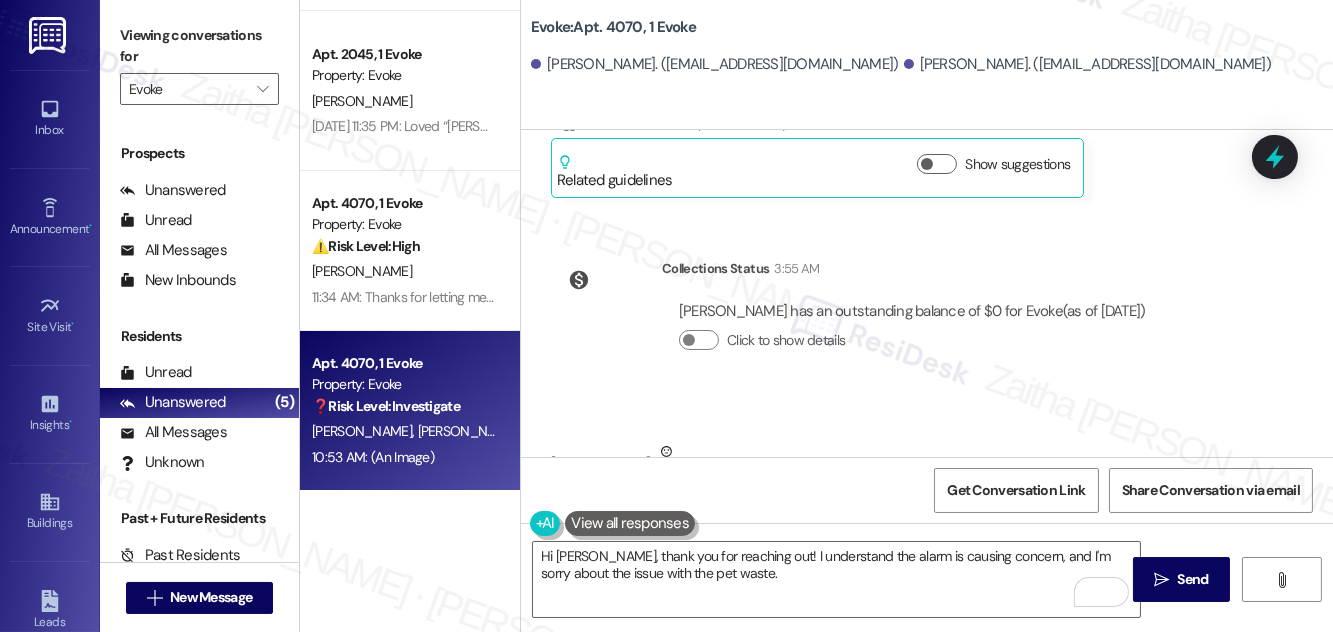 drag, startPoint x: 562, startPoint y: 354, endPoint x: 1082, endPoint y: 385, distance: 520.9232 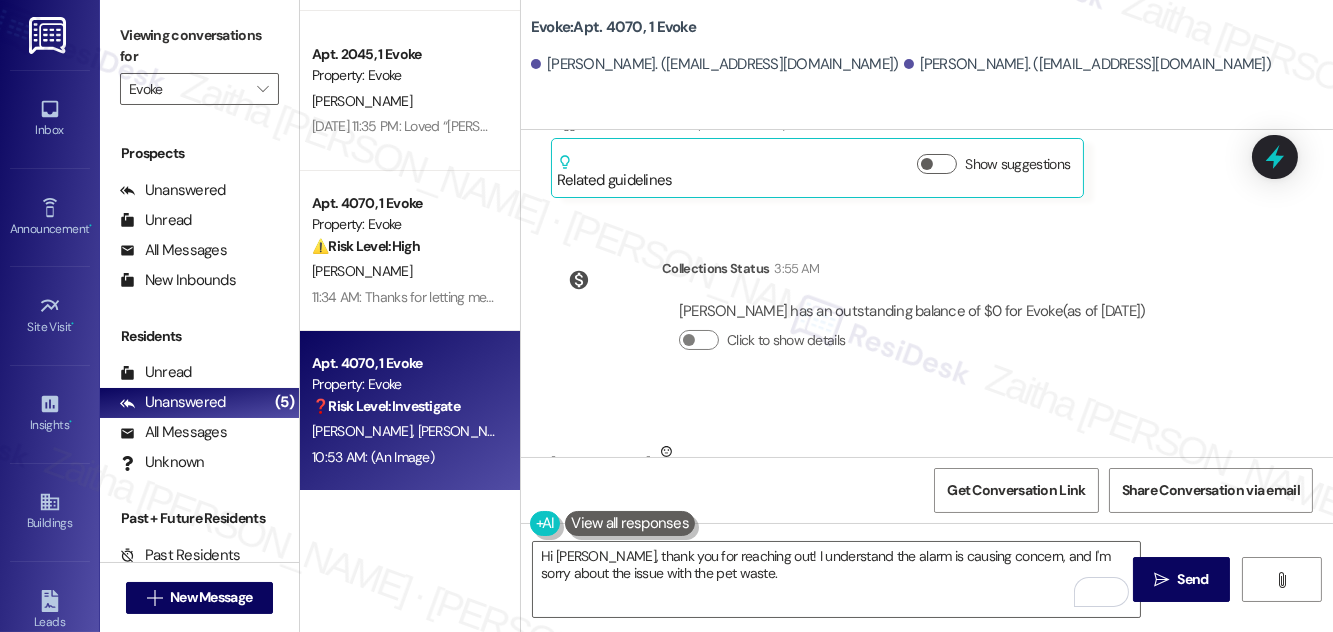 click on "Received via SMS Neida Bueno   Neutral 10:53 AM A human being who wasn't attentive to his pet's needs, it's assumed that his pet should have stopped to do his business, right? Then he would realize this situation or not... have a nice day. JPG  attachment ResiDesk recognized items in this image See details     Download   (Click to zoom) Tags and notes Tagged as:   Pet policy ,  Click to highlight conversations about Pet policy Praise Click to highlight conversations about Praise  Related guidelines Show suggestions" at bounding box center (901, 748) 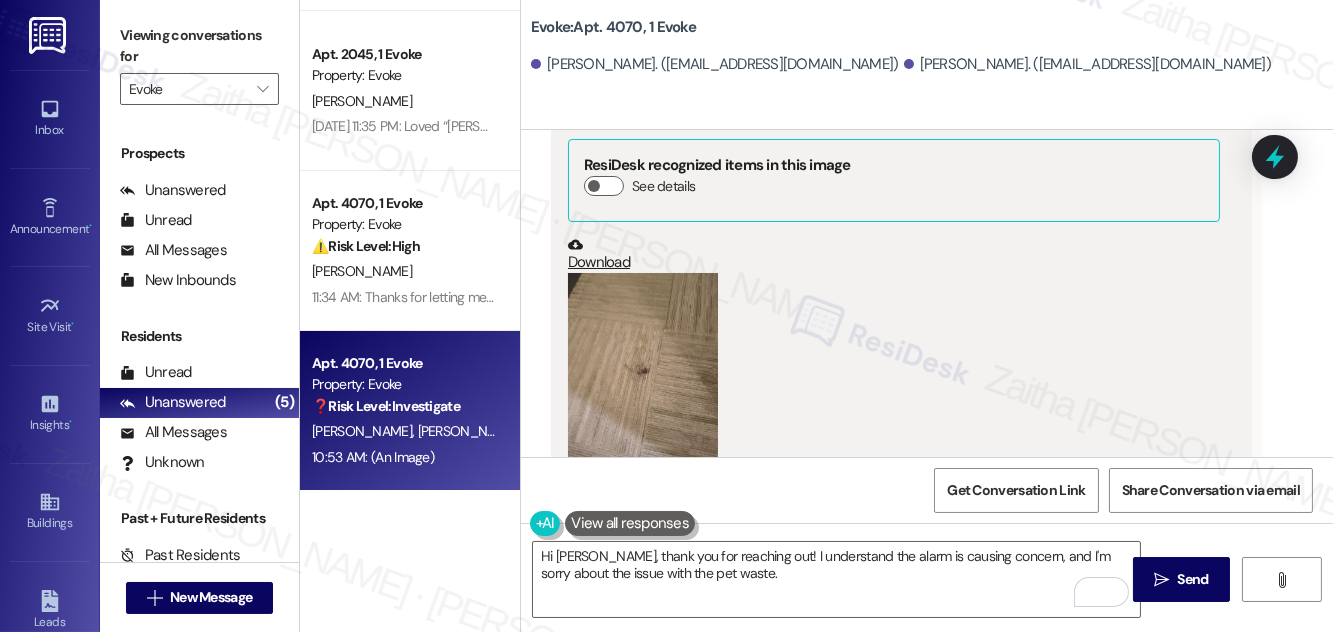 scroll, scrollTop: 21852, scrollLeft: 0, axis: vertical 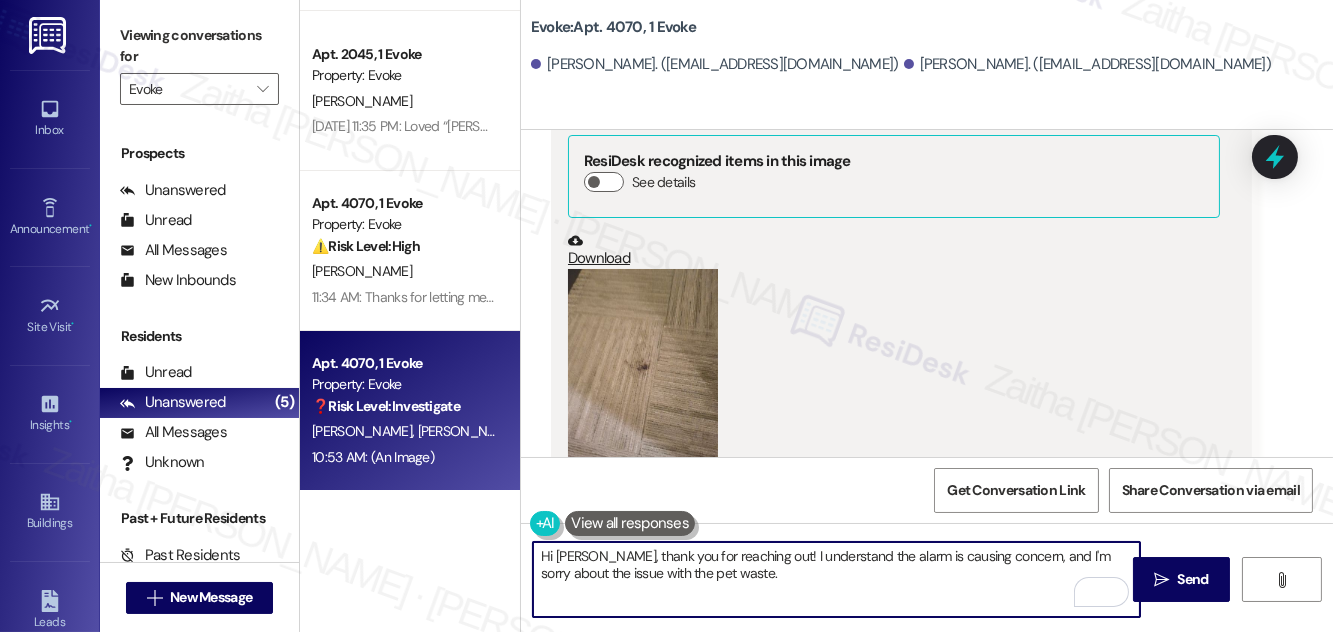 drag, startPoint x: 751, startPoint y: 556, endPoint x: 761, endPoint y: 573, distance: 19.723083 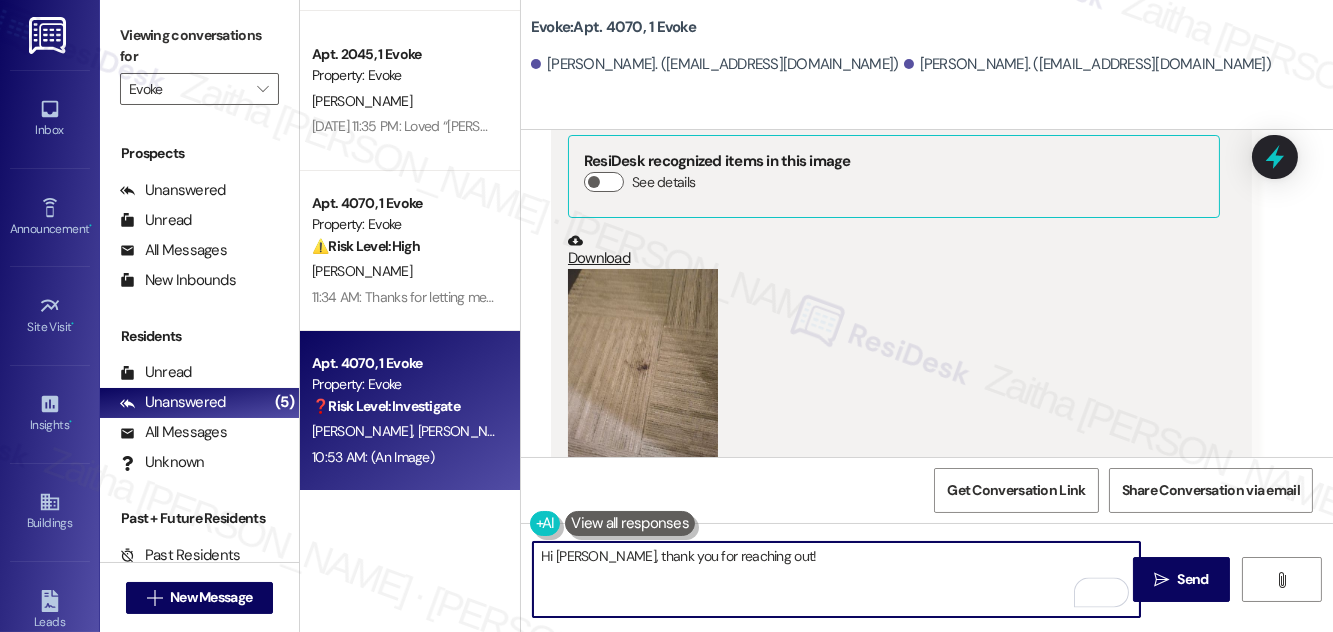 paste on "I’m very sorry to hear about the ongoing alarm issue—especially that it’s been causing stress and sleep disruption. I understand how frustrating this must be. I’ll" 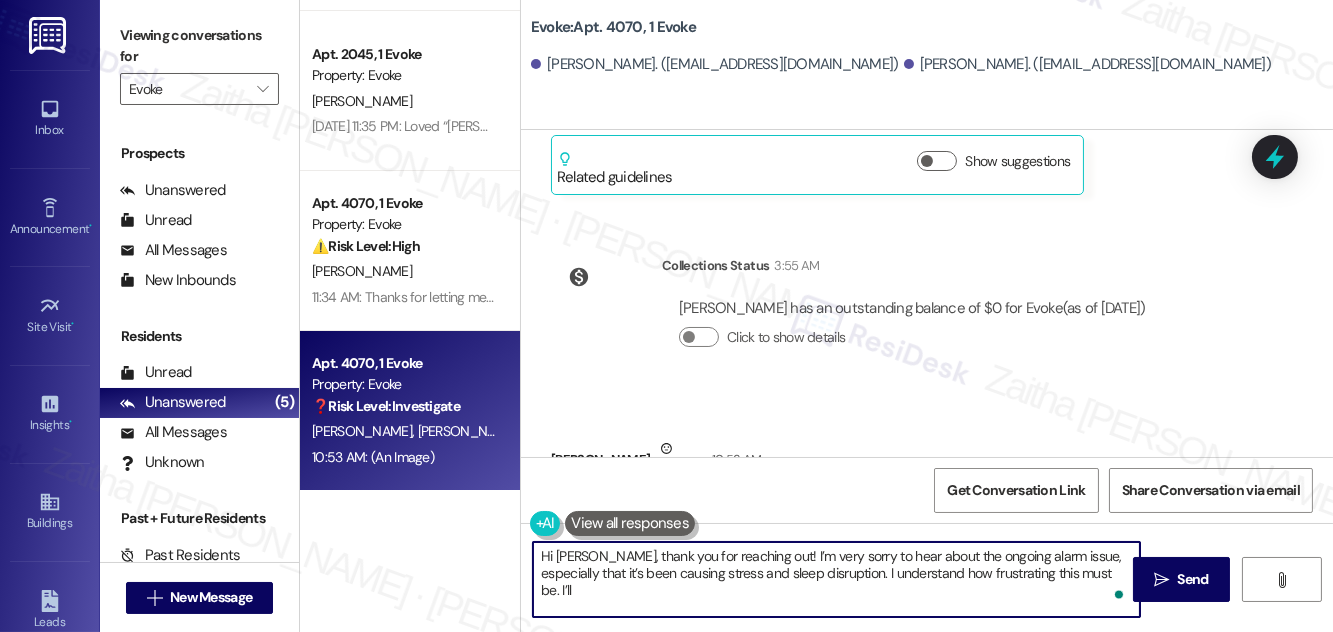 scroll, scrollTop: 21579, scrollLeft: 0, axis: vertical 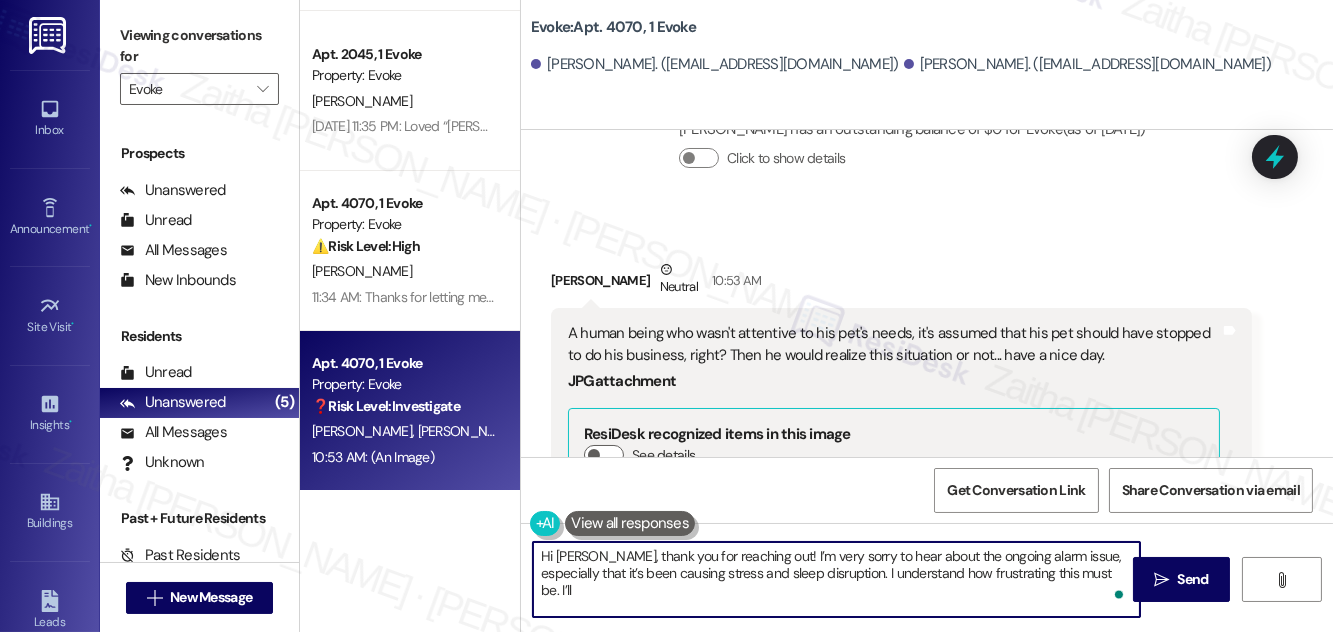 click on "Hi Neida, thank you for reaching out! I’m very sorry to hear about the ongoing alarm issue, especially that it’s been causing stress and sleep disruption. I understand how frustrating this must be. I’ll" at bounding box center (836, 579) 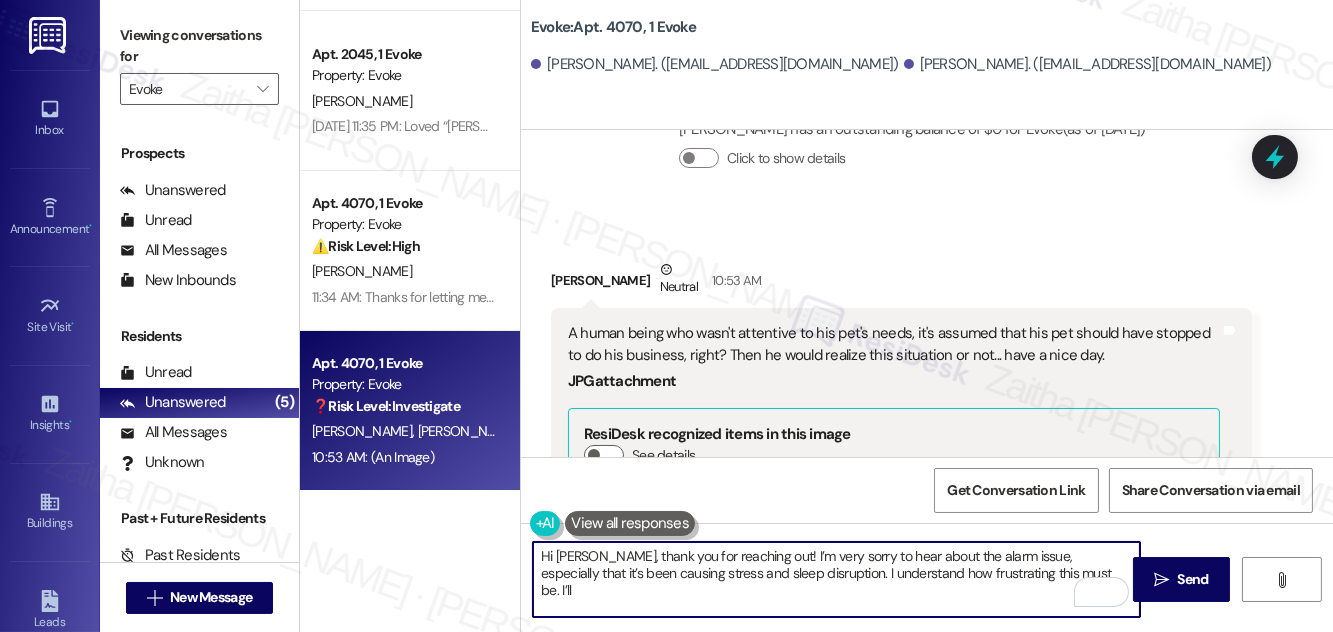 click on "Hi Neida, thank you for reaching out! I’m very sorry to hear about the alarm issue, especially that it’s been causing stress and sleep disruption. I understand how frustrating this must be. I’ll" at bounding box center (836, 579) 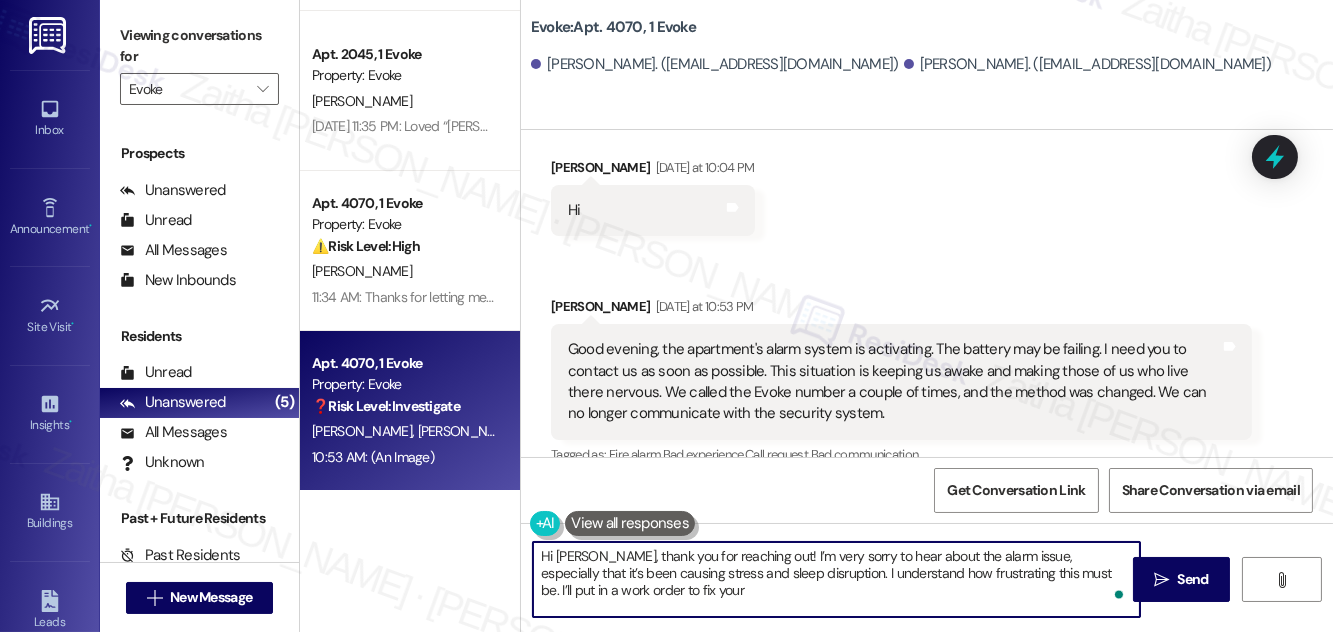 scroll, scrollTop: 21034, scrollLeft: 0, axis: vertical 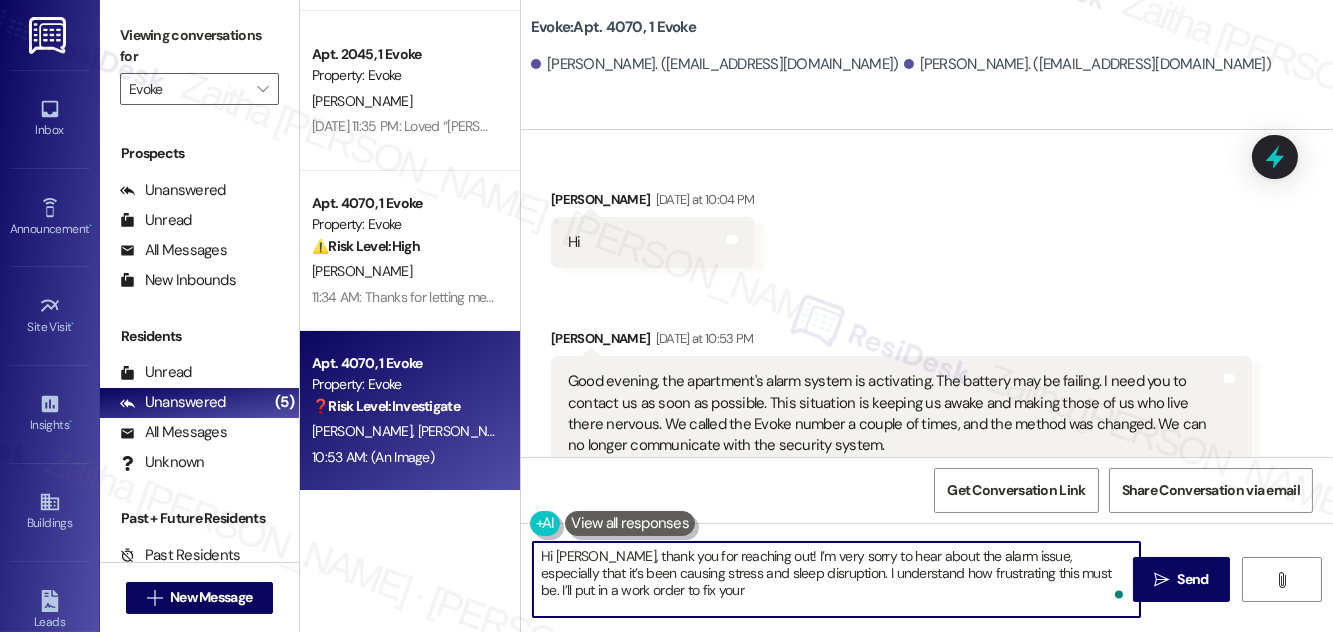 drag, startPoint x: 574, startPoint y: 588, endPoint x: 677, endPoint y: 588, distance: 103 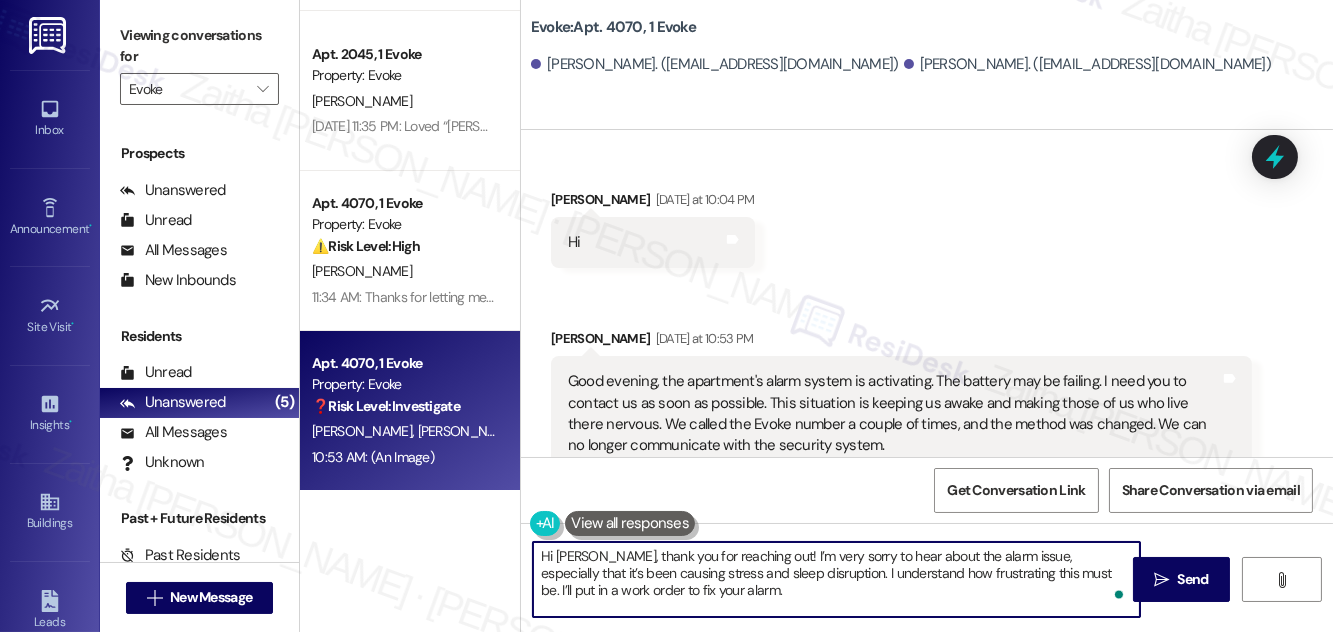 paste on "Do we have your permission to enter during your absence? Do you have pets that we should be aware of?" 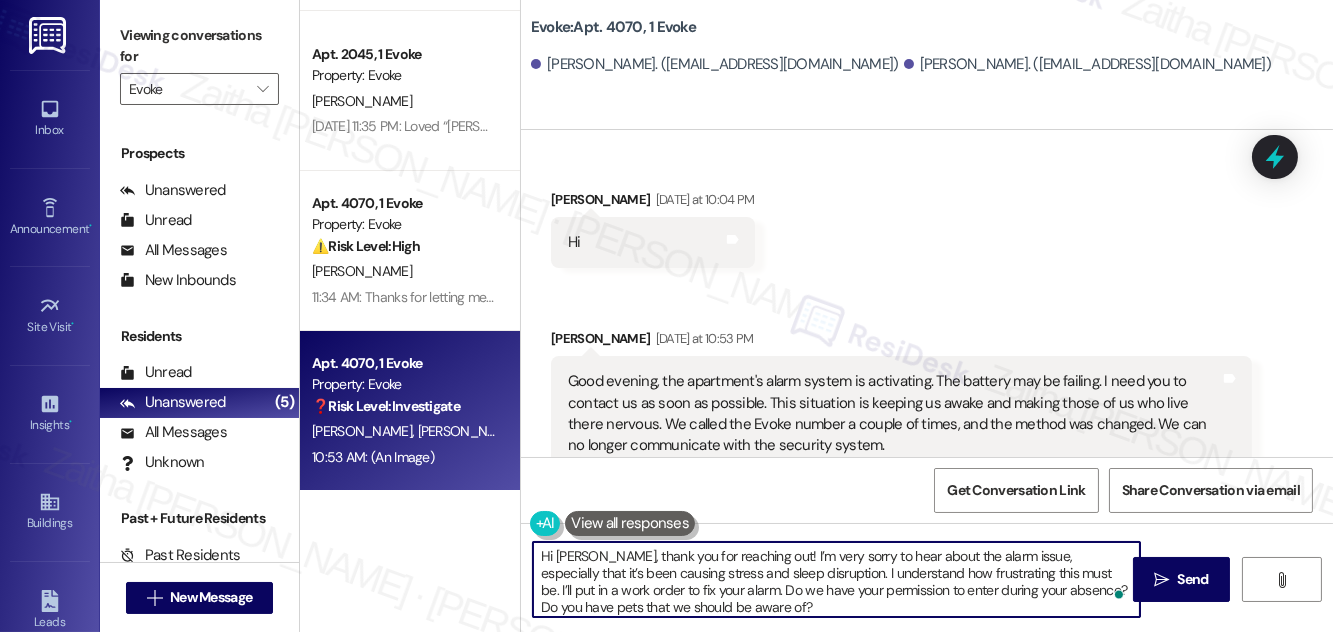 scroll, scrollTop: 16, scrollLeft: 0, axis: vertical 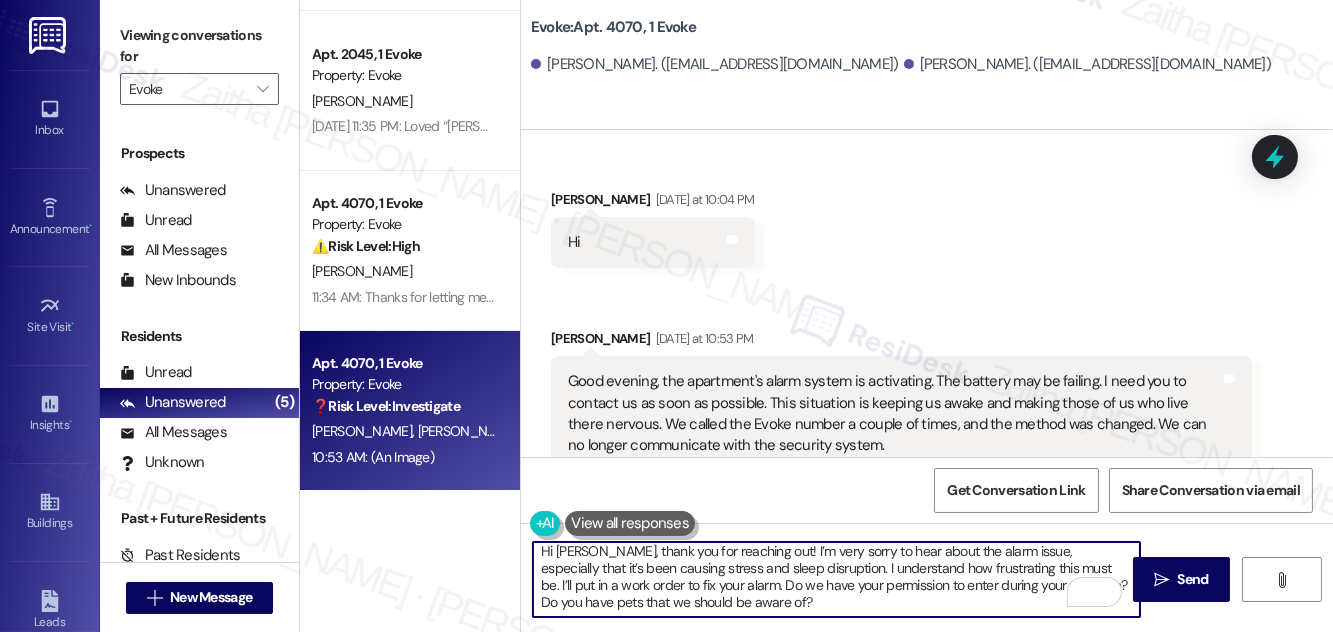 paste on "Regarding the pet waste you mentioned, thank you for bringing it to our attention. Just to clarify, did you happen to see which unit or pet owner may have been involved? Any additional detail could help us address the issue more directly and remind residents to be responsible in shared spaces." 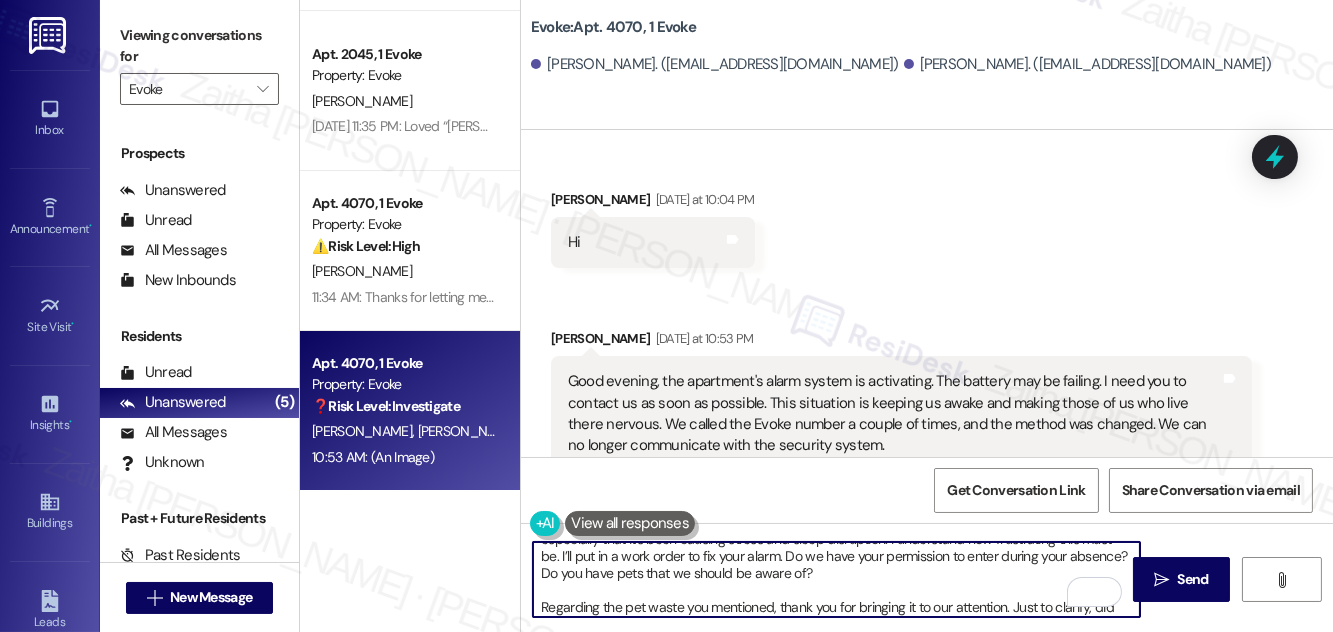 scroll, scrollTop: 67, scrollLeft: 0, axis: vertical 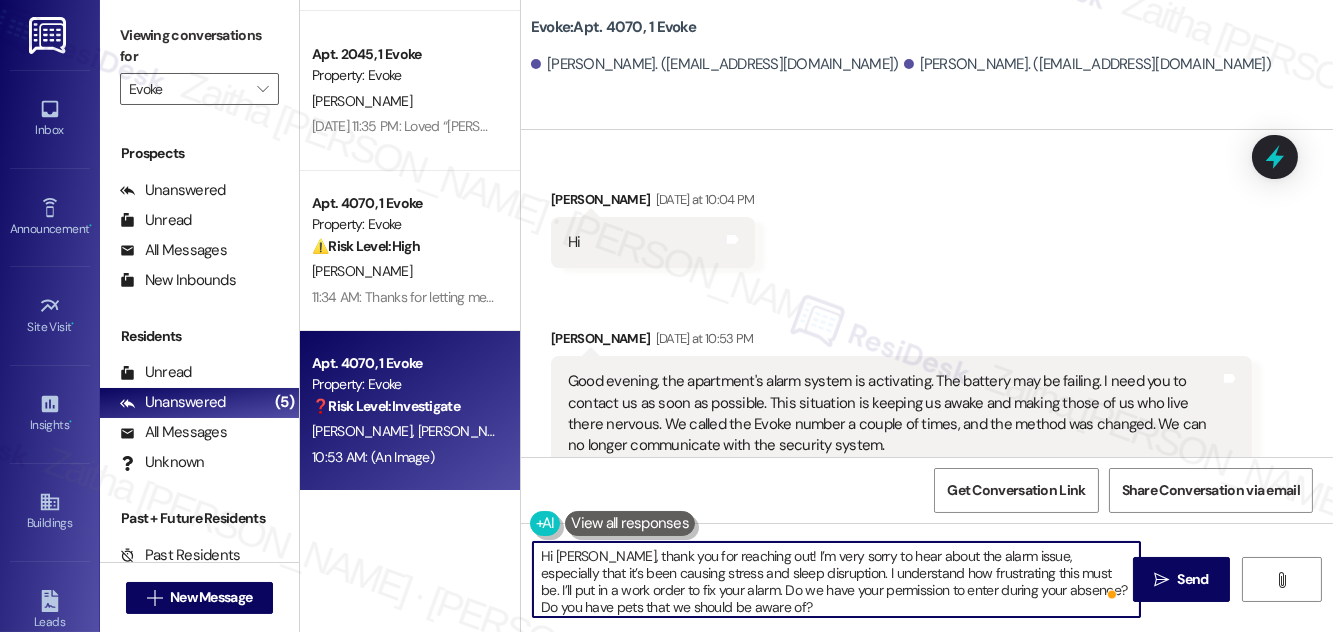 type on "Hi Neida, thank you for reaching out! I’m very sorry to hear about the alarm issue, especially that it’s been causing stress and sleep disruption. I understand how frustrating this must be. I’ll put in a work order to fix your alarm. Do we have your permission to enter during your absence? Do you have pets that we should be aware of?
Regarding the pet waste you mentioned, thank you for bringing it to our attention. Just to clarify, did you happen to see which unit or pet owner may have been involved? Any additional detail could help us address the issue more directly and remind residents to be responsible in shared spaces." 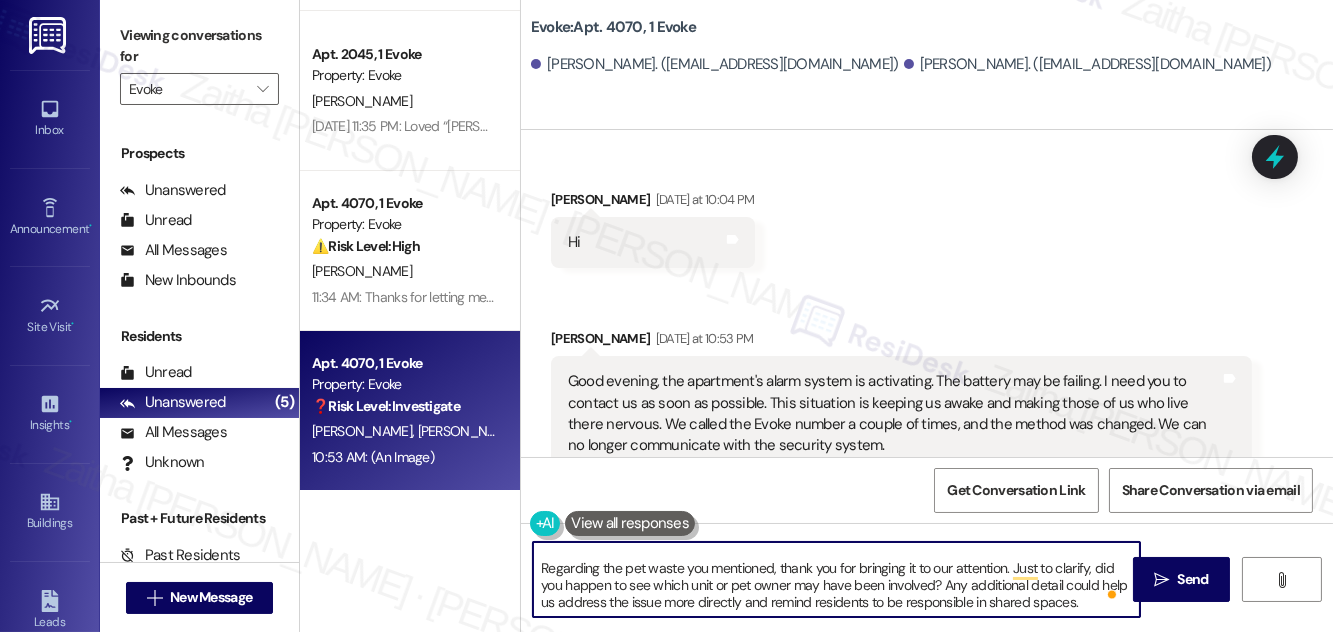 scroll, scrollTop: 0, scrollLeft: 0, axis: both 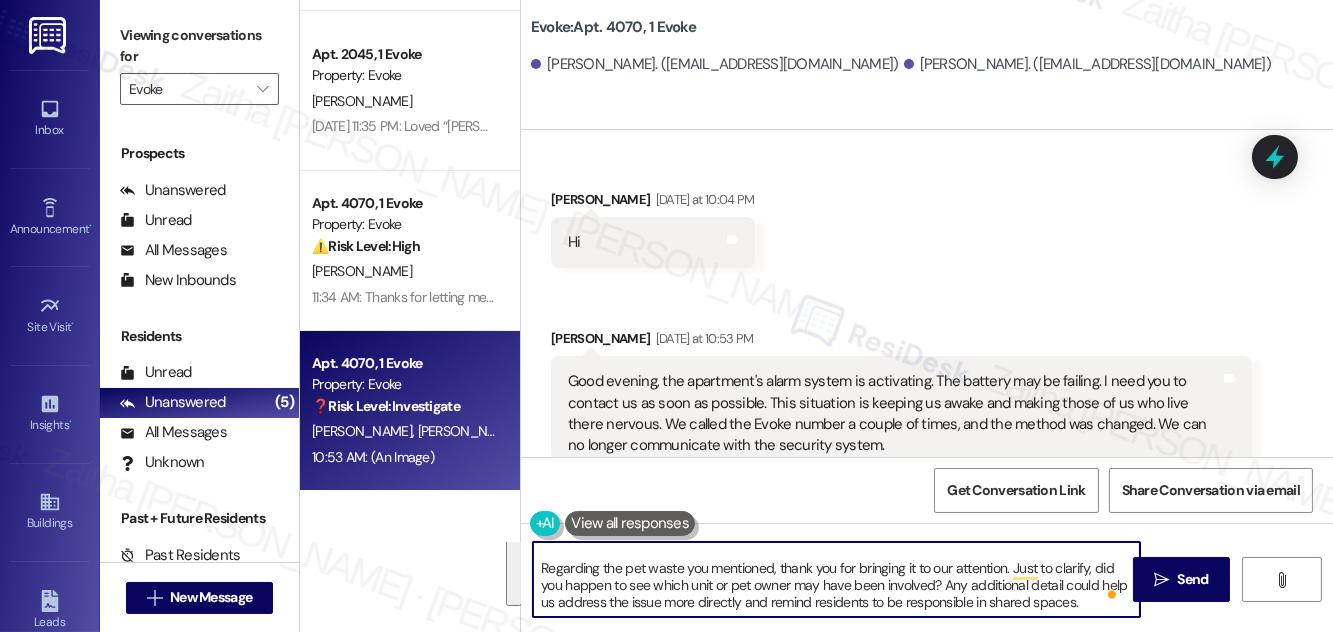 drag, startPoint x: 542, startPoint y: 556, endPoint x: 1066, endPoint y: 604, distance: 526.1939 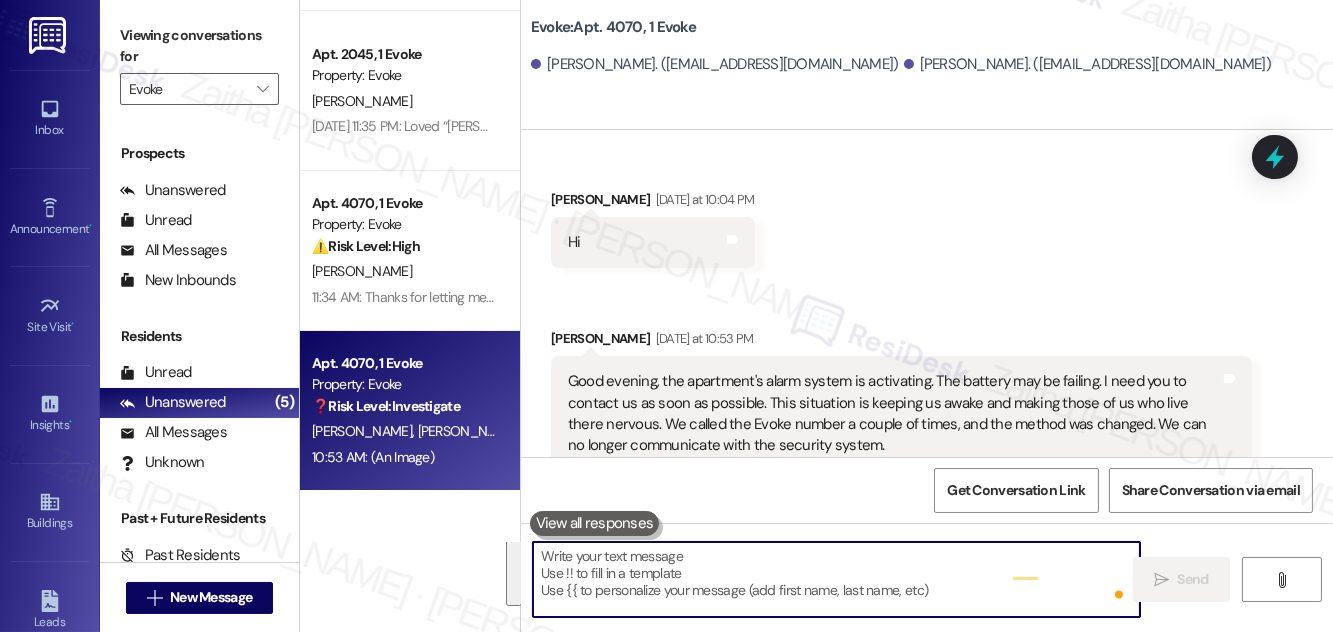 scroll, scrollTop: 0, scrollLeft: 0, axis: both 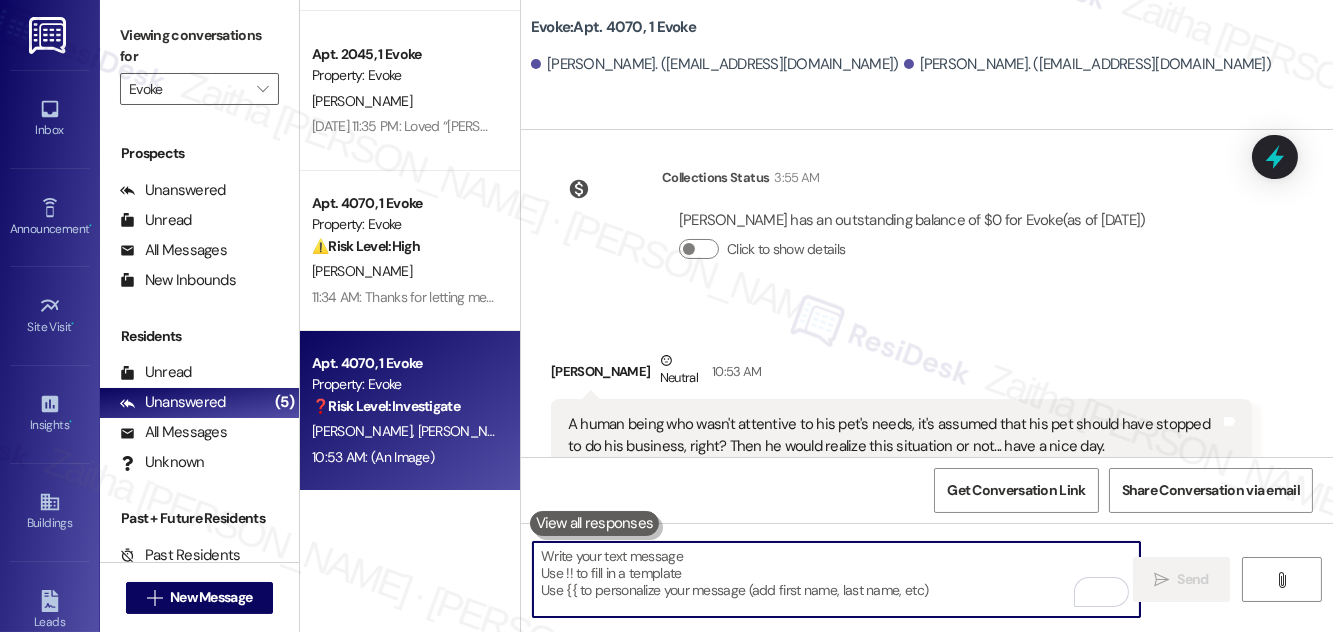 click on "Neida Bueno   Neutral 10:53 AM" at bounding box center (901, 374) 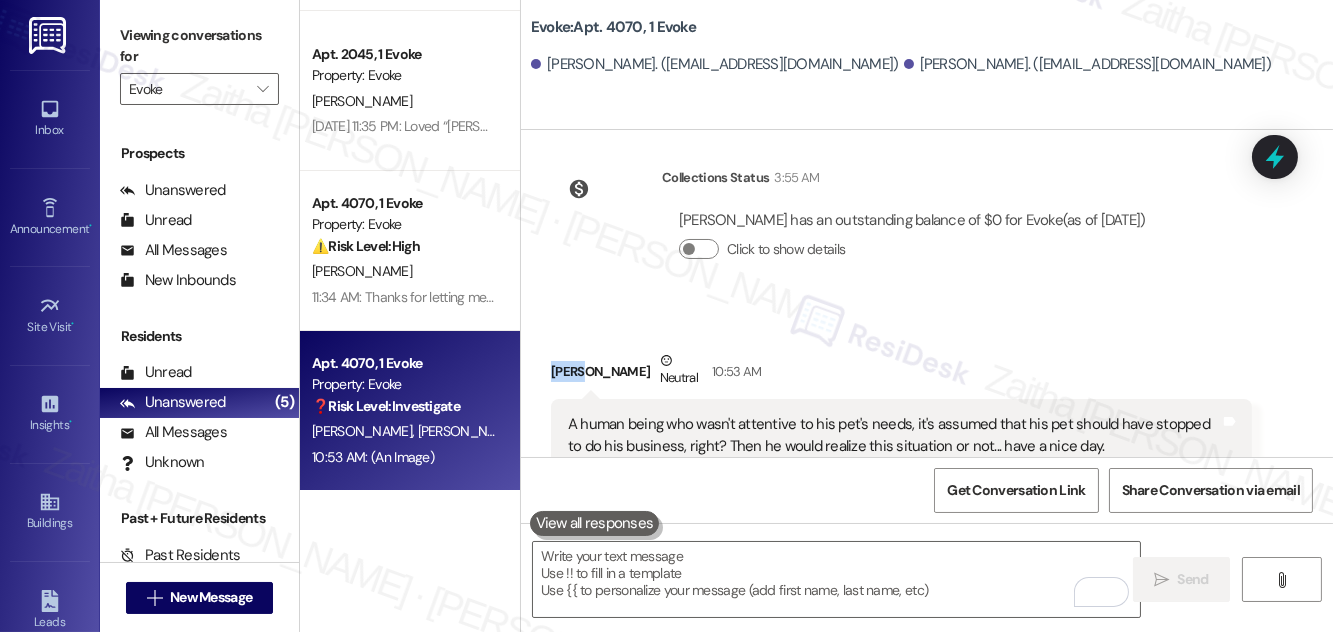 click on "Neida Bueno   Neutral 10:53 AM" at bounding box center (901, 374) 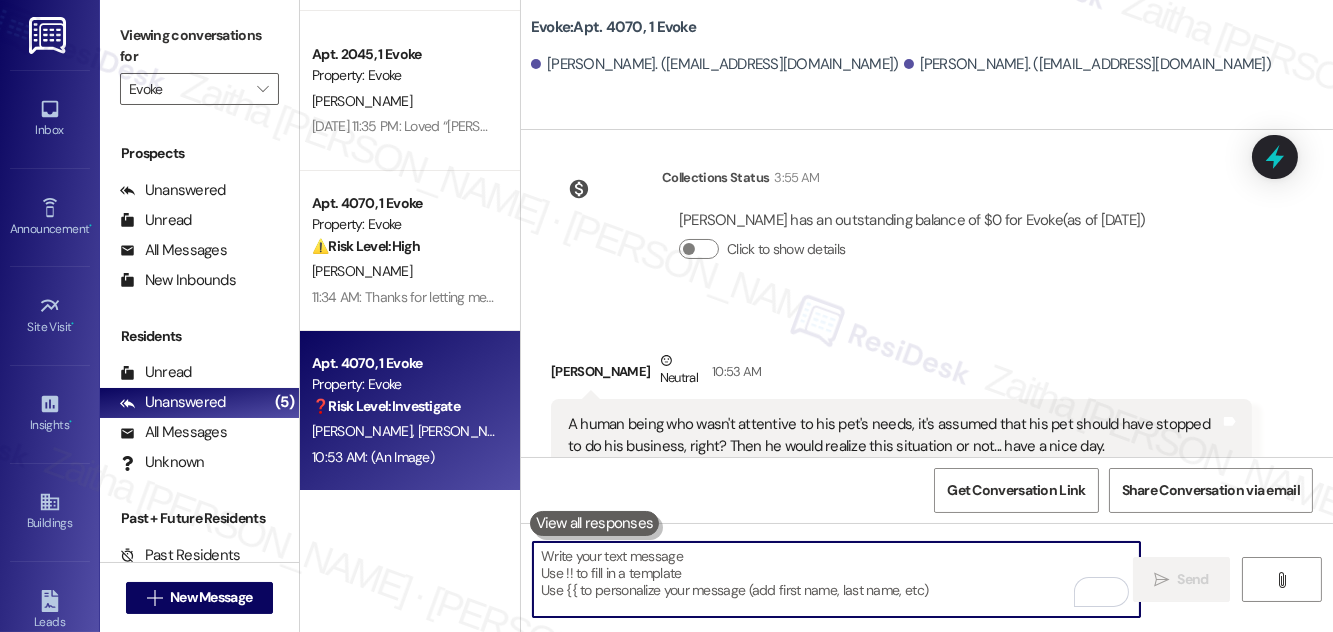 click at bounding box center [836, 579] 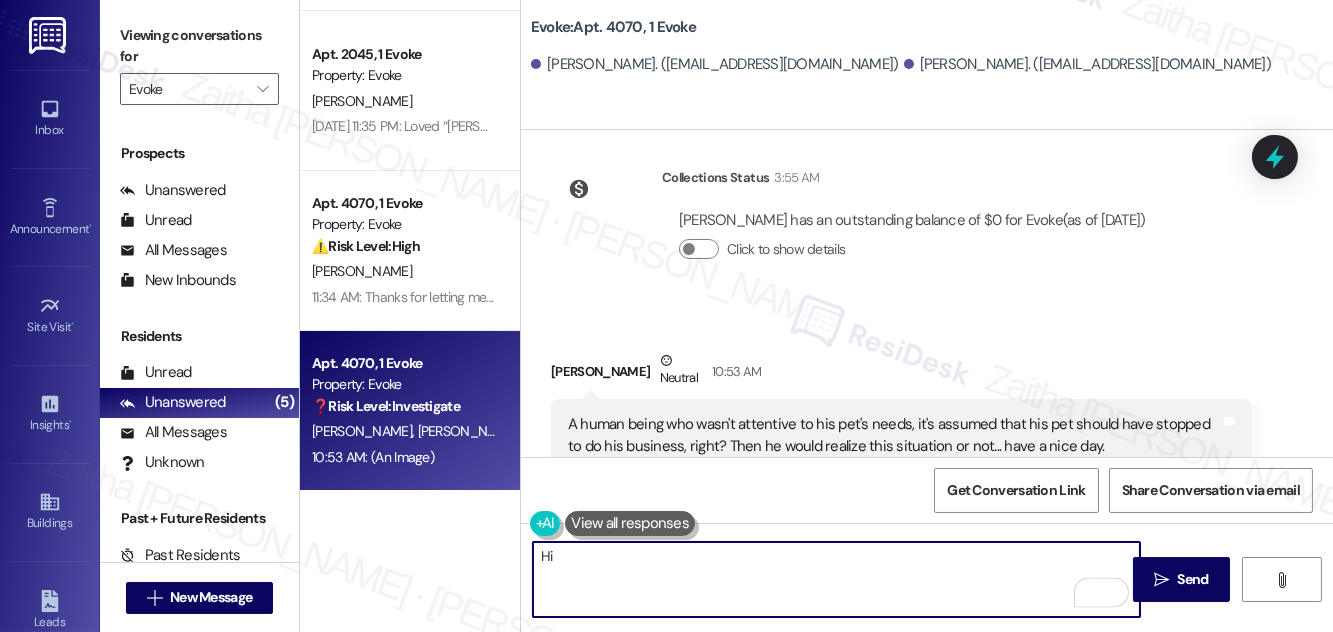 paste on "Neida" 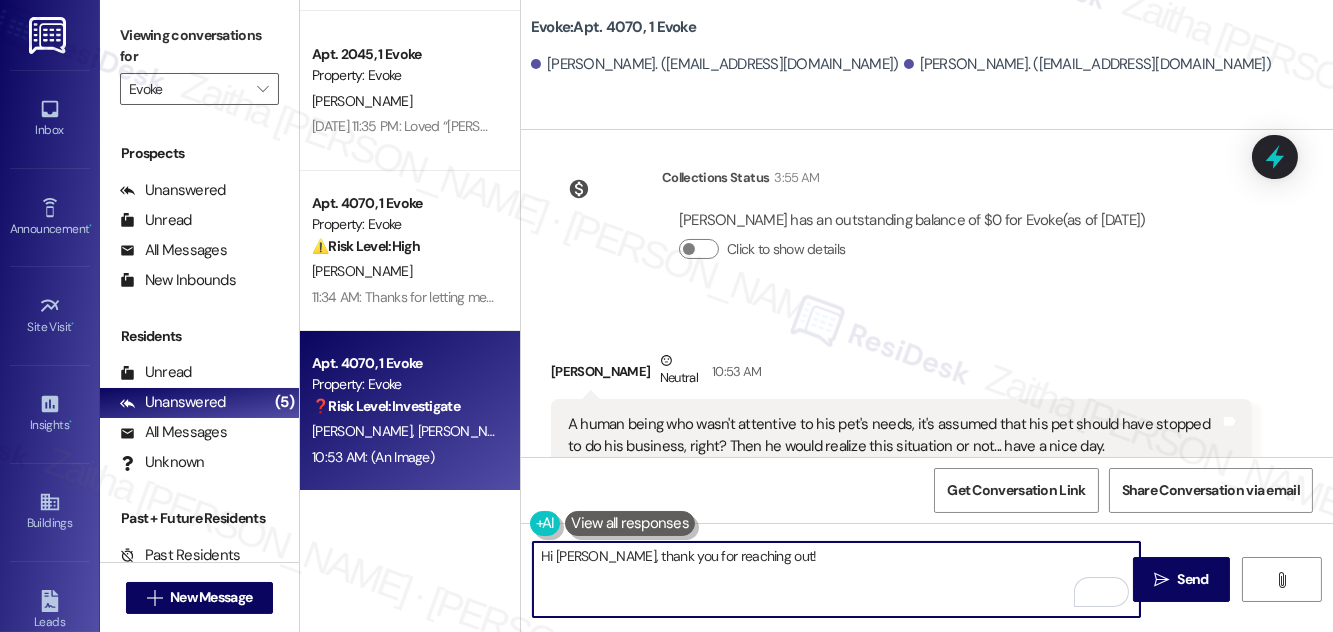 paste on "Sorry to hear about the alarm—just to confirm, is it going off inside your apartment or throughout the building? I’ll flag this to the team to look into the battery or system issue." 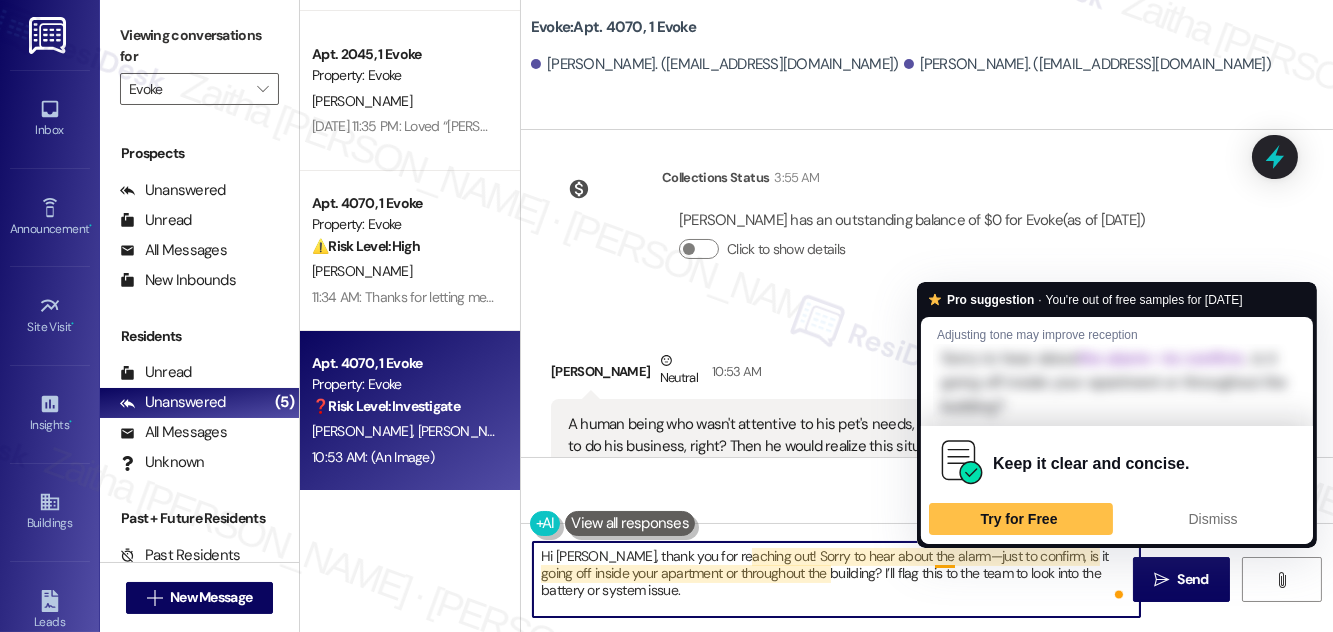 click on "Hi Neida, thank you for reaching out! Sorry to hear about the alarm—just to confirm, is it going off inside your apartment or throughout the building? I’ll flag this to the team to look into the battery or system issue." at bounding box center (836, 579) 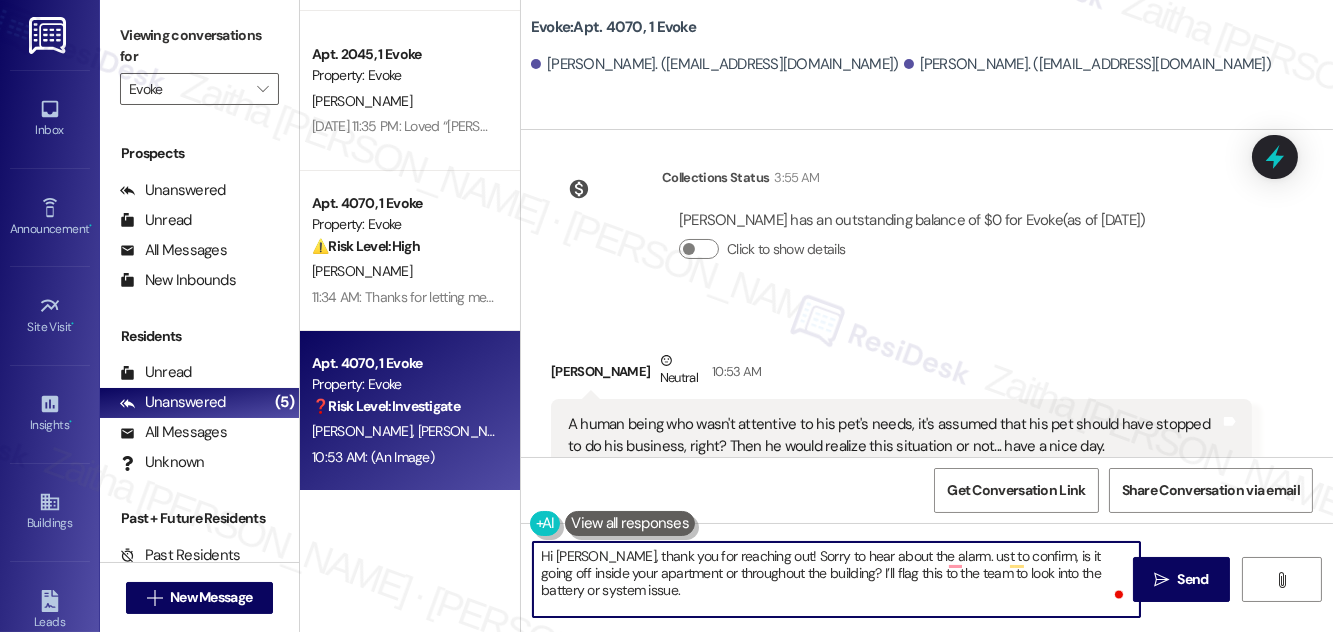 type on "Hi [PERSON_NAME], thank you for reaching out! Sorry to hear about the alarm. Just to confirm, is it going off inside your apartment or throughout the building? I’ll flag this to the team to look into the battery or system issue." 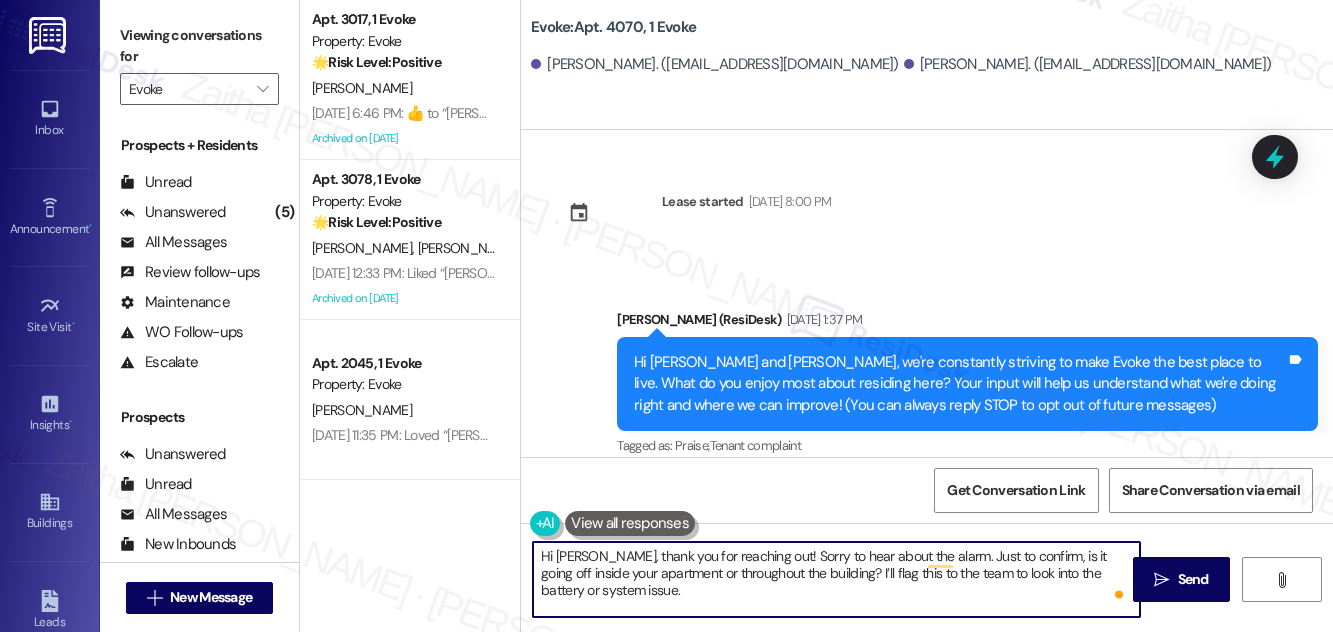 scroll, scrollTop: 0, scrollLeft: 0, axis: both 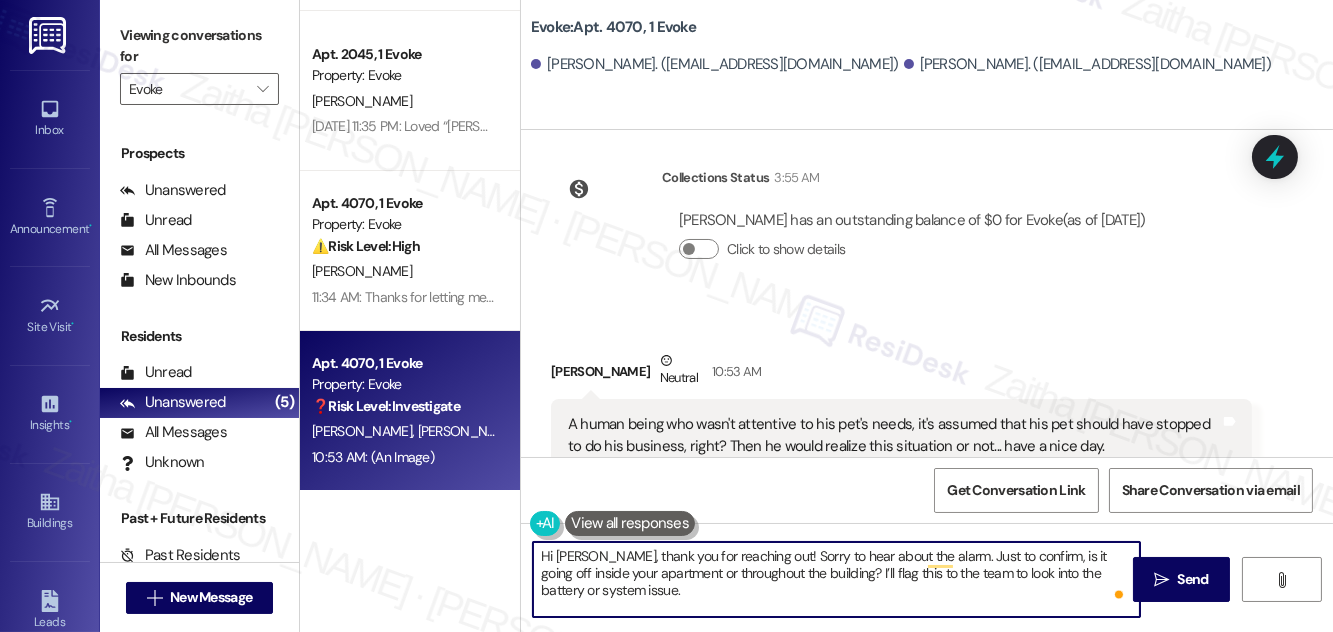click on "Hi [PERSON_NAME], thank you for reaching out! Sorry to hear about the alarm. Just to confirm, is it going off inside your apartment or throughout the building? I’ll flag this to the team to look into the battery or system issue." at bounding box center (836, 579) 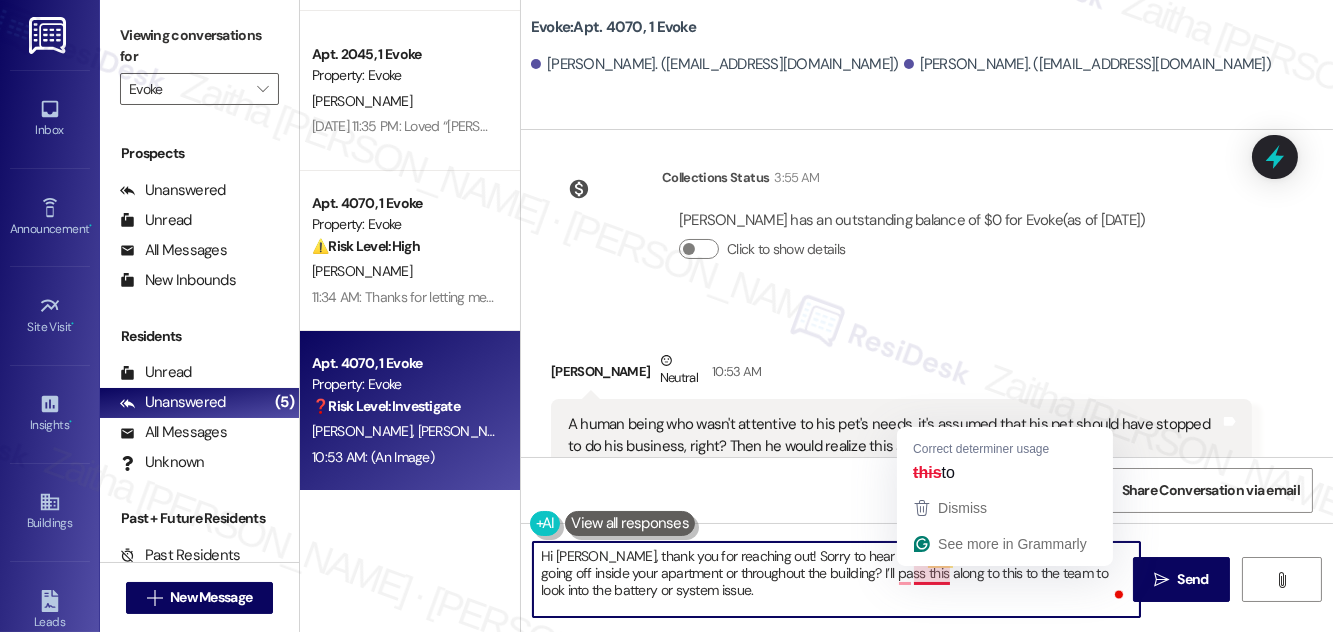 click on "Hi [PERSON_NAME], thank you for reaching out! Sorry to hear about the alarm. Just to confirm, is it going off inside your apartment or throughout the building? I’ll pass this along to this to the team to look into the battery or system issue." at bounding box center [836, 579] 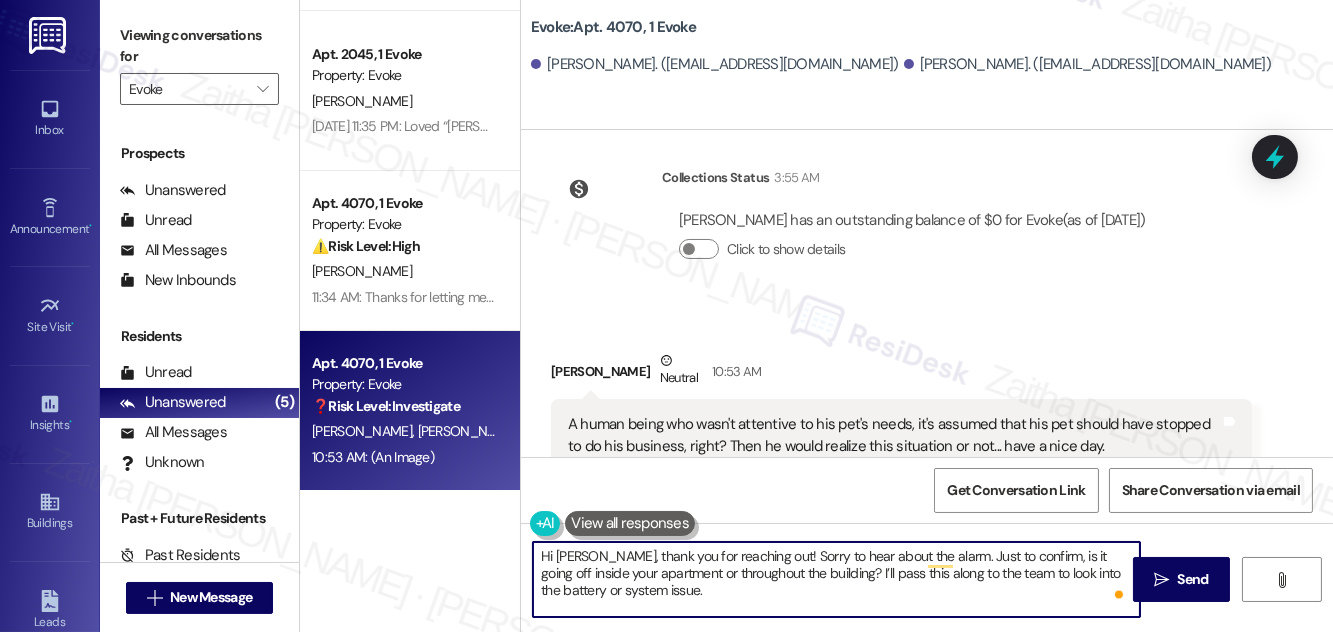 click on "Hi [PERSON_NAME], thank you for reaching out! Sorry to hear about the alarm. Just to confirm, is it going off inside your apartment or throughout the building? I’ll pass this along to the team to look into the battery or system issue." at bounding box center (836, 579) 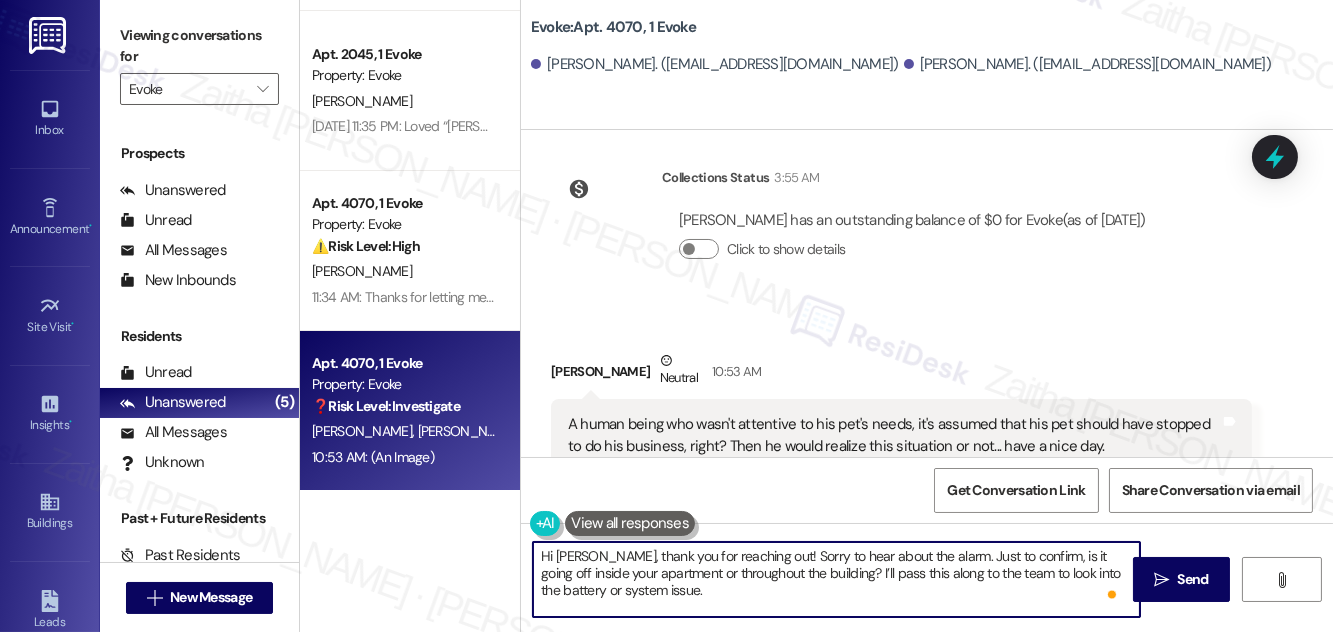 scroll, scrollTop: 16, scrollLeft: 0, axis: vertical 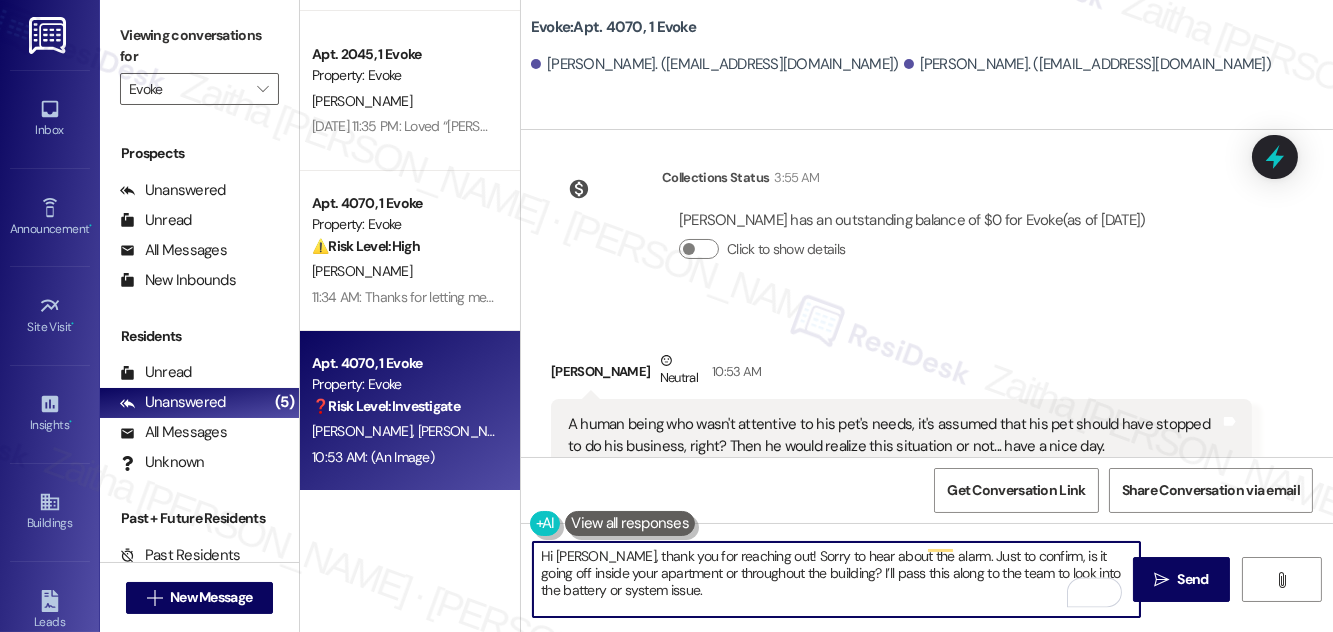 paste on "As for the pet waste, thank you for pointing it out. Do you happen to know which unit or pet owner it may have come from?" 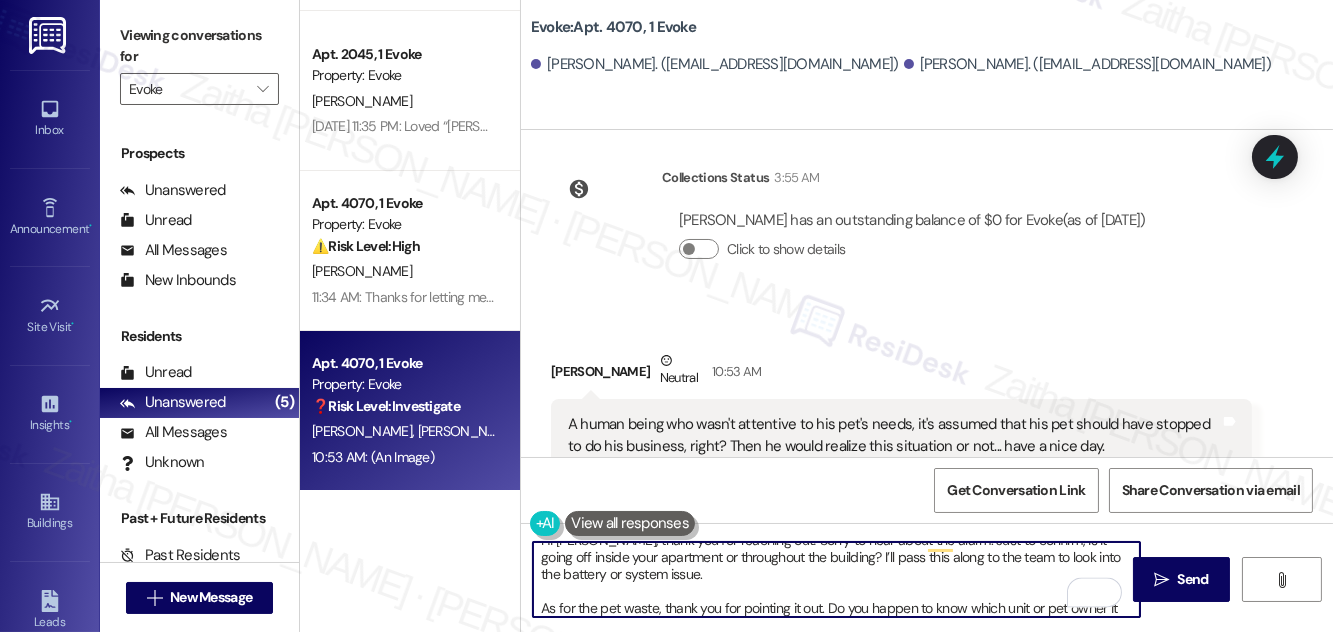 scroll, scrollTop: 34, scrollLeft: 0, axis: vertical 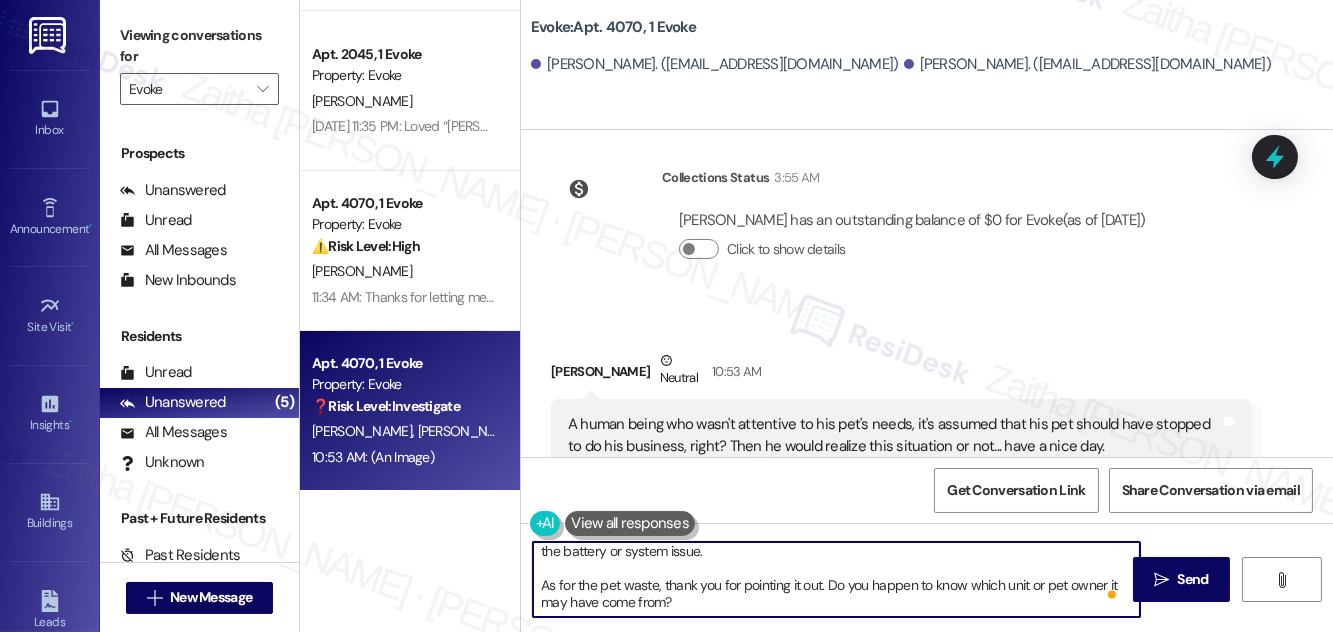 paste on "Any detail you can provide would help us follow up more directly and remind residents to be responsible in shared spaces." 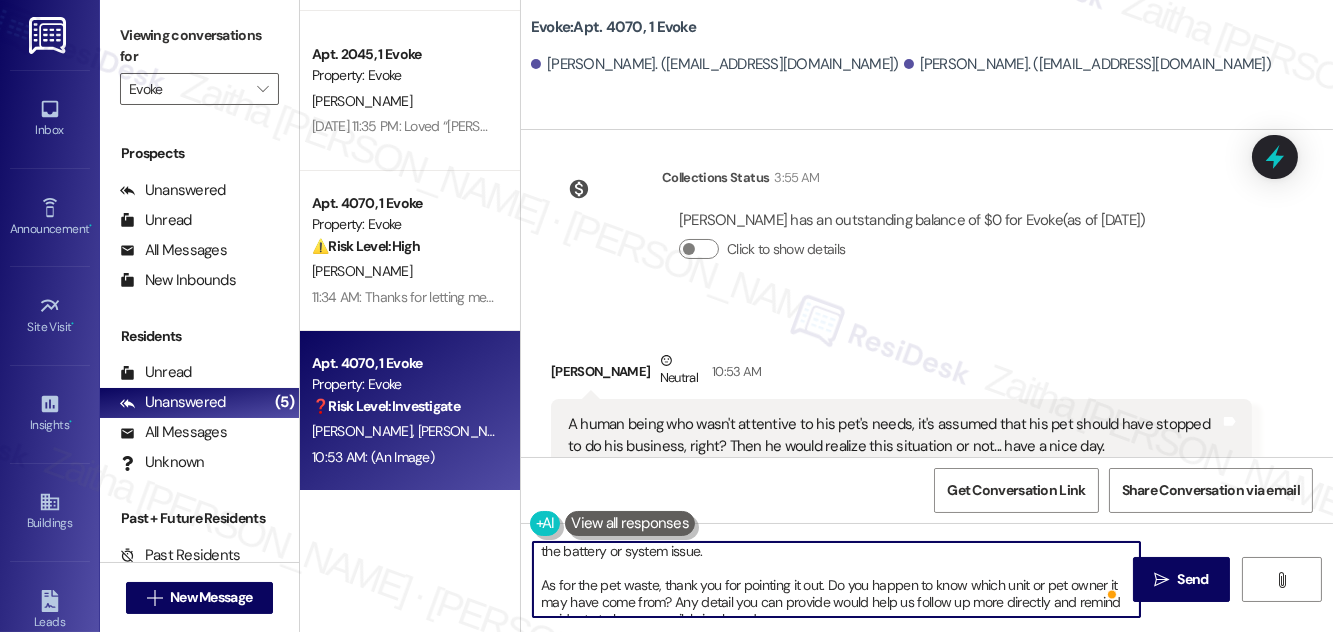 scroll, scrollTop: 50, scrollLeft: 0, axis: vertical 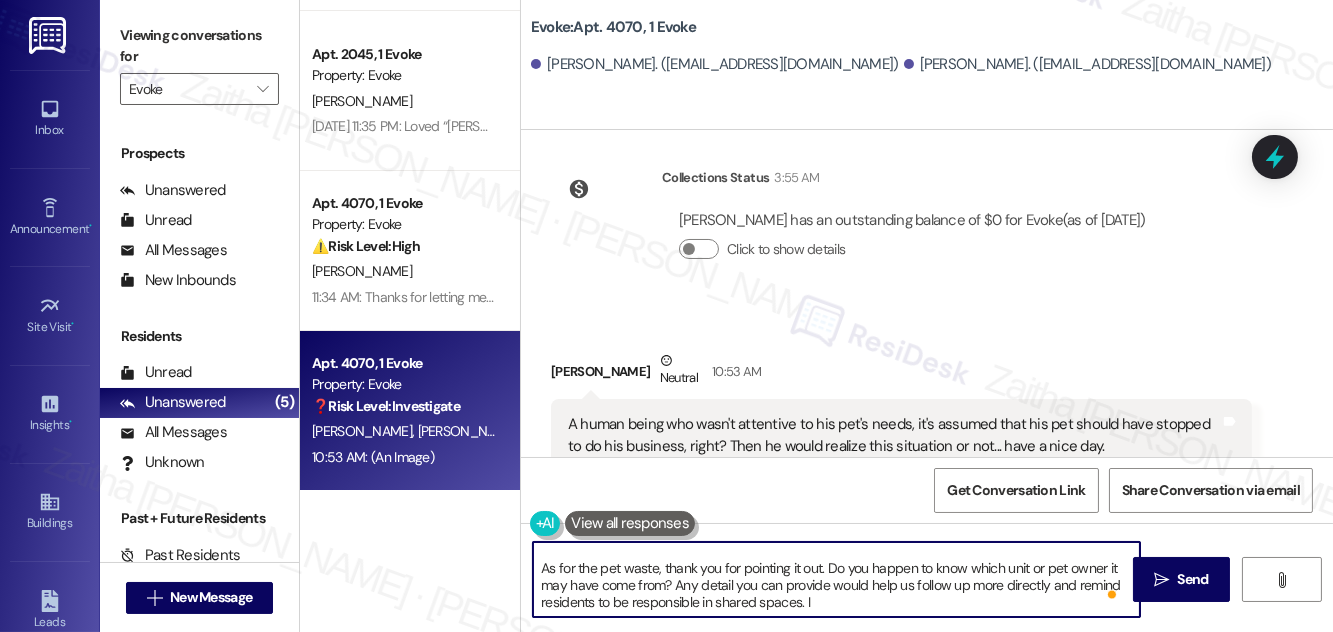 paste on "Appreciate you bringing these to our attention.
Ask ChatGPT" 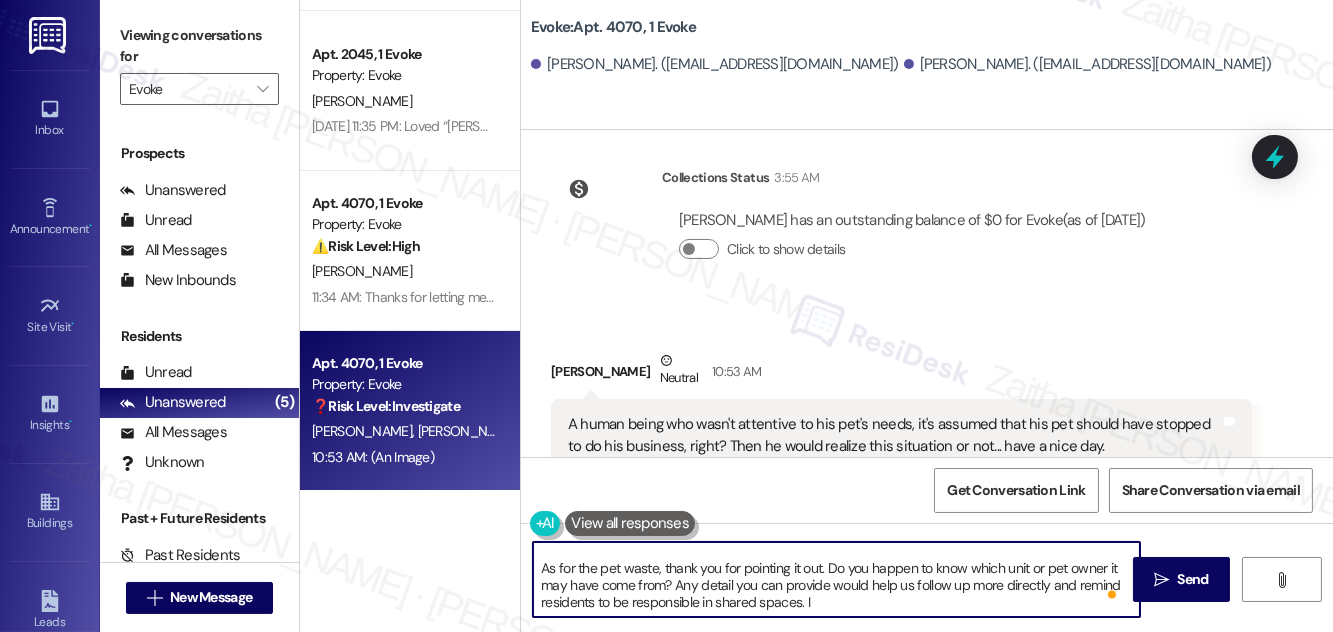 paste on "Appreciate you bringing these to our attention" 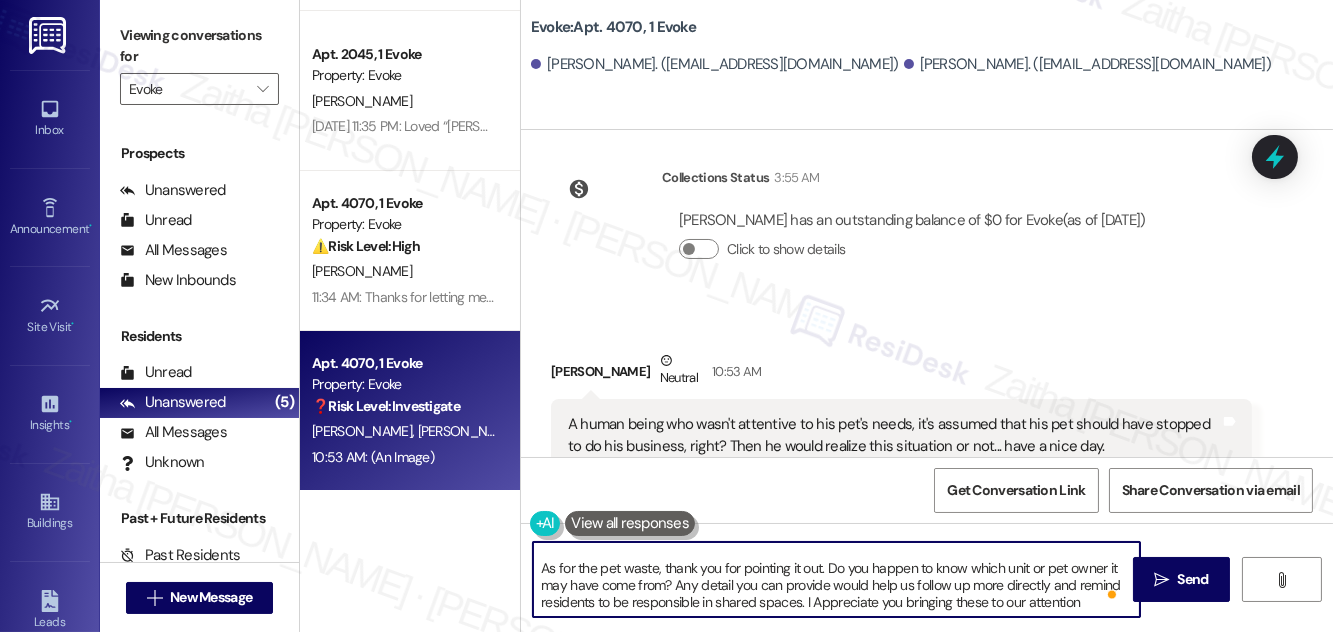 click on "Hi [PERSON_NAME], thank you for reaching out! Sorry to hear about the alarm. Just to confirm, is it going off inside your apartment or throughout the building? I’ll pass this along to the team to look into the battery or system issue.
As for the pet waste, thank you for pointing it out. Do you happen to know which unit or pet owner it may have come from? Any detail you can provide would help us follow up more directly and remind residents to be responsible in shared spaces. I Appreciate you bringing these to our attention" at bounding box center [836, 579] 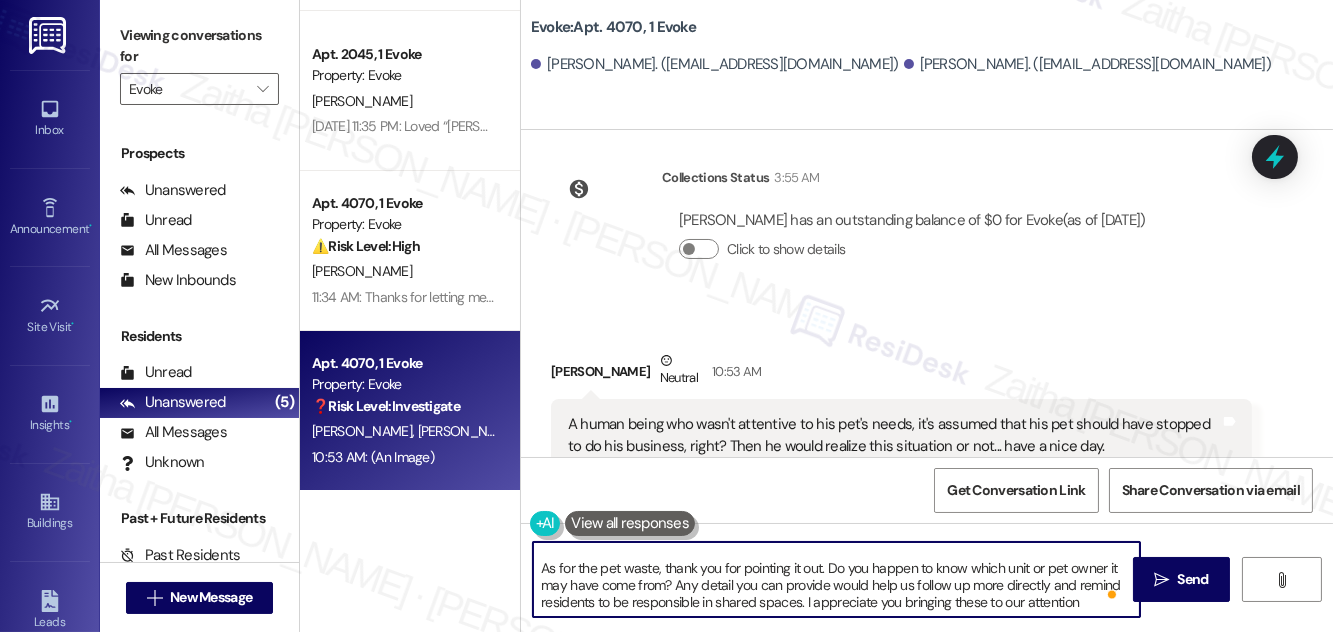 click on "Hi [PERSON_NAME], thank you for reaching out! Sorry to hear about the alarm. Just to confirm, is it going off inside your apartment or throughout the building? I’ll pass this along to the team to look into the battery or system issue.
As for the pet waste, thank you for pointing it out. Do you happen to know which unit or pet owner it may have come from? Any detail you can provide would help us follow up more directly and remind residents to be responsible in shared spaces. I appreciate you bringing these to our attention" at bounding box center [836, 579] 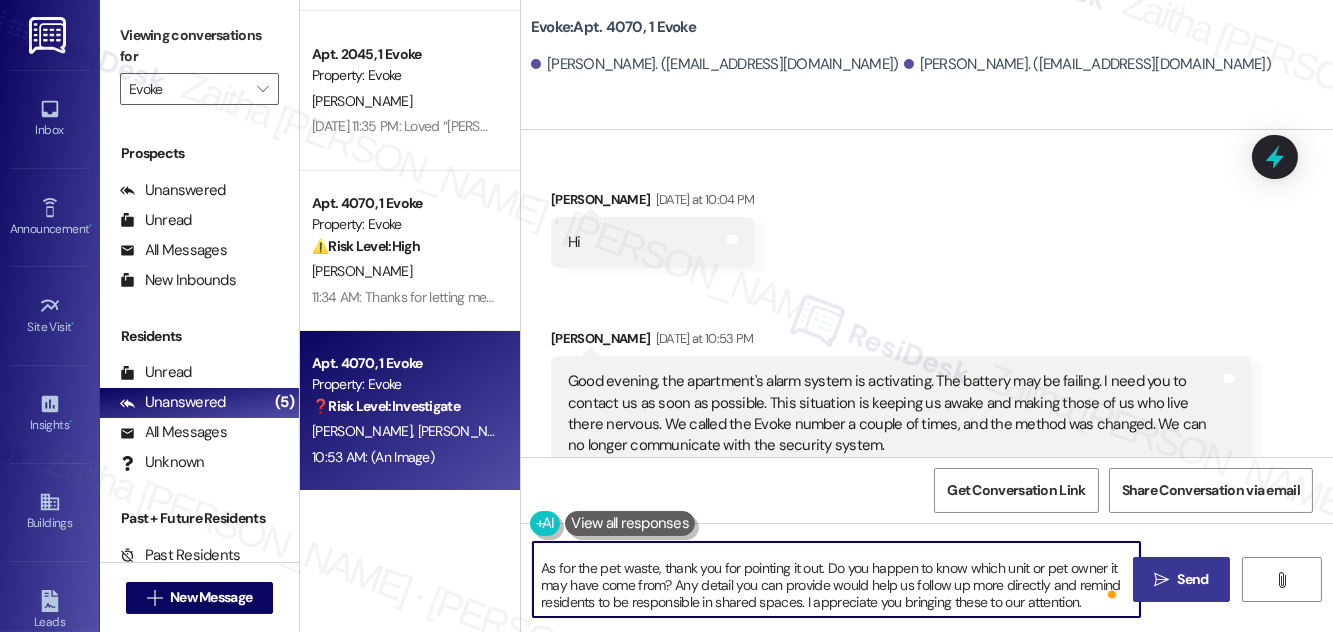 type on "Hi [PERSON_NAME], thank you for reaching out! Sorry to hear about the alarm. Just to confirm, is it going off inside your apartment or throughout the building? I’ll pass this along to the team to look into the battery or system issue.
As for the pet waste, thank you for pointing it out. Do you happen to know which unit or pet owner it may have come from? Any detail you can provide would help us follow up more directly and remind residents to be responsible in shared spaces. I appreciate you bringing these to our attention." 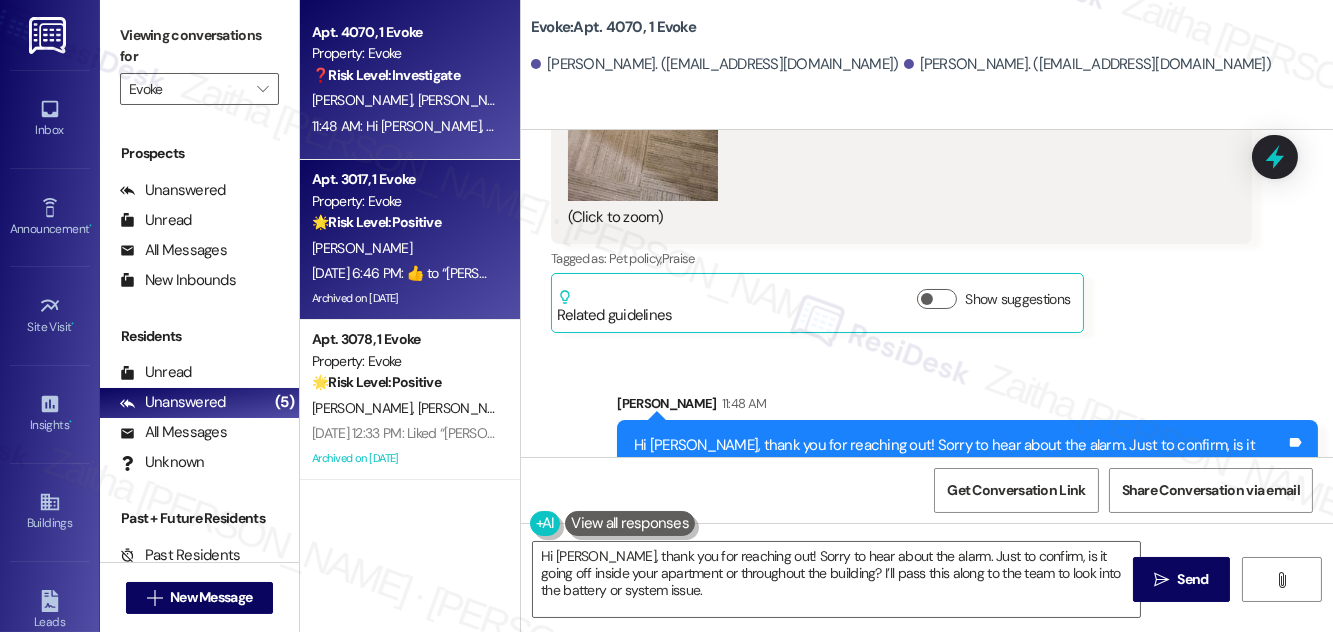 click on "🌟  Risk Level:  Positive The resident acknowledged the message with a thumbs up, indicating positive engagement and completion of the package pickup process." at bounding box center (404, 222) 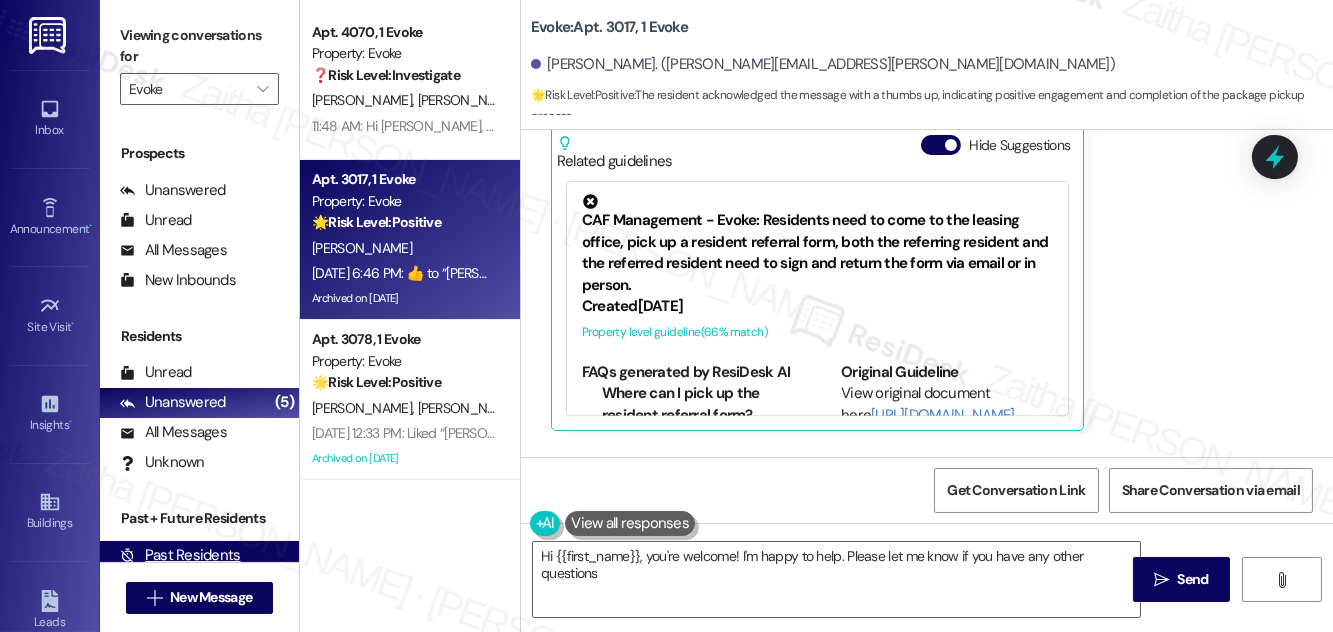 type on "Hi {{first_name}}, you're welcome! I'm happy to help. Please let me know if you have any other questions!" 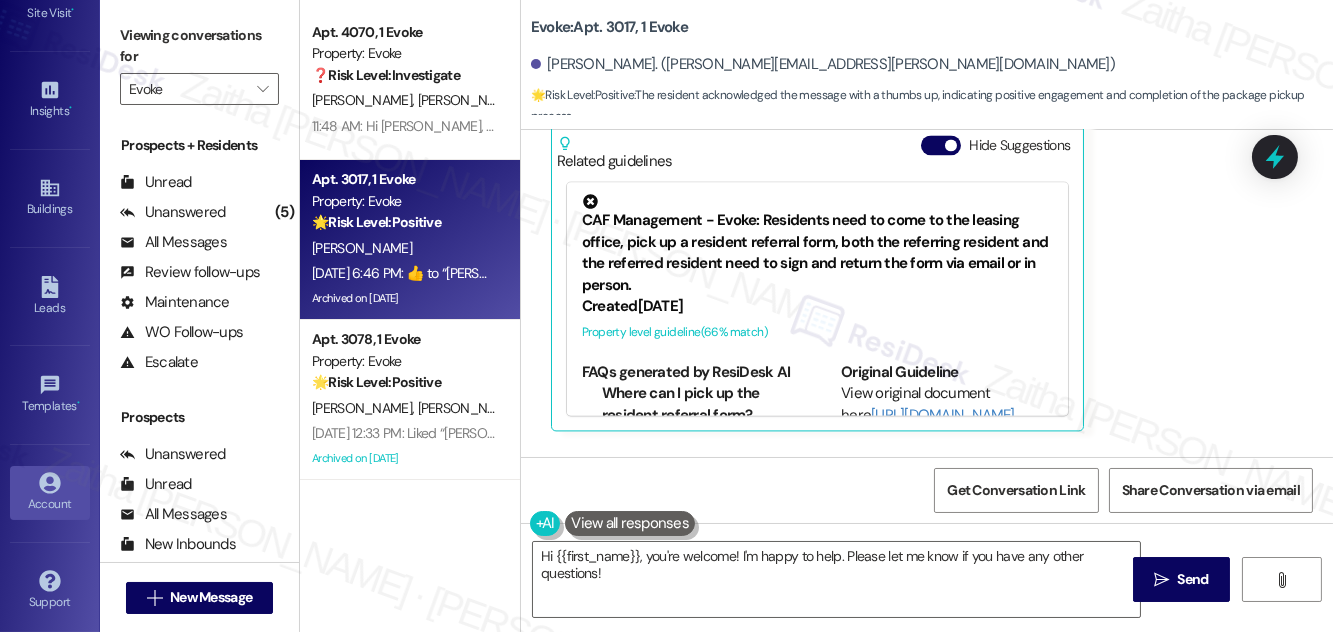 click on "Account" at bounding box center (50, 504) 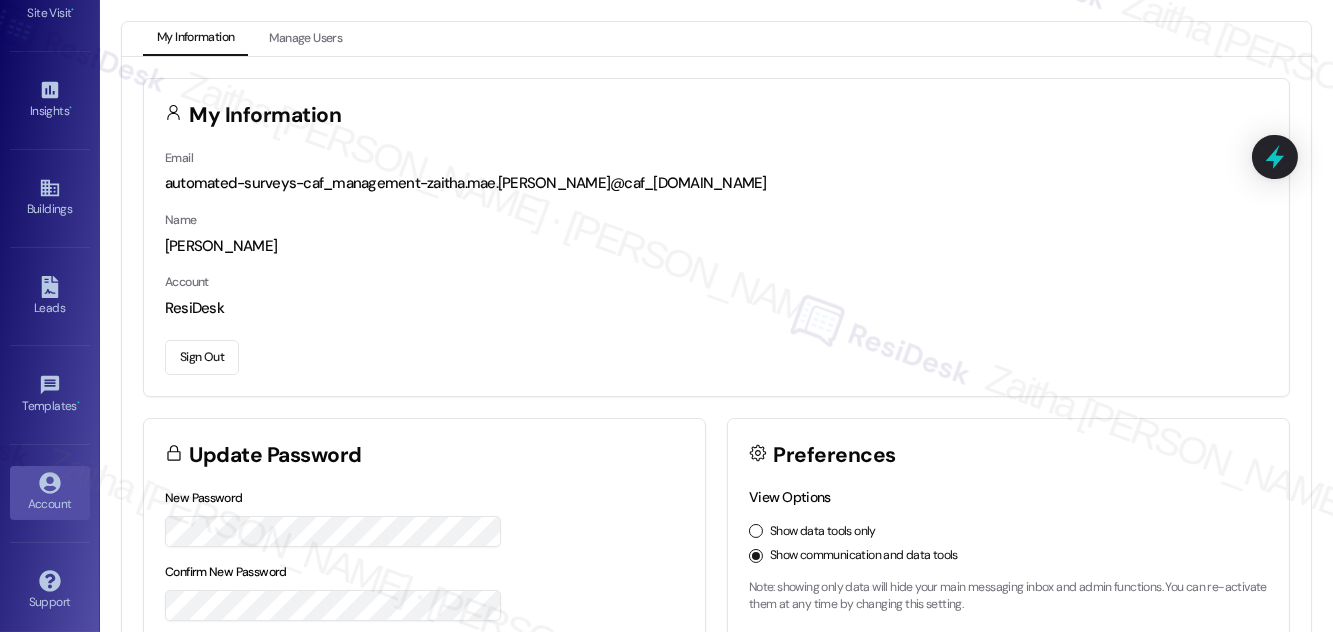 click on "Sign Out" at bounding box center [202, 357] 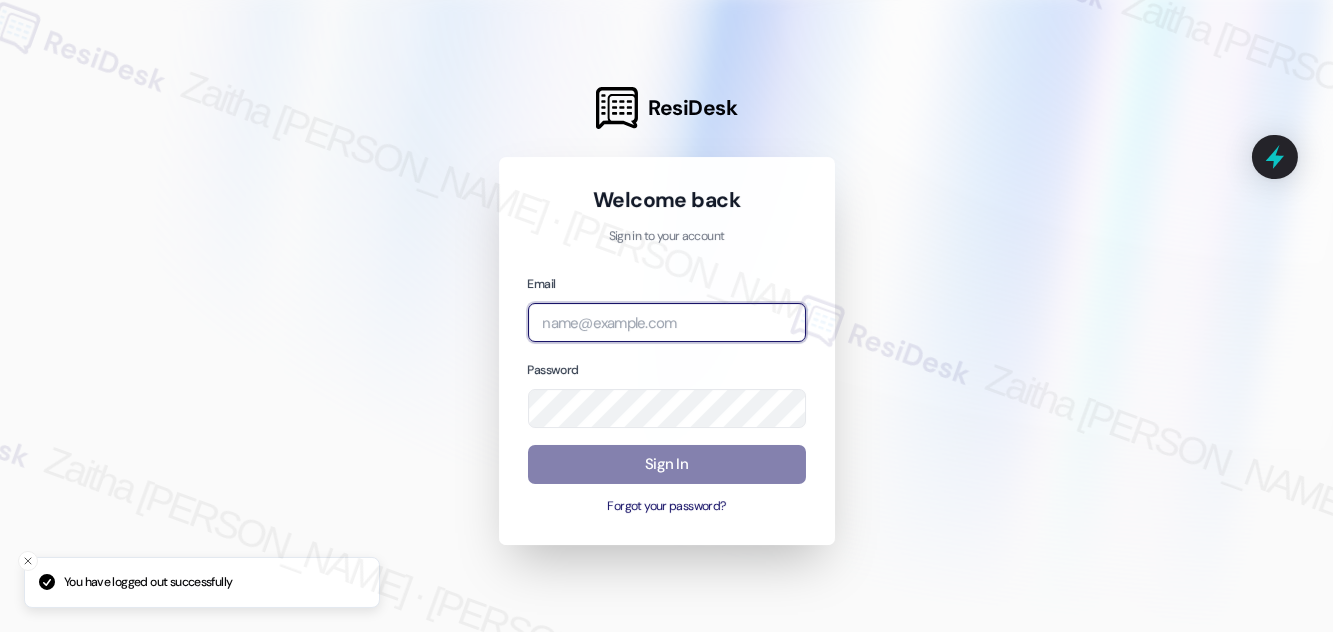click at bounding box center (667, 322) 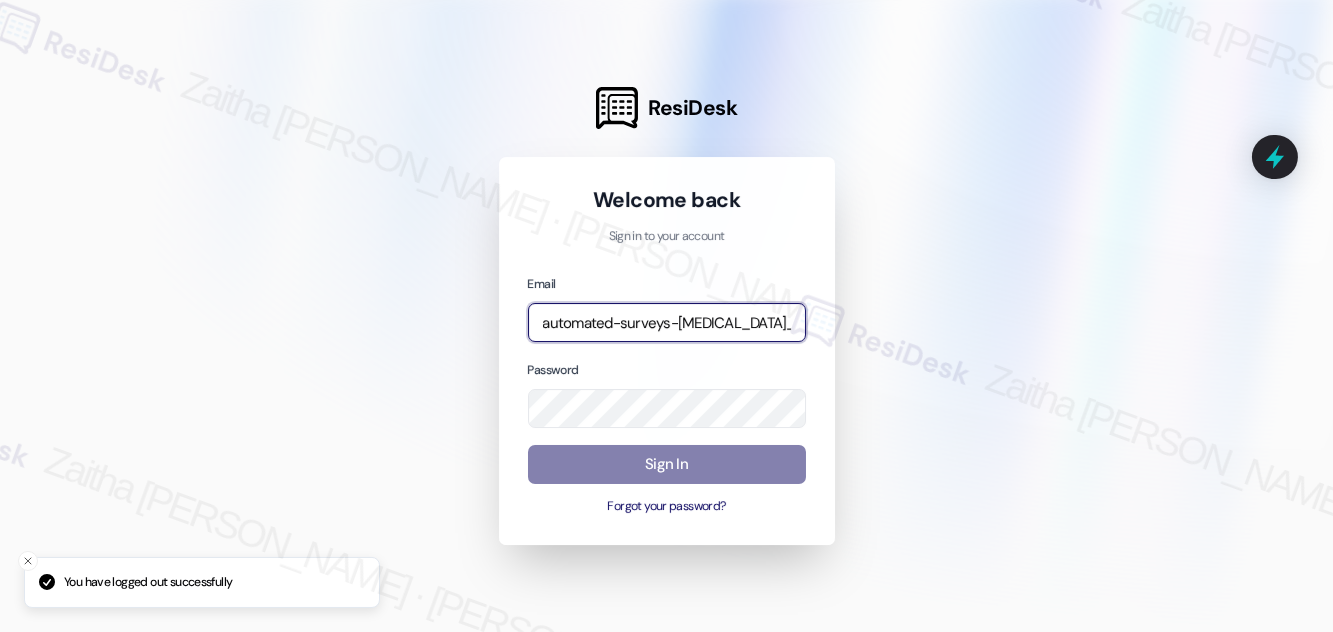 type on "automated-surveys-[MEDICAL_DATA]_formerly_regency-zaitha.mae.[PERSON_NAME]@[MEDICAL_DATA]_formerly_[DOMAIN_NAME]" 